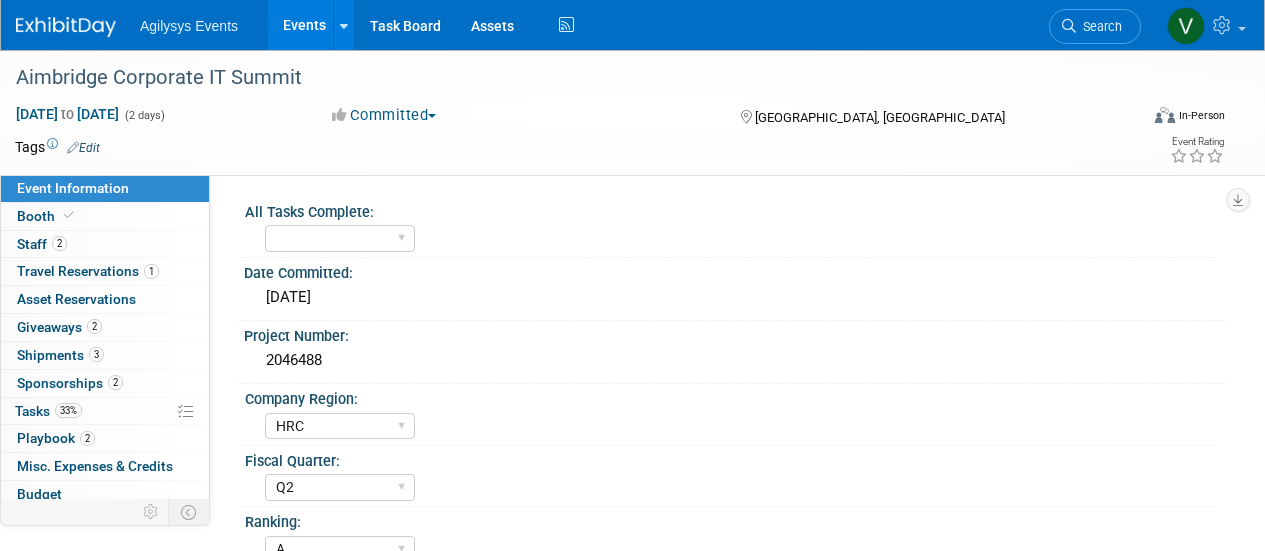 select on "HRC" 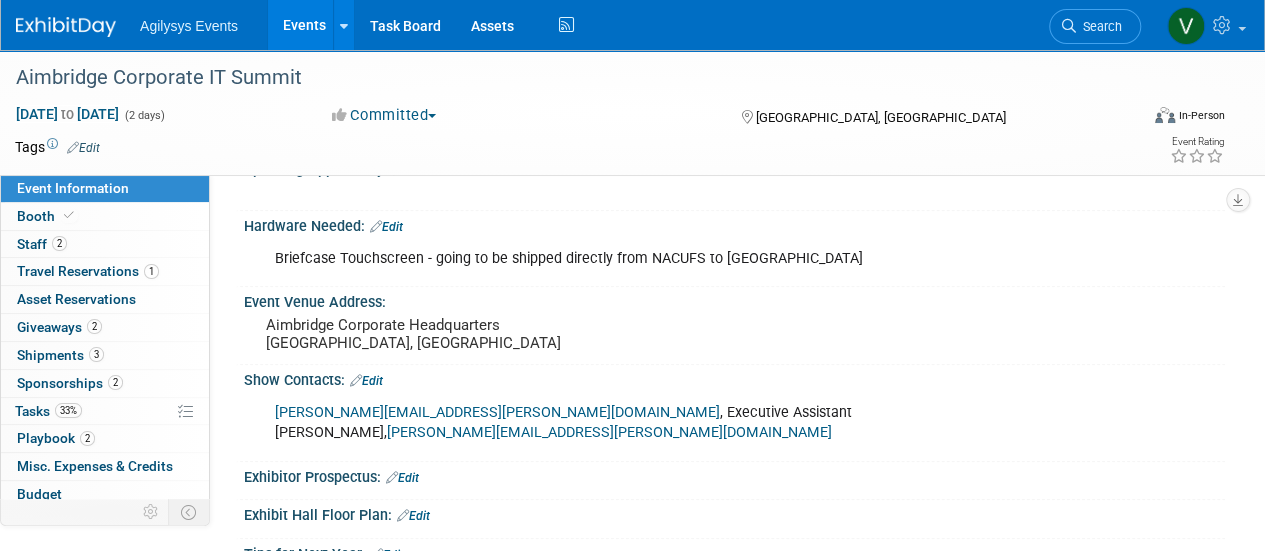 scroll, scrollTop: 0, scrollLeft: 0, axis: both 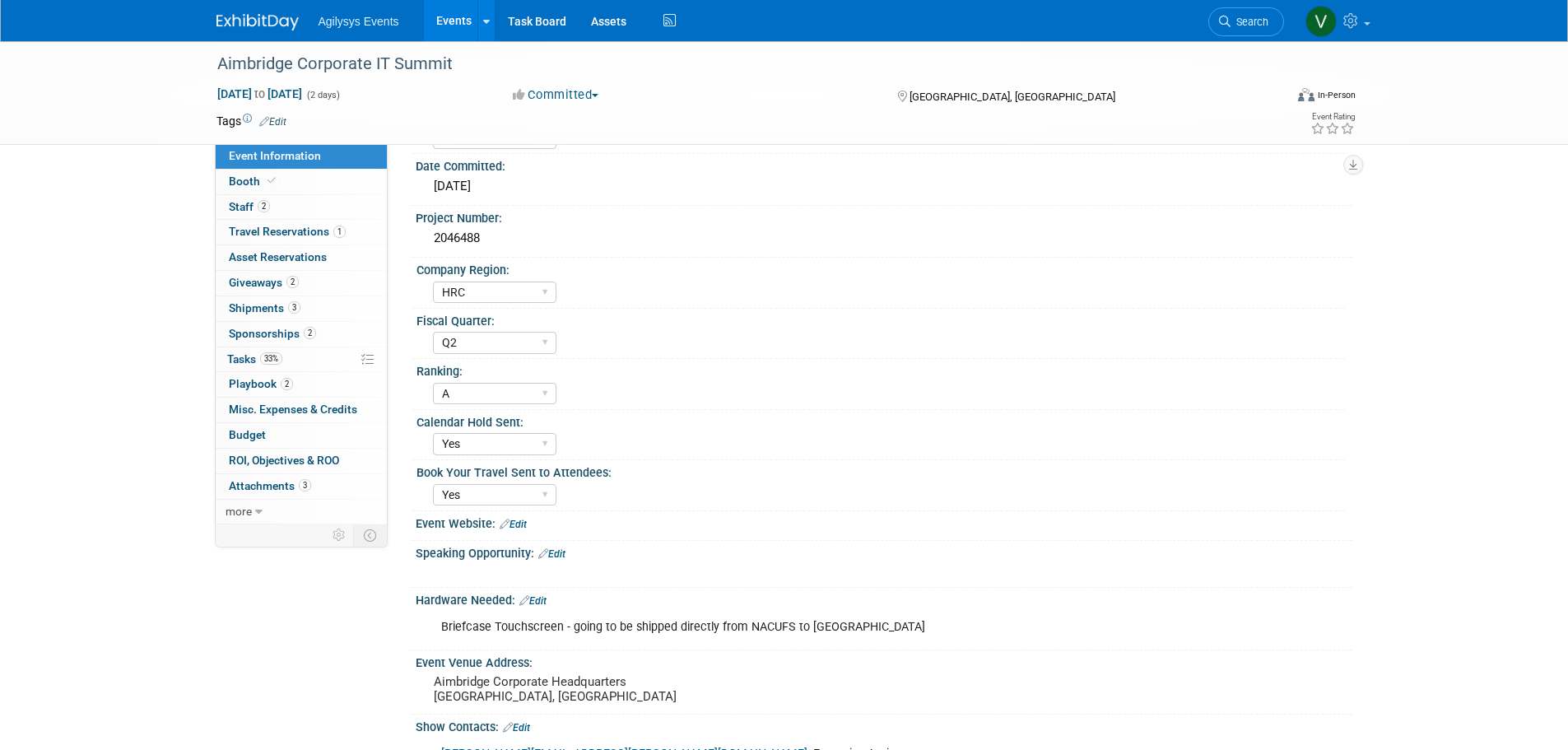 drag, startPoint x: 273, startPoint y: 23, endPoint x: 291, endPoint y: 54, distance: 35.846897 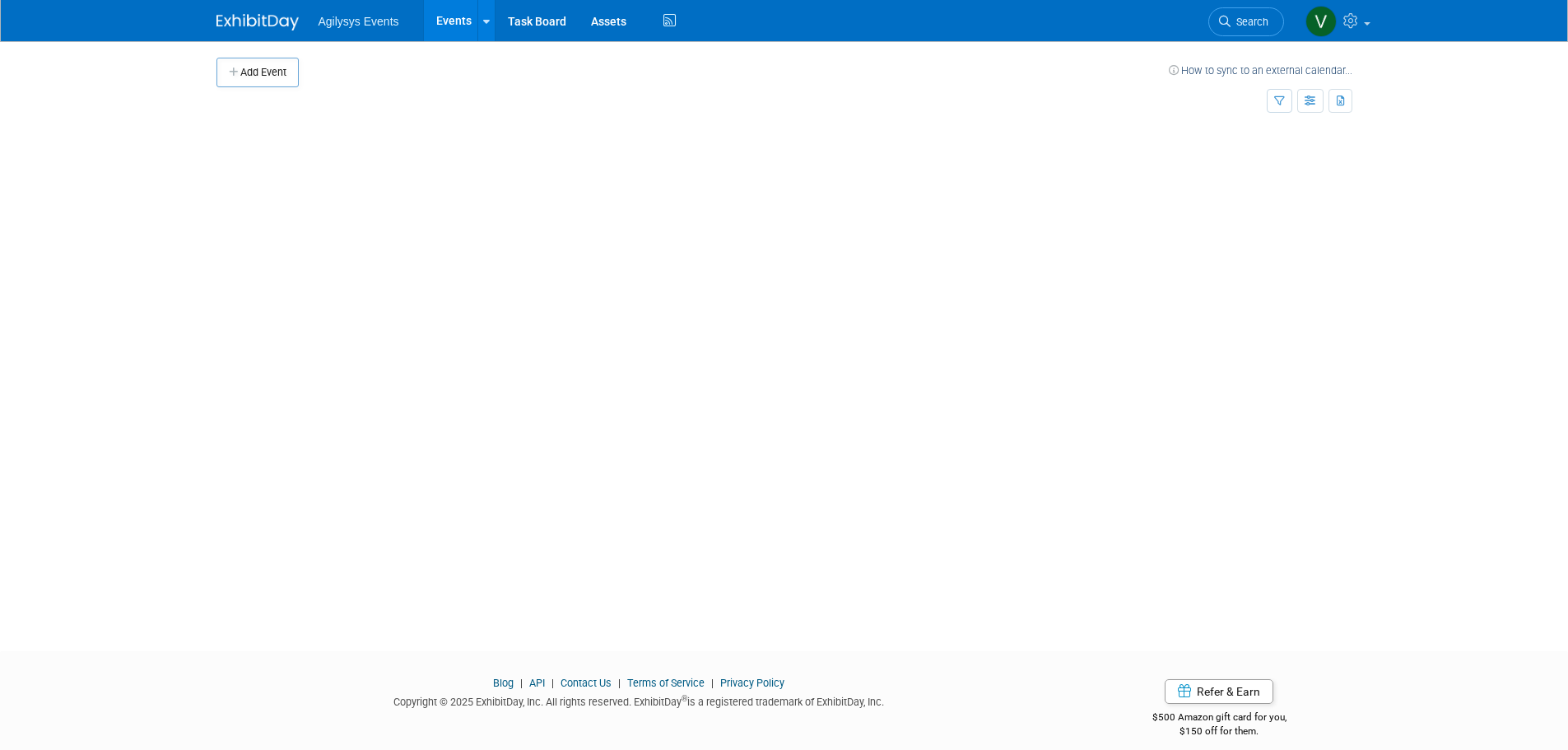 scroll, scrollTop: 0, scrollLeft: 0, axis: both 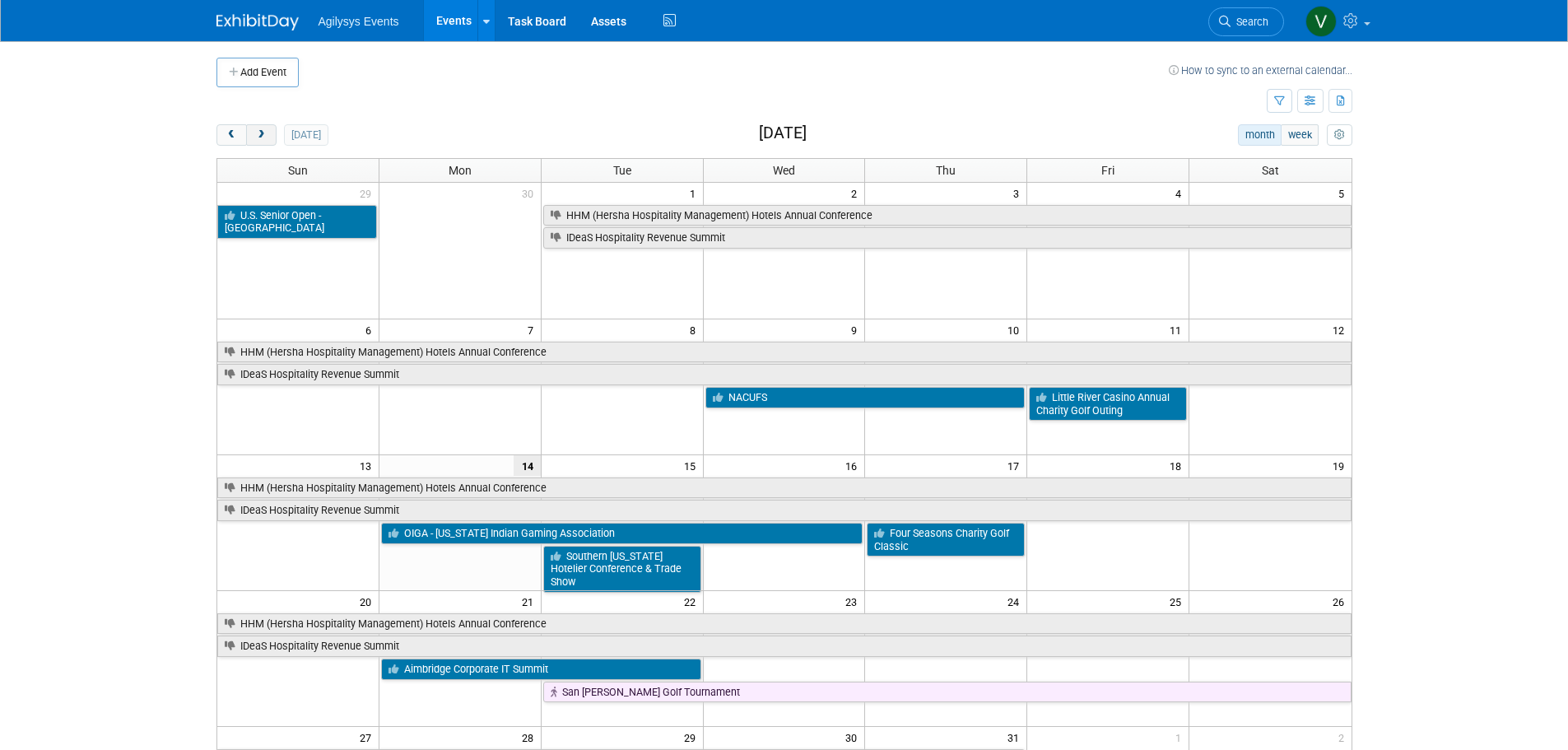 click at bounding box center (261, 135) 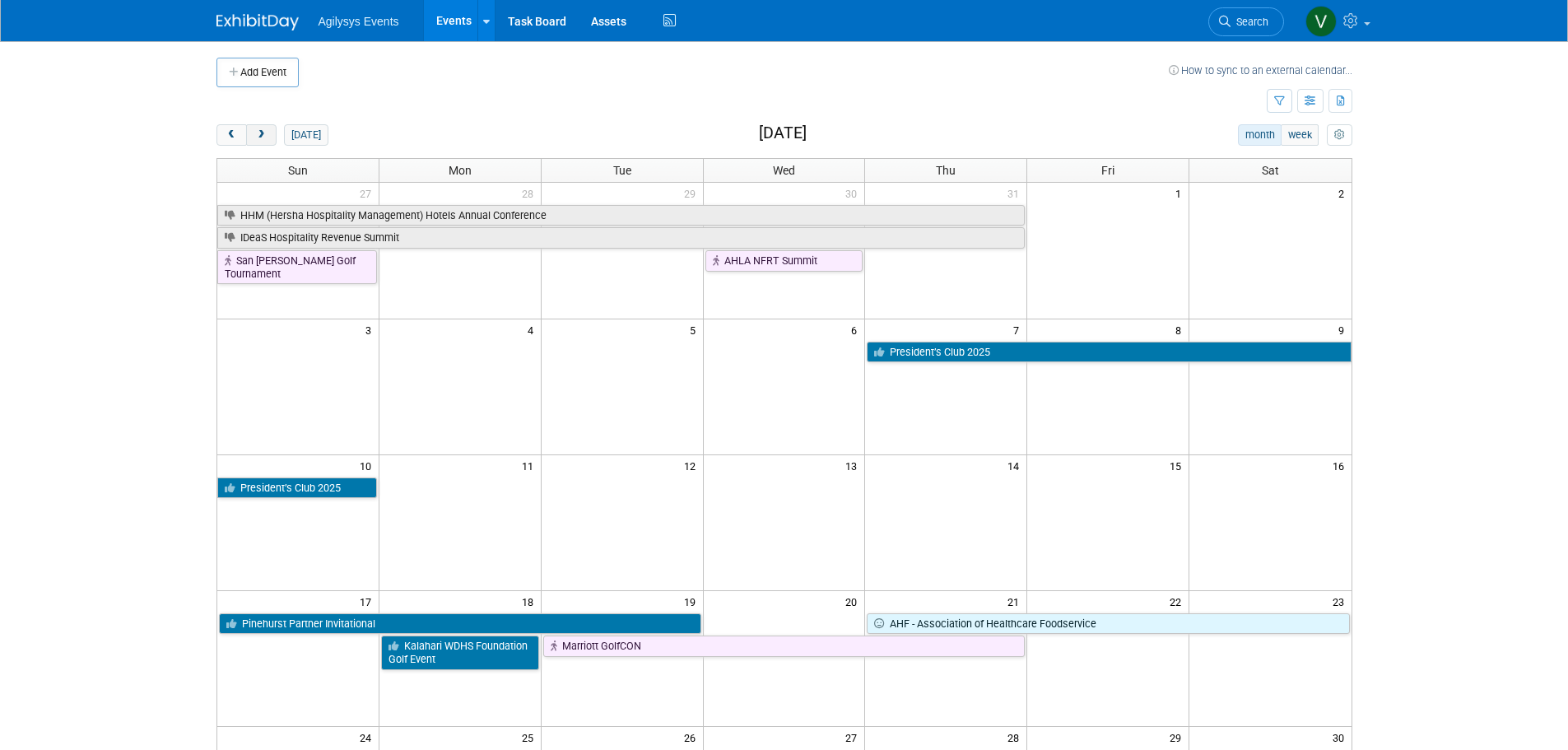 click at bounding box center (261, 135) 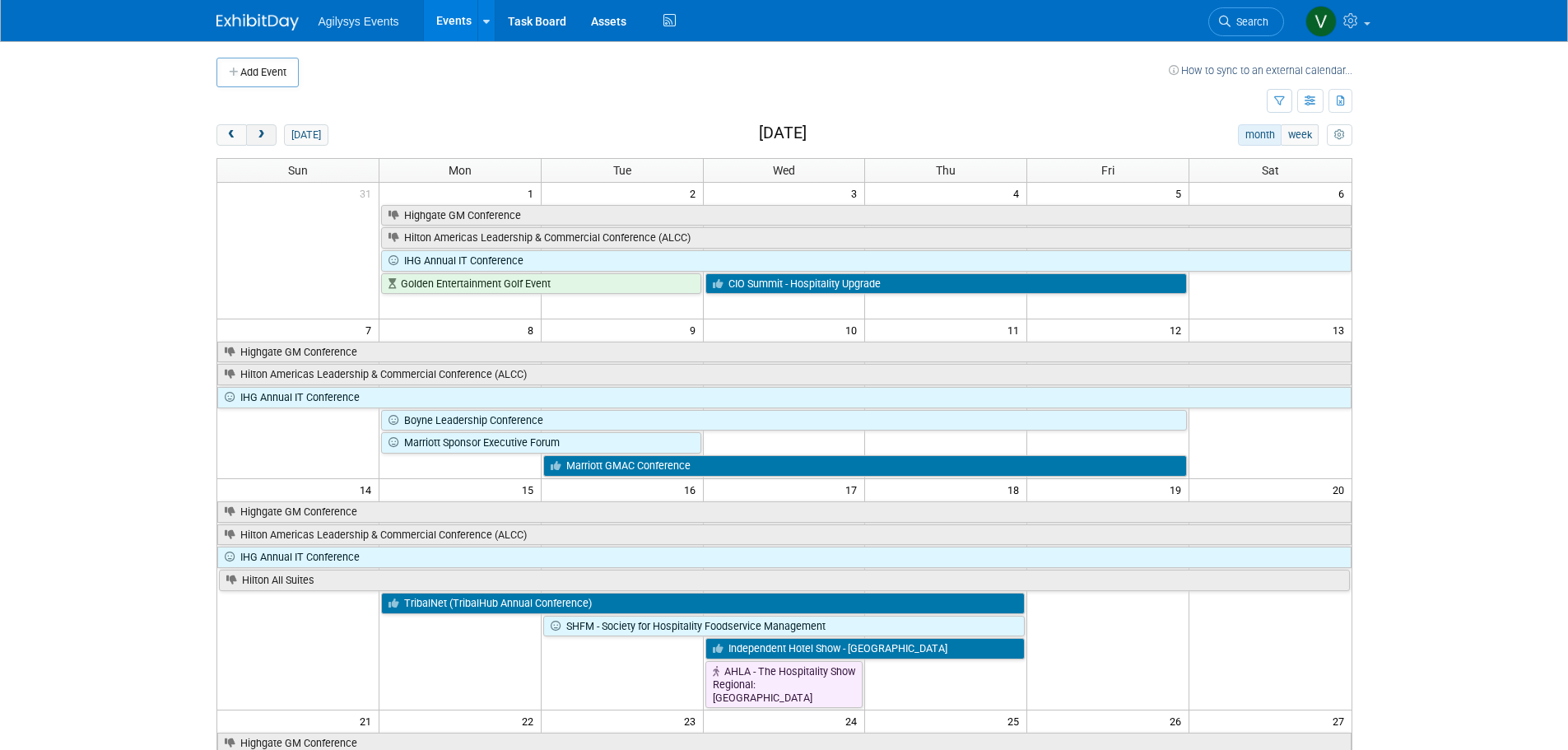 click at bounding box center [261, 135] 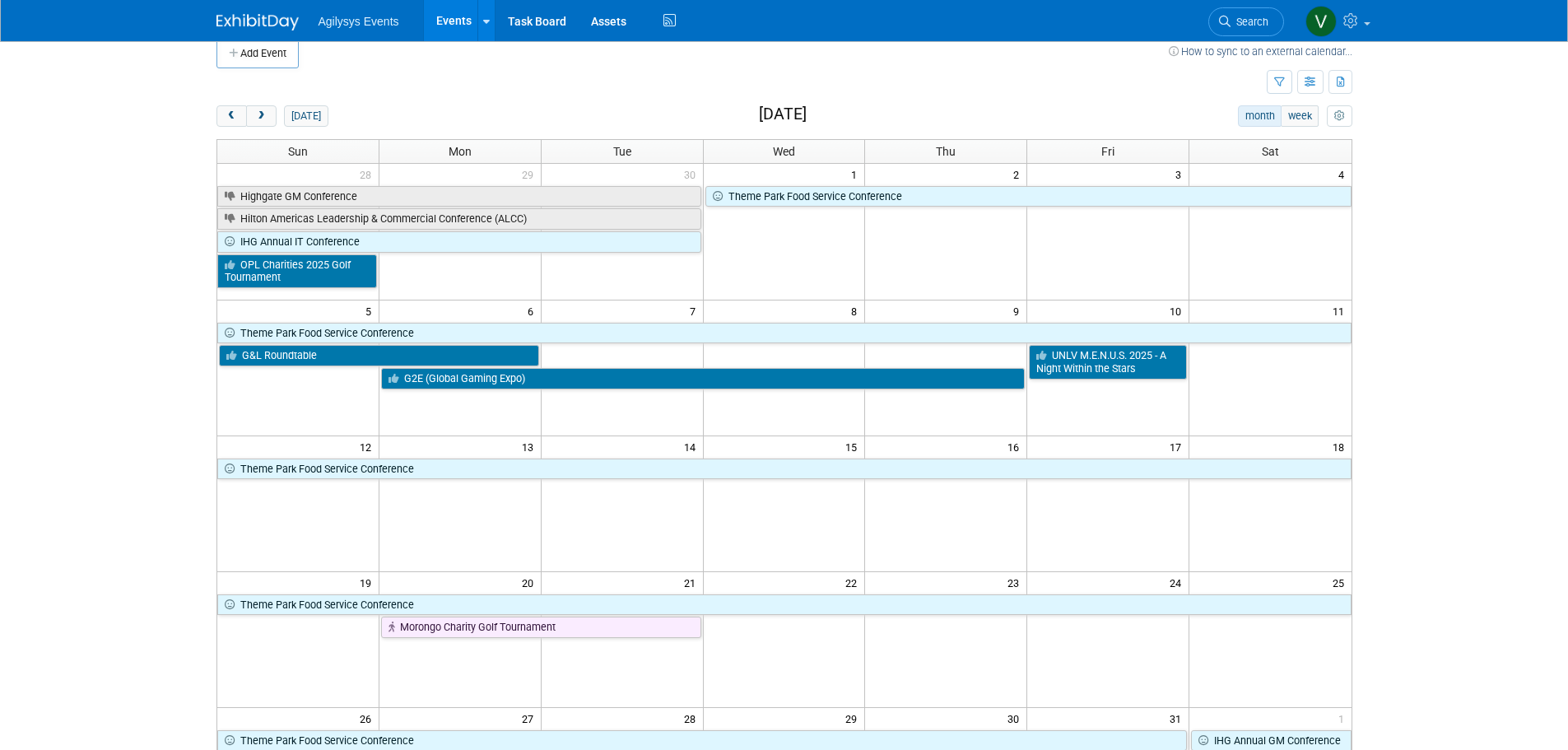 scroll, scrollTop: 0, scrollLeft: 0, axis: both 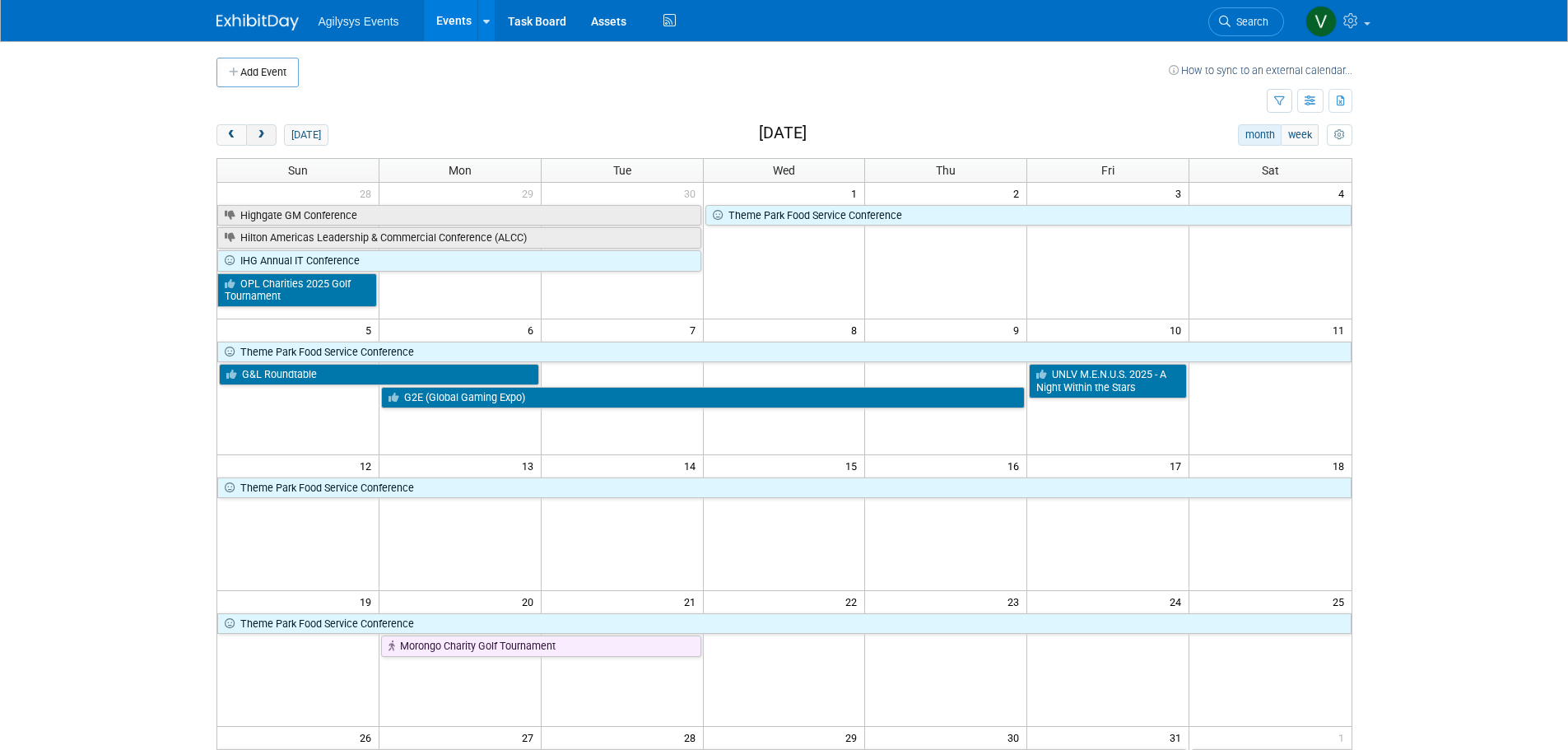 click at bounding box center [261, 135] 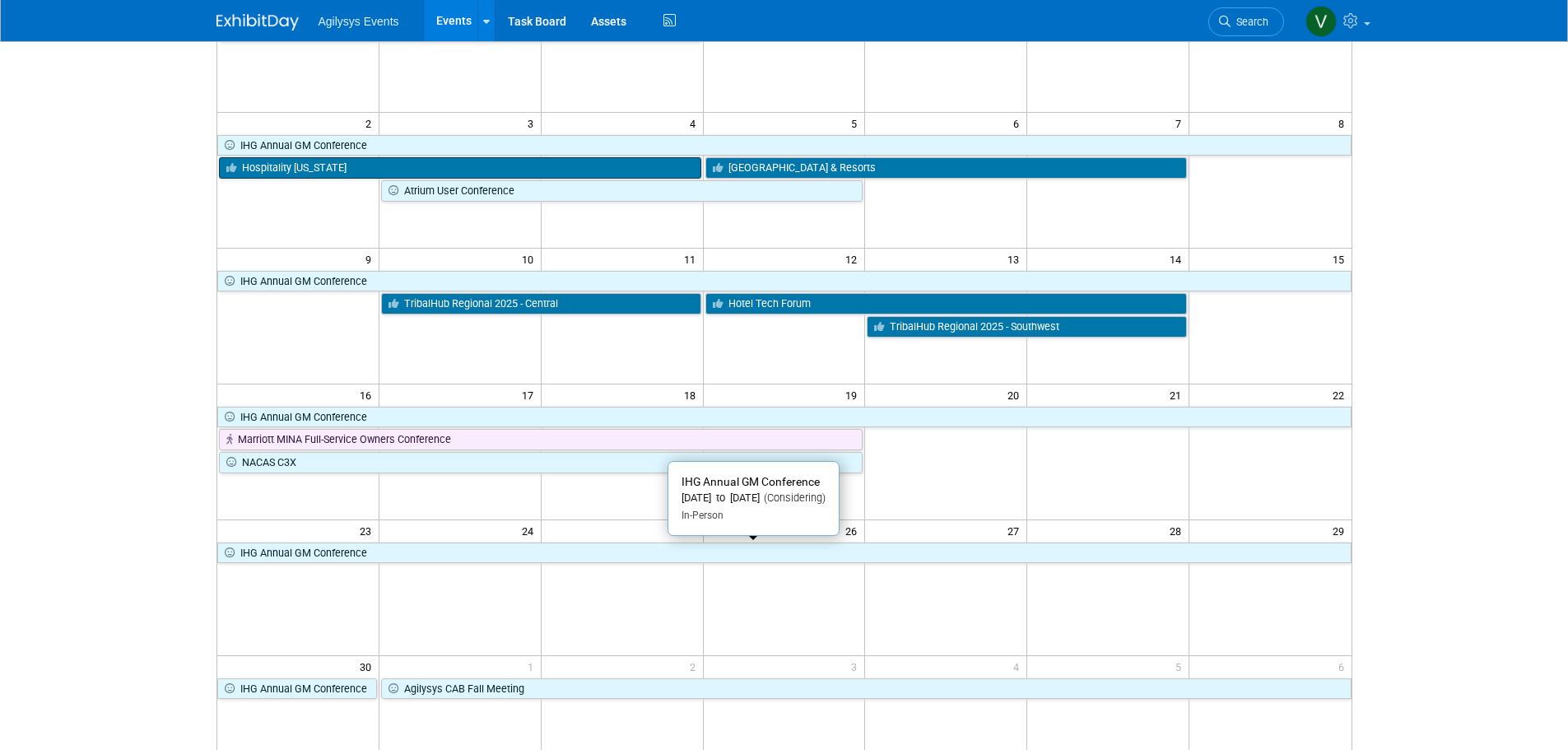 scroll, scrollTop: 0, scrollLeft: 0, axis: both 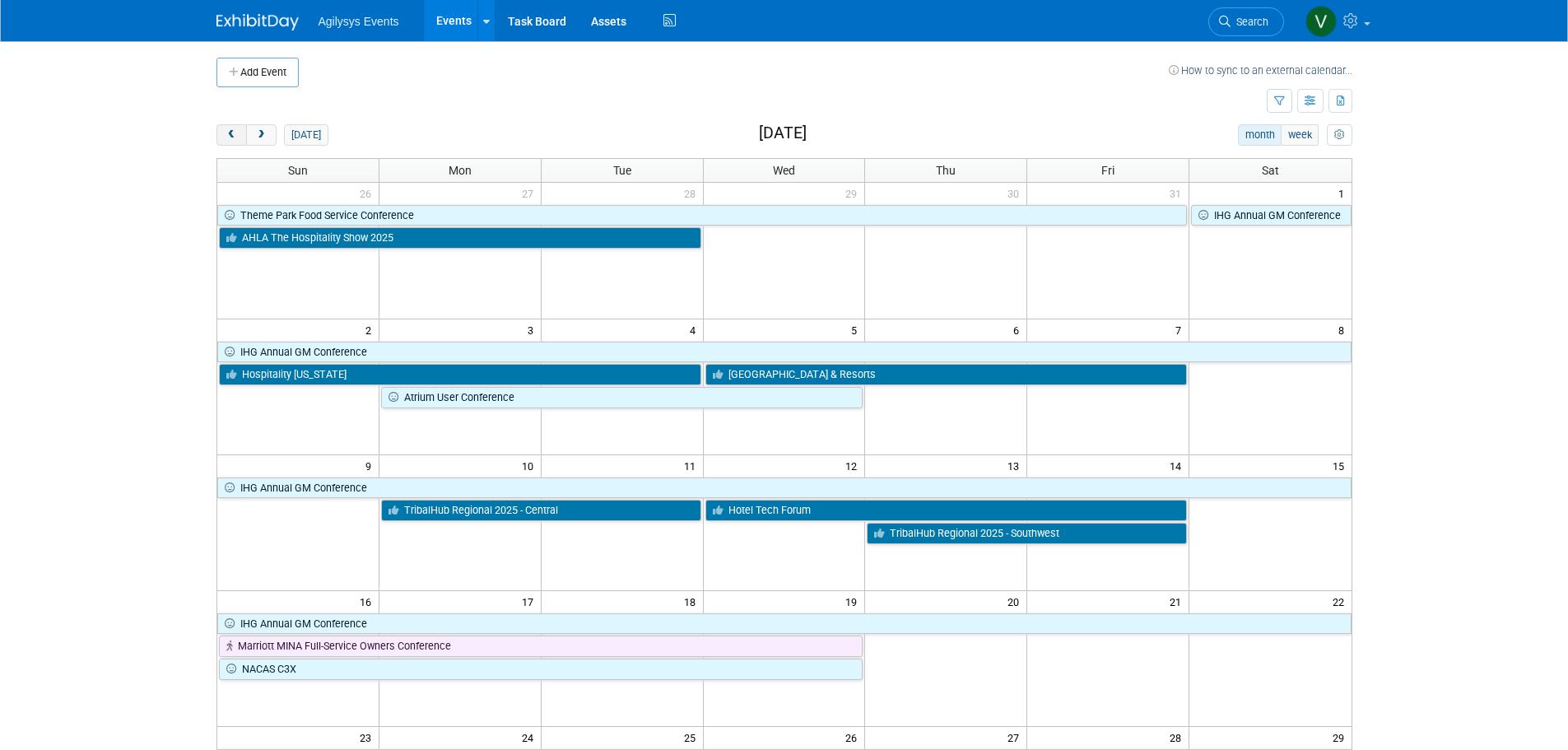 click at bounding box center [231, 135] 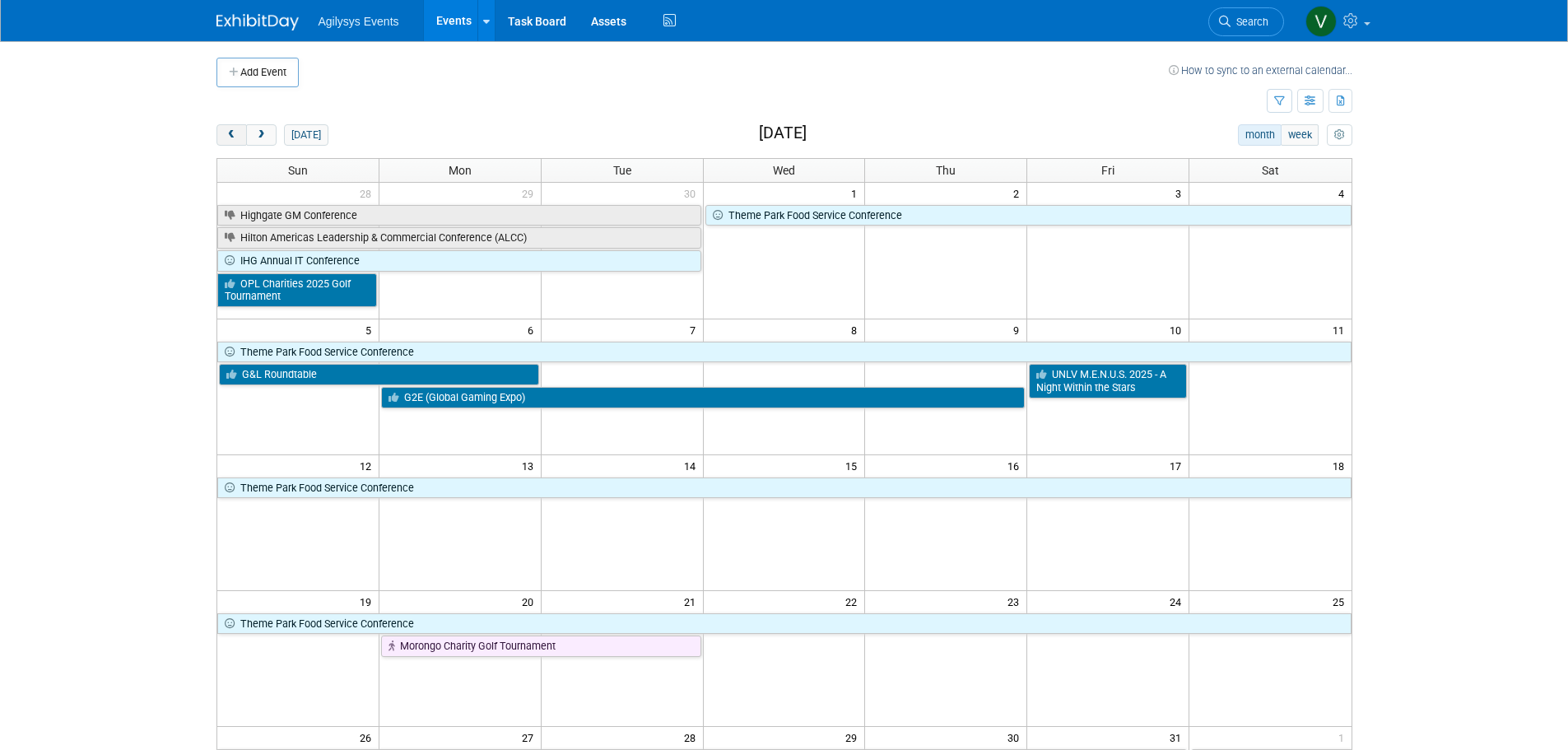 click at bounding box center (231, 135) 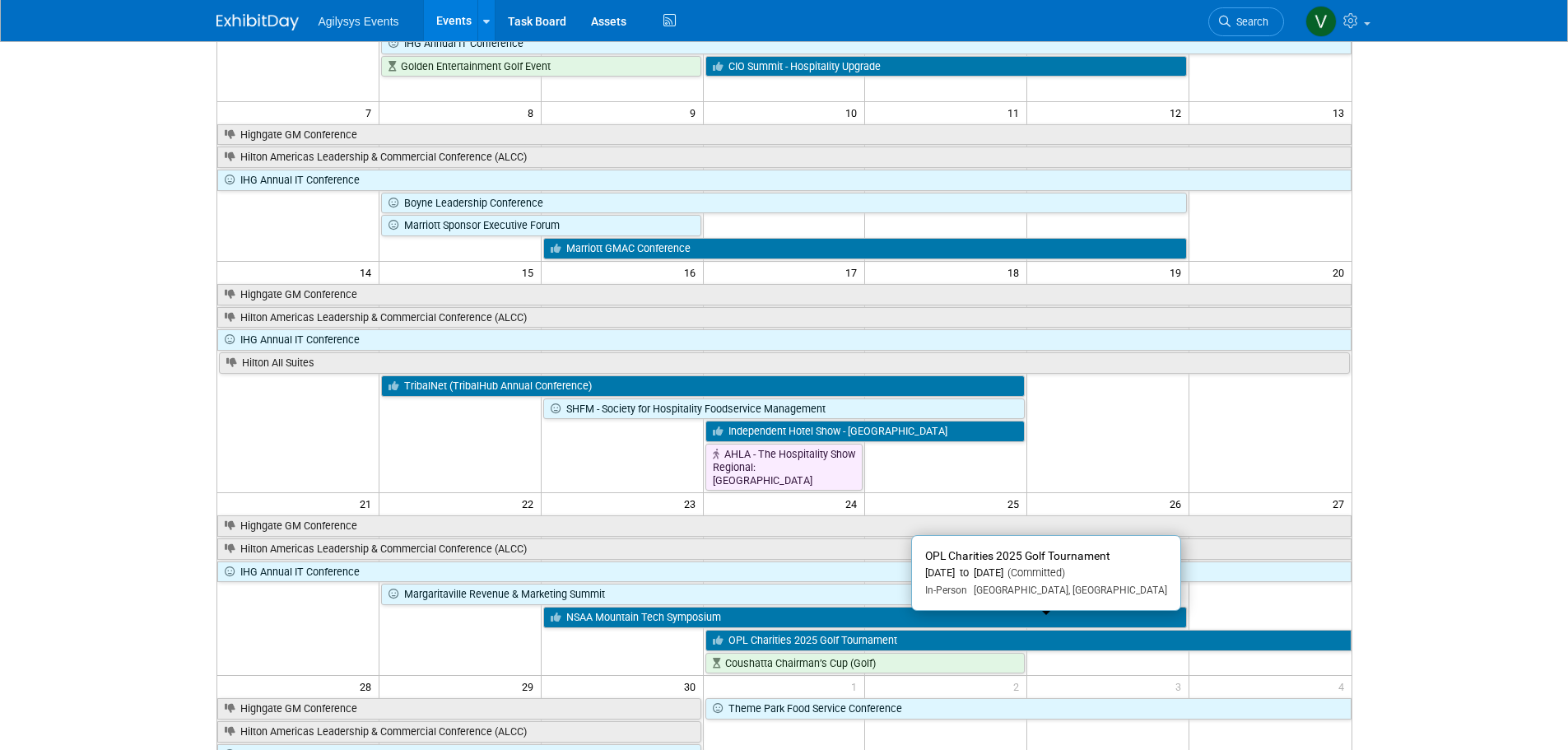 scroll, scrollTop: 0, scrollLeft: 0, axis: both 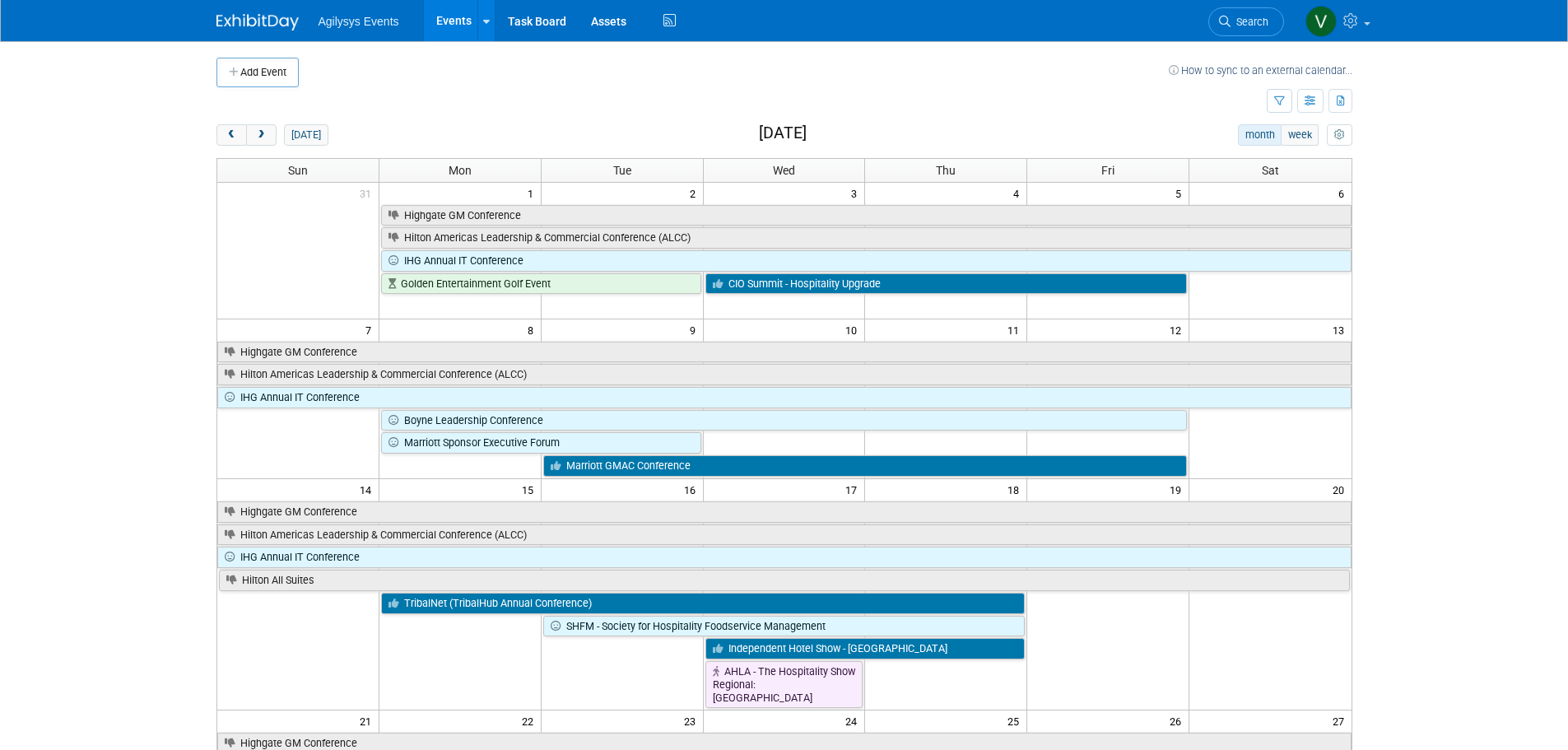 click on "Search" at bounding box center (1249, 21) 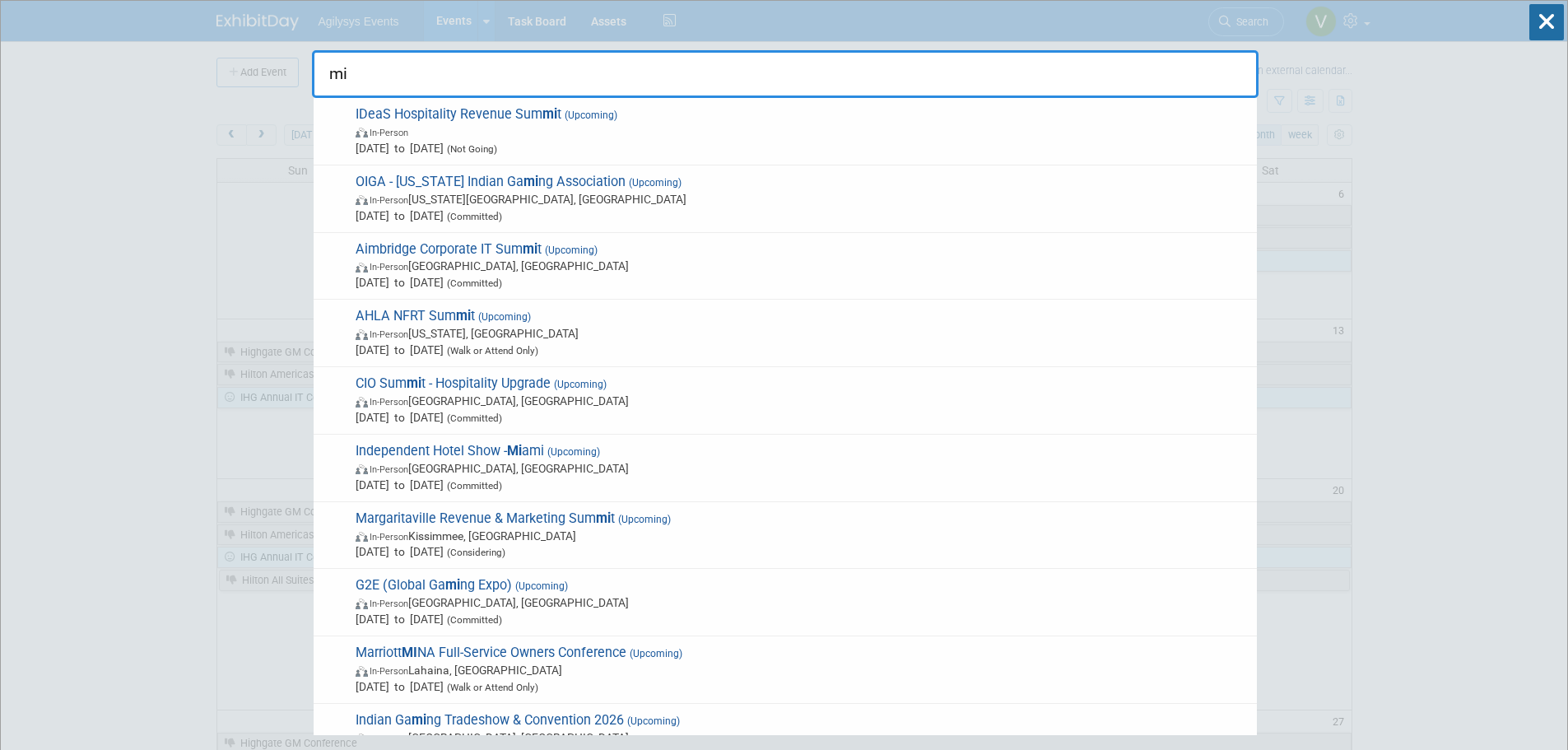 type on "m" 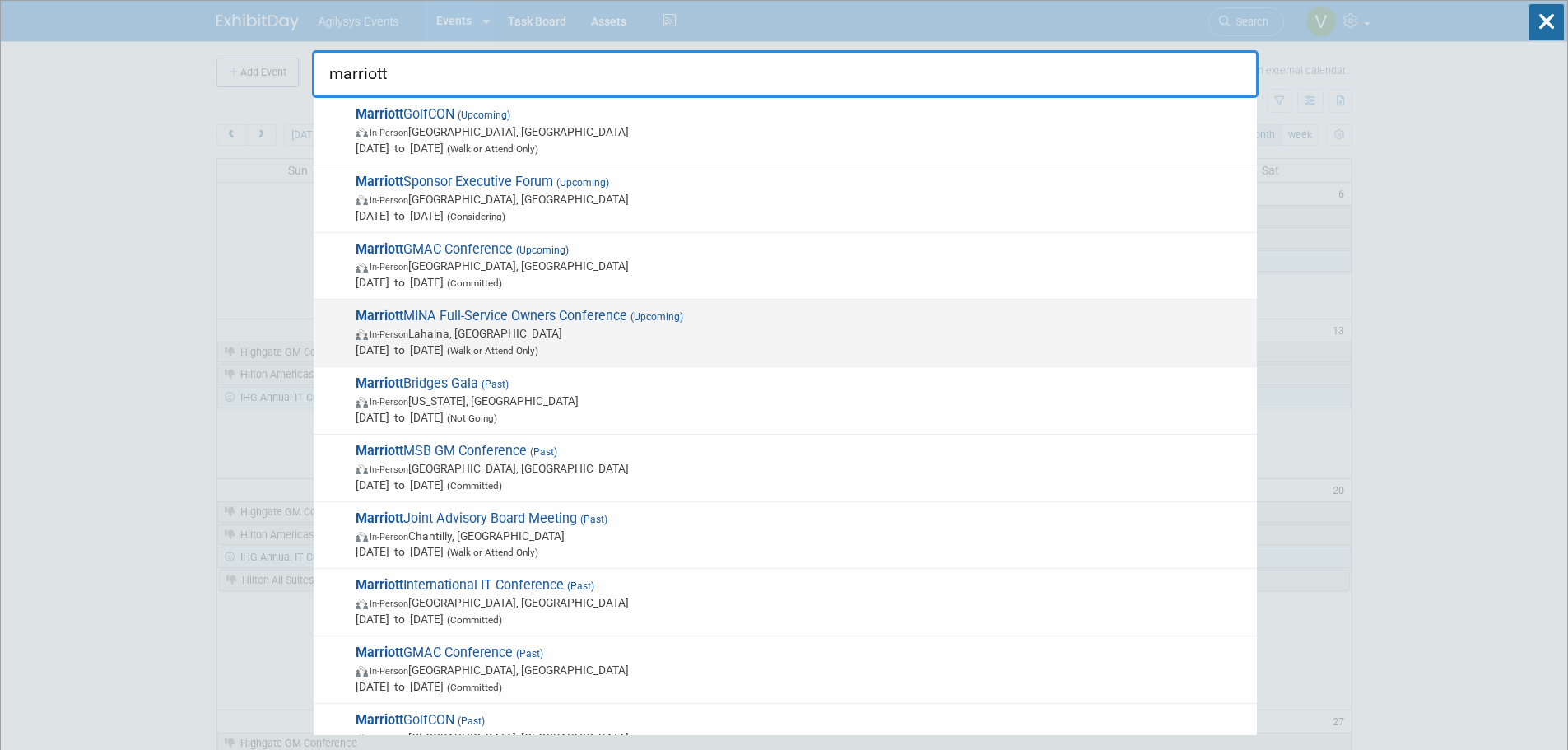 type on "marriott" 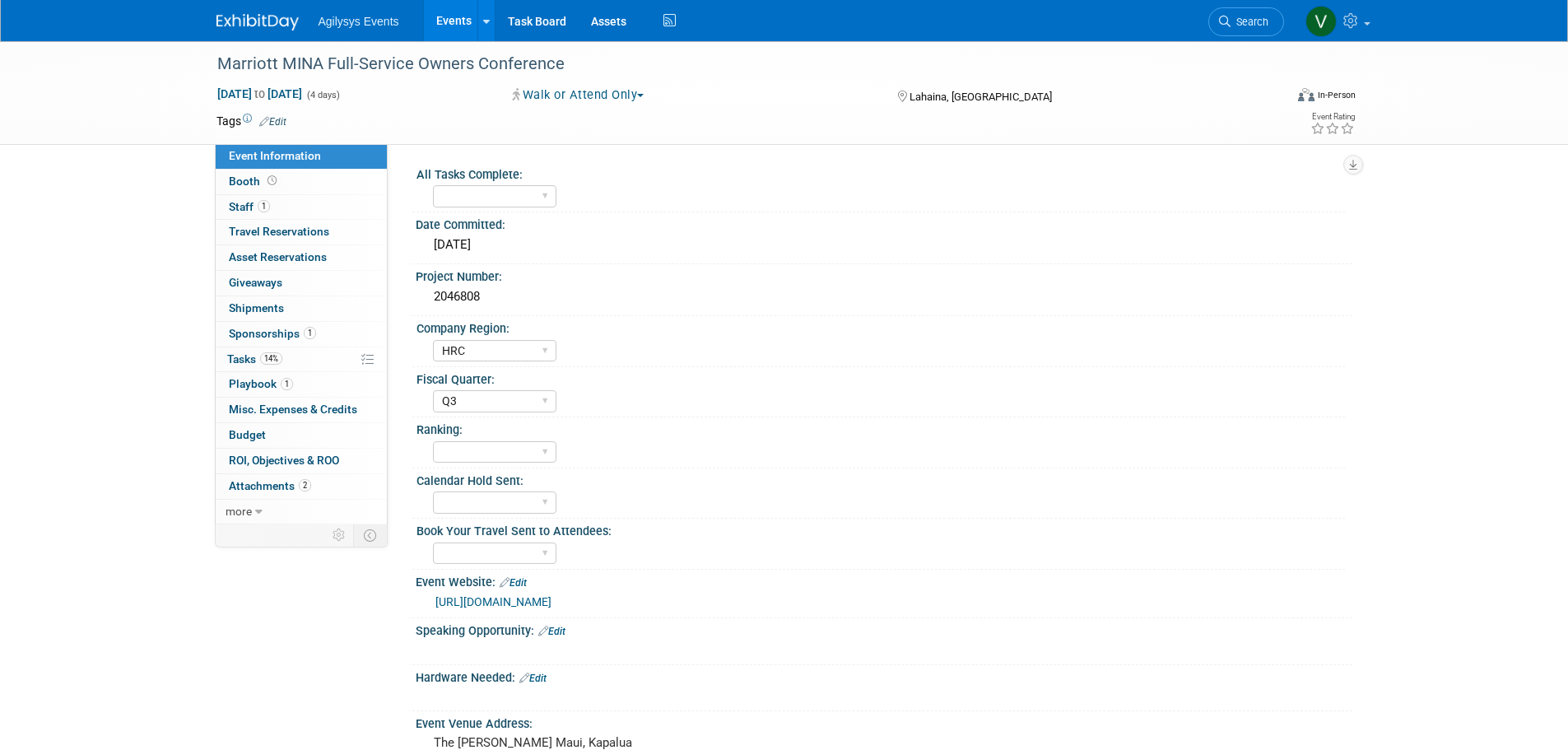 select on "HRC" 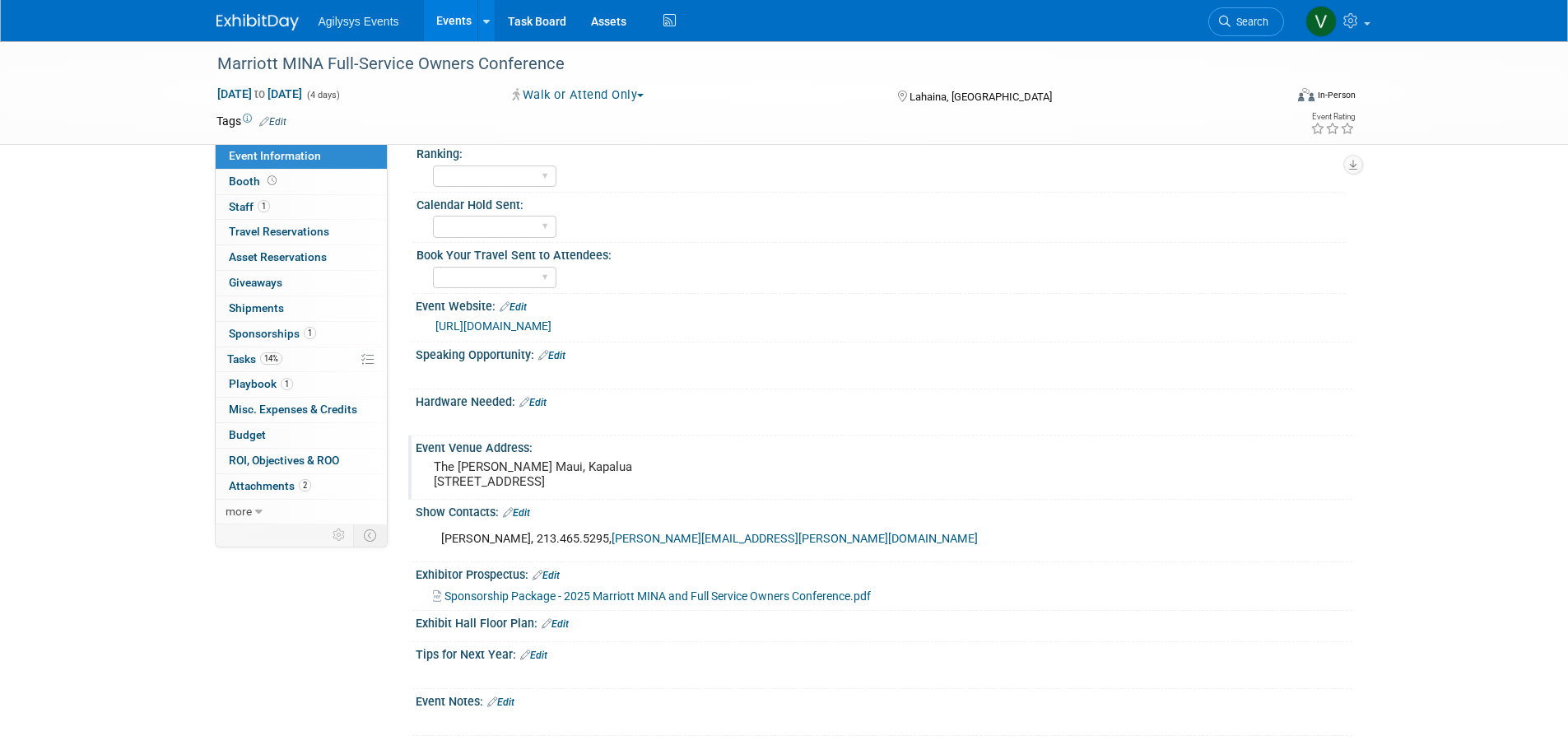 scroll, scrollTop: 247, scrollLeft: 0, axis: vertical 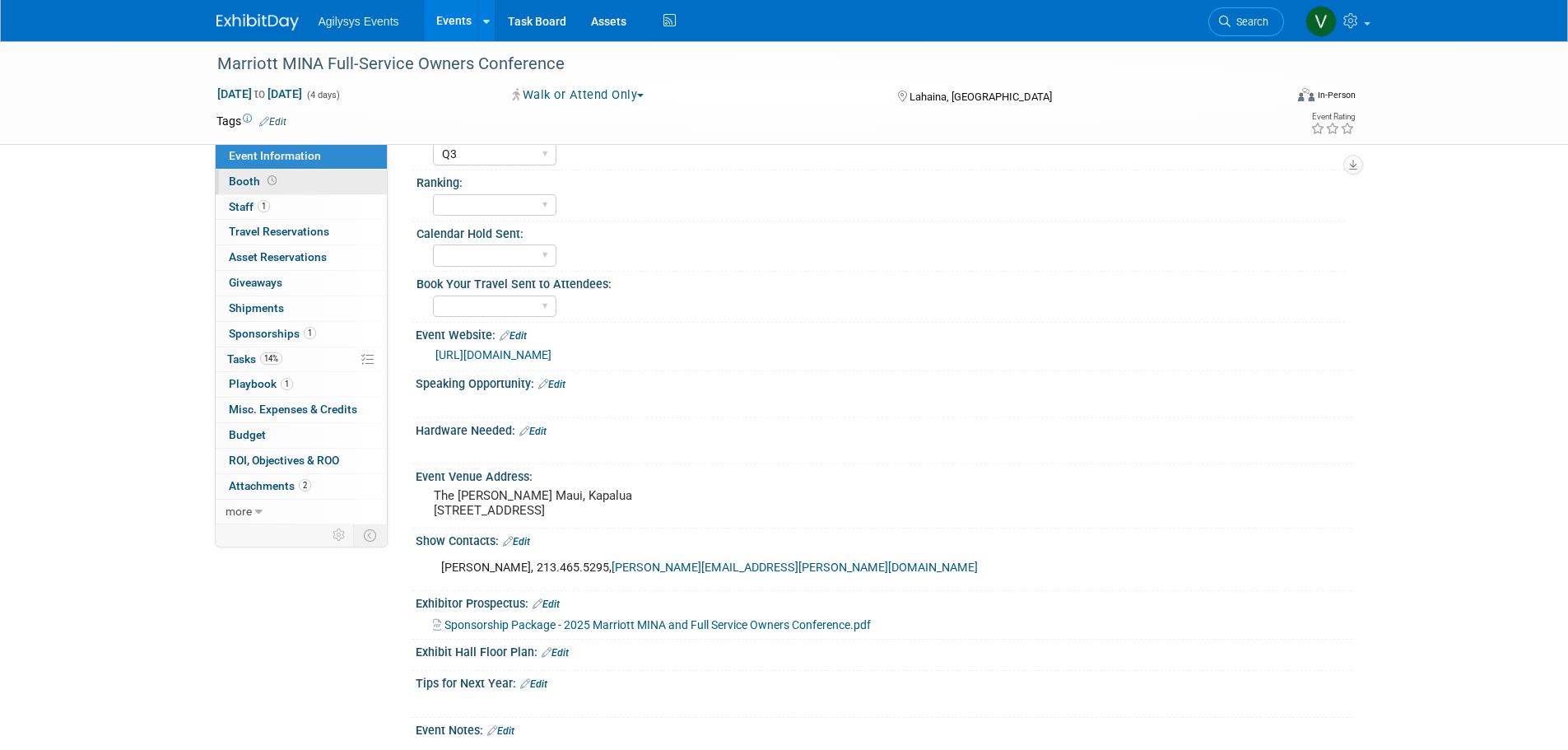 click on "Booth" at bounding box center [301, 182] 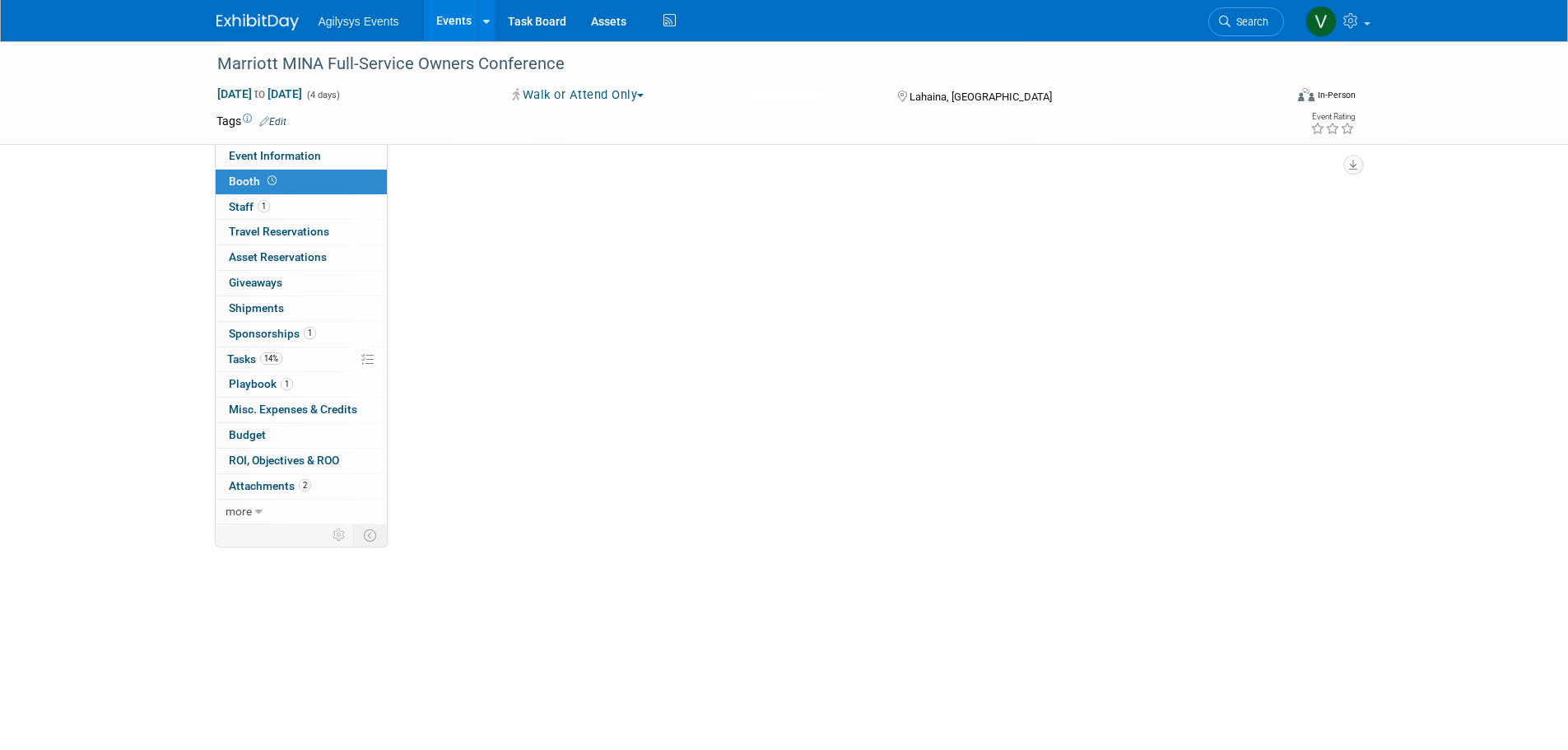 scroll, scrollTop: 0, scrollLeft: 0, axis: both 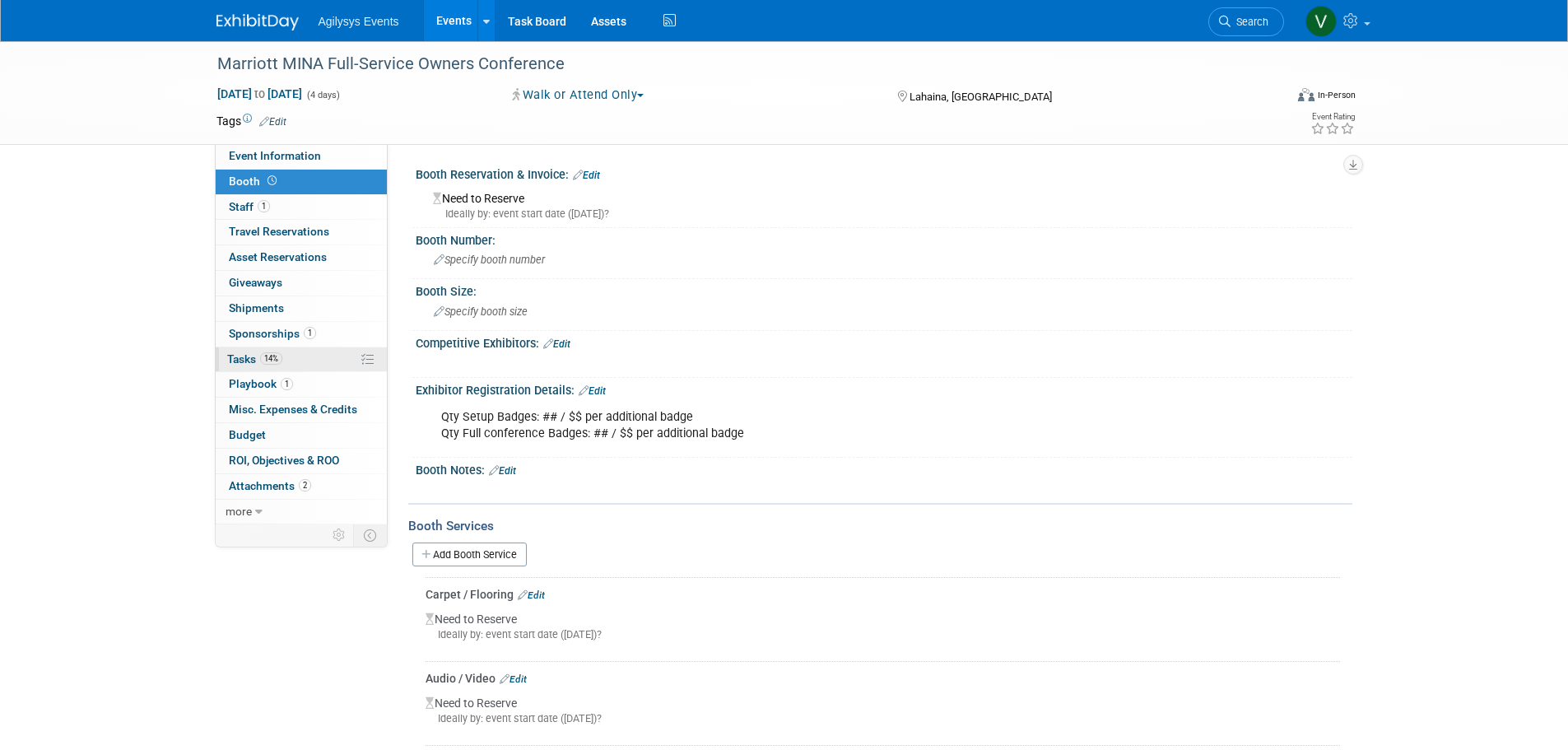 click on "Tasks 14%" at bounding box center (254, 359) 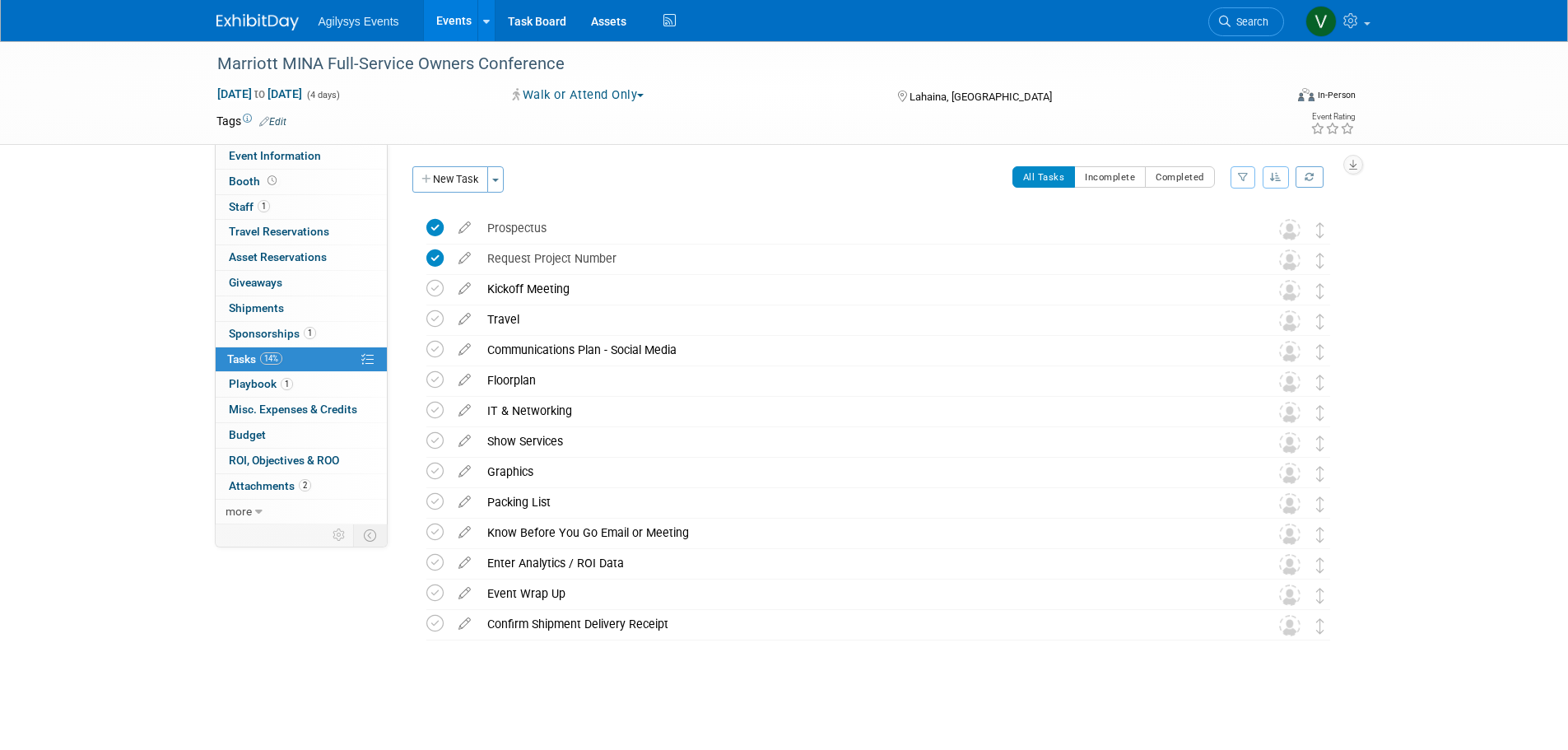 click on "New Task" at bounding box center (450, 179) 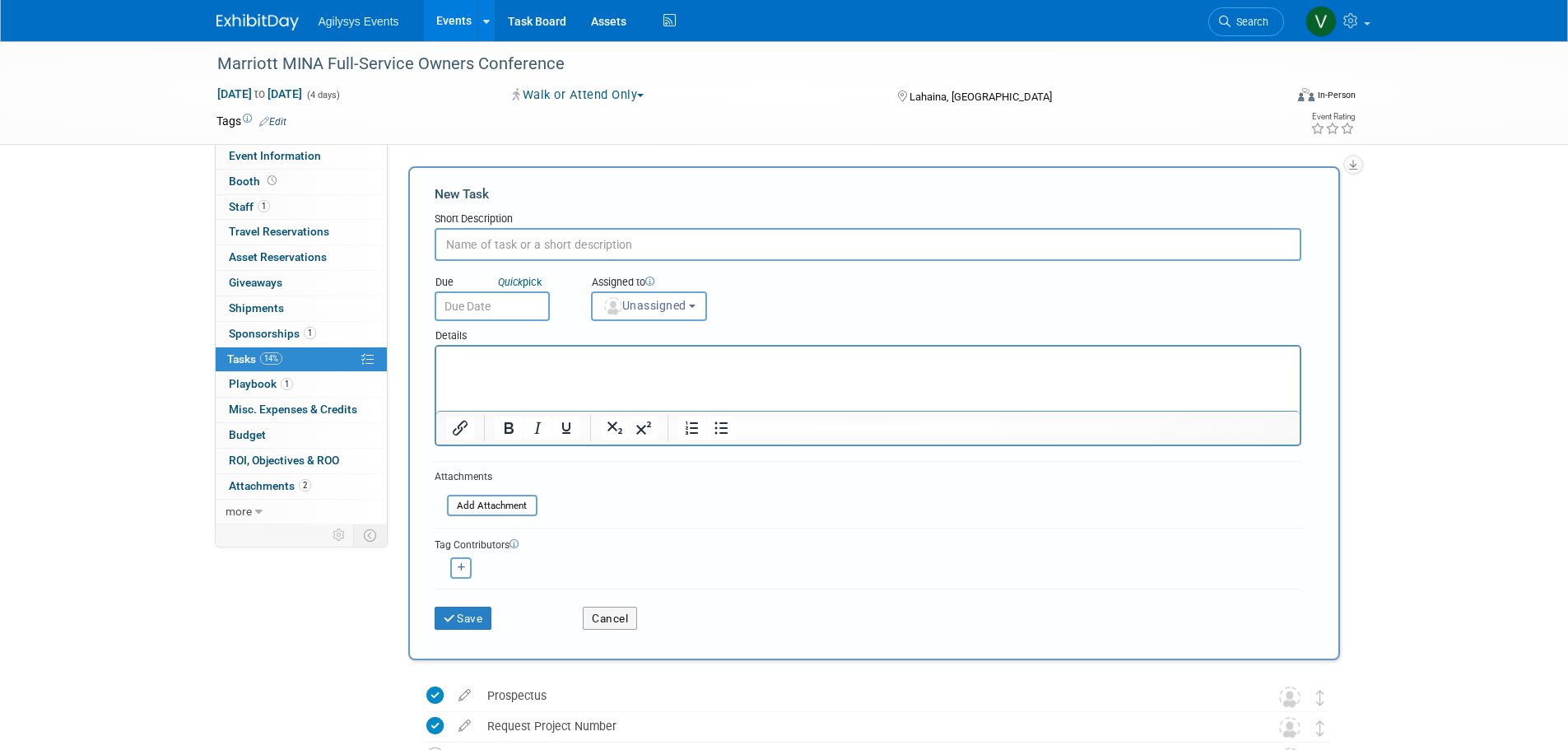 scroll, scrollTop: 0, scrollLeft: 0, axis: both 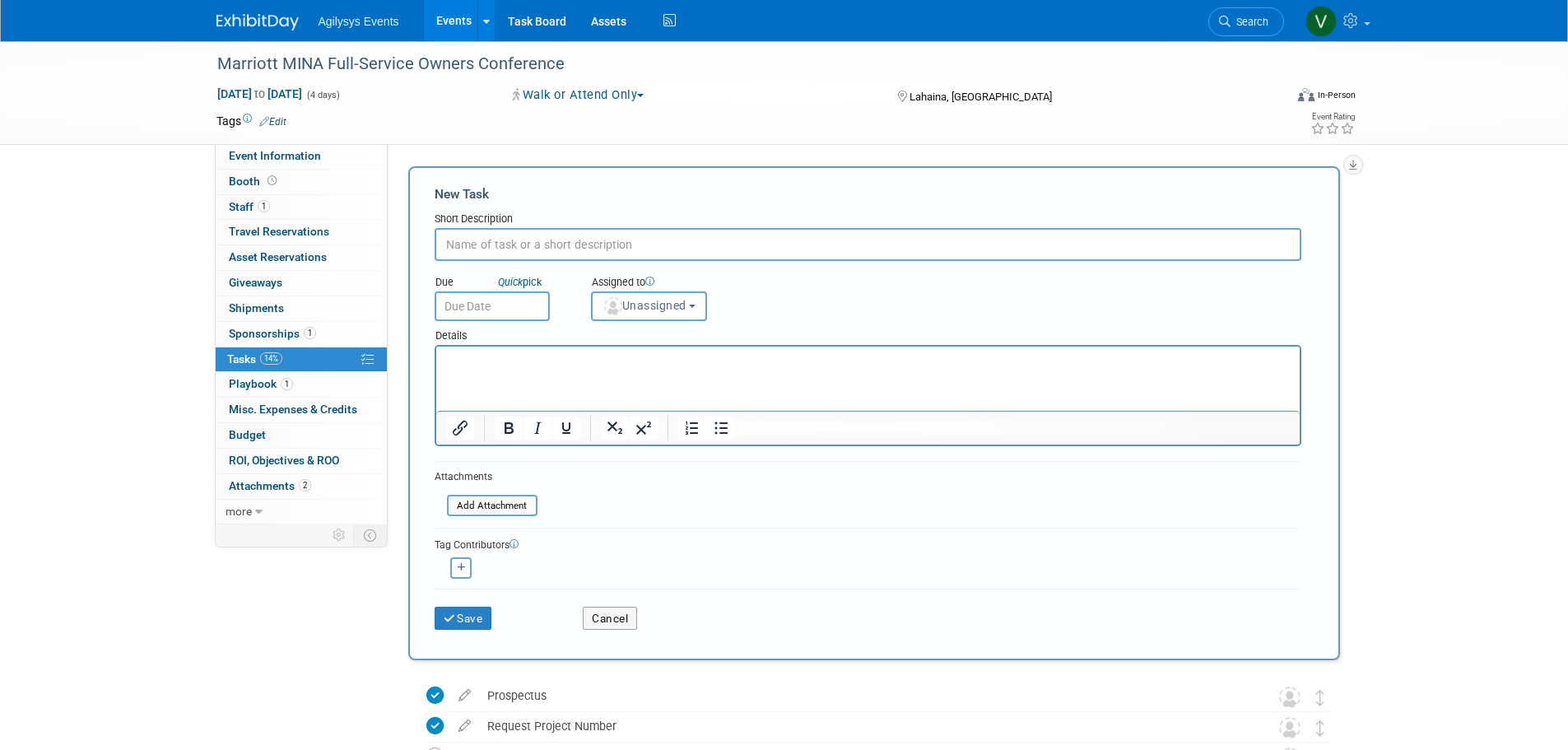 type 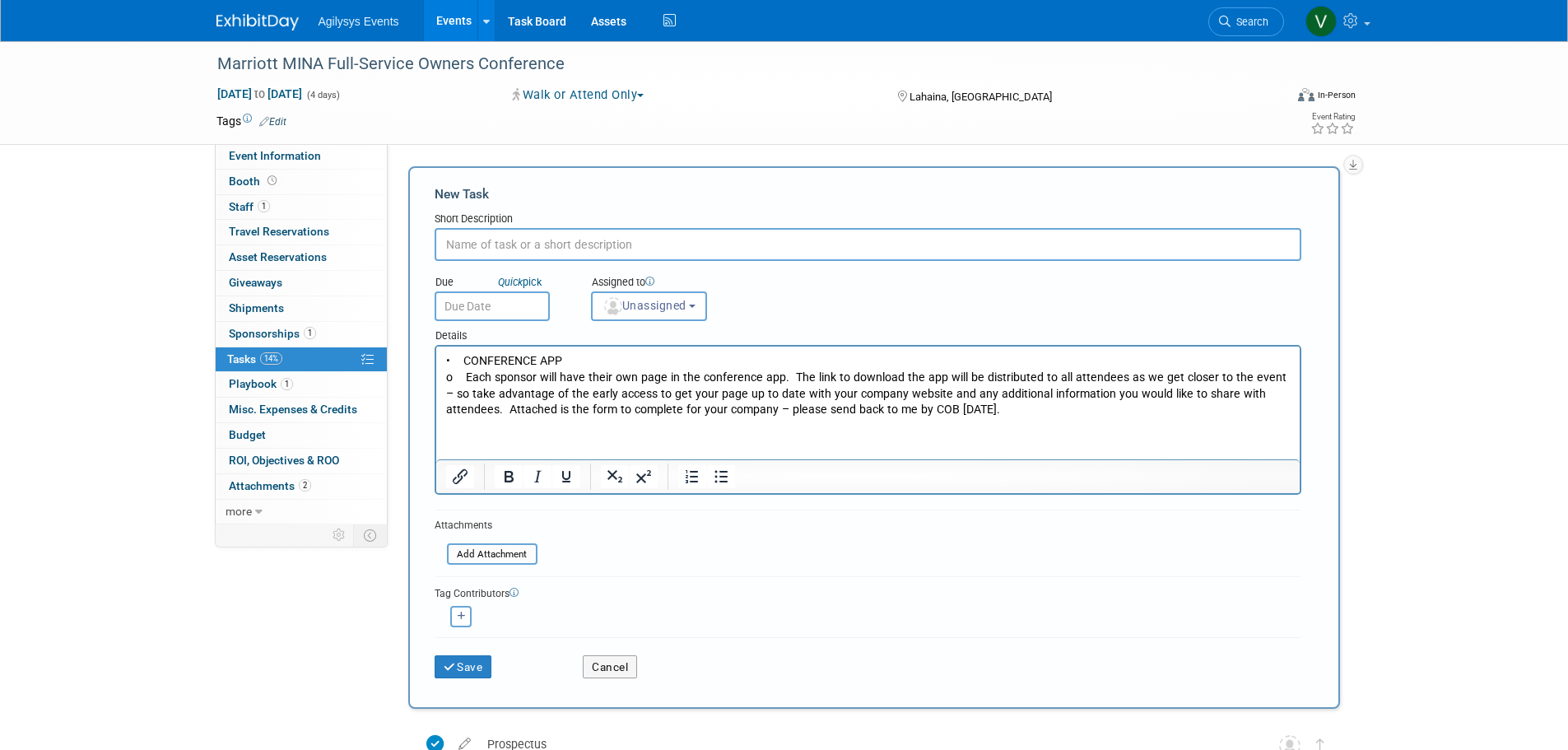 click on "•    CONFERENCE APP  o    Each sponsor will have their own page in the conference app.  The link to download the app will be distributed to all attendees as we get closer to the event – so take advantage of the early access to get your page up to date with your company website and any additional information you would like to share with attendees.  Attached is the form to complete for your company – please send back to me by COB October 1st." at bounding box center [868, 385] 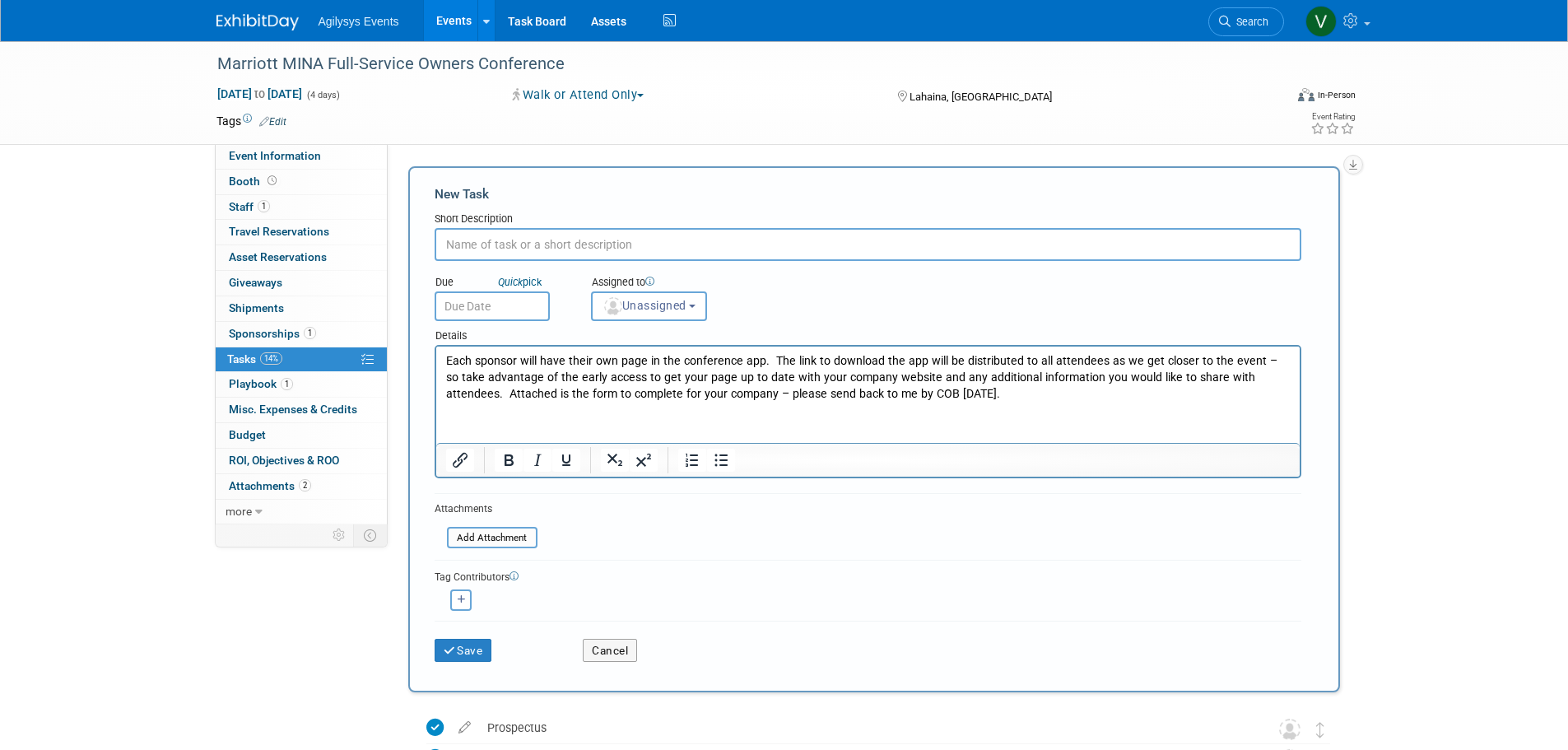 click at bounding box center (868, 245) 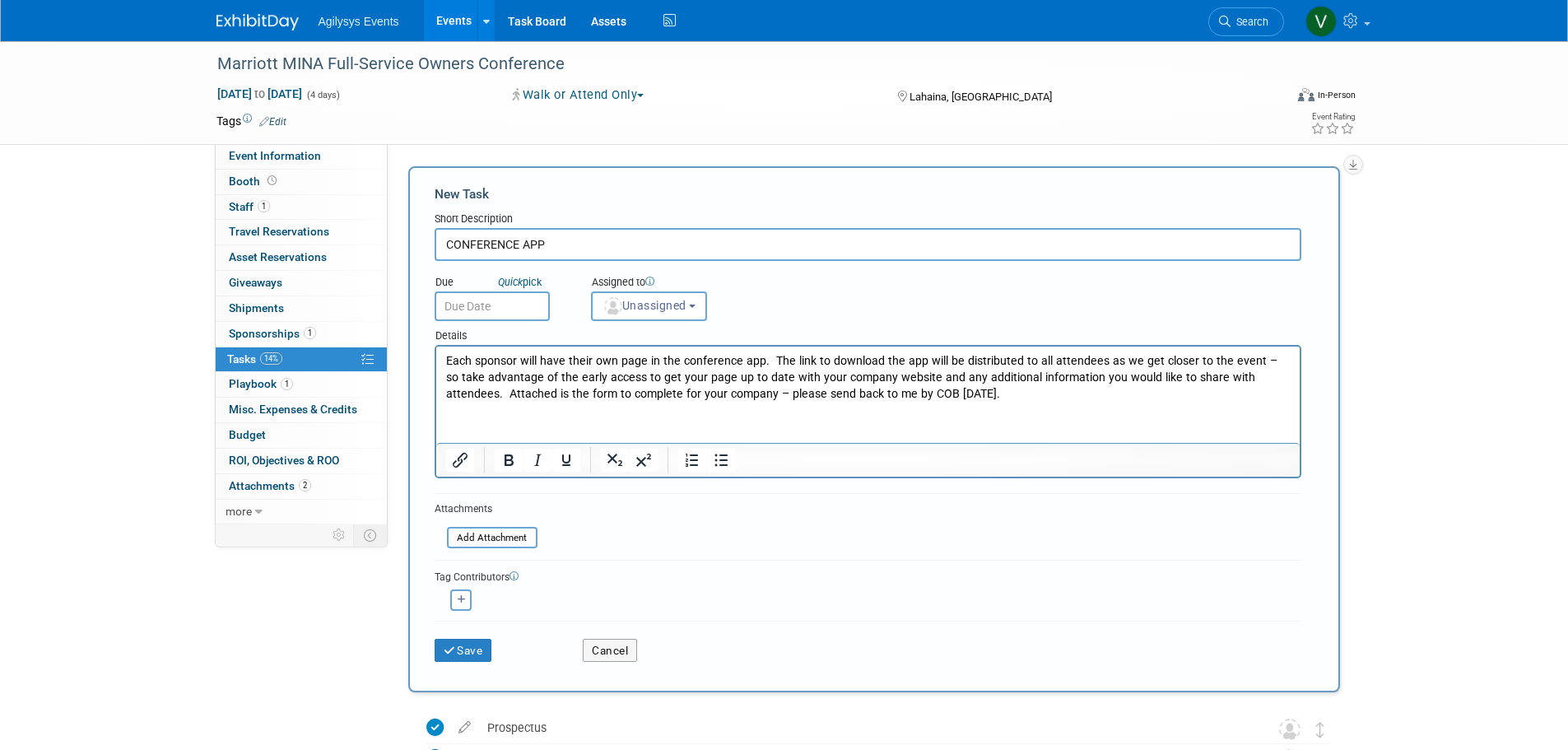 drag, startPoint x: 452, startPoint y: 245, endPoint x: 396, endPoint y: 237, distance: 56.569 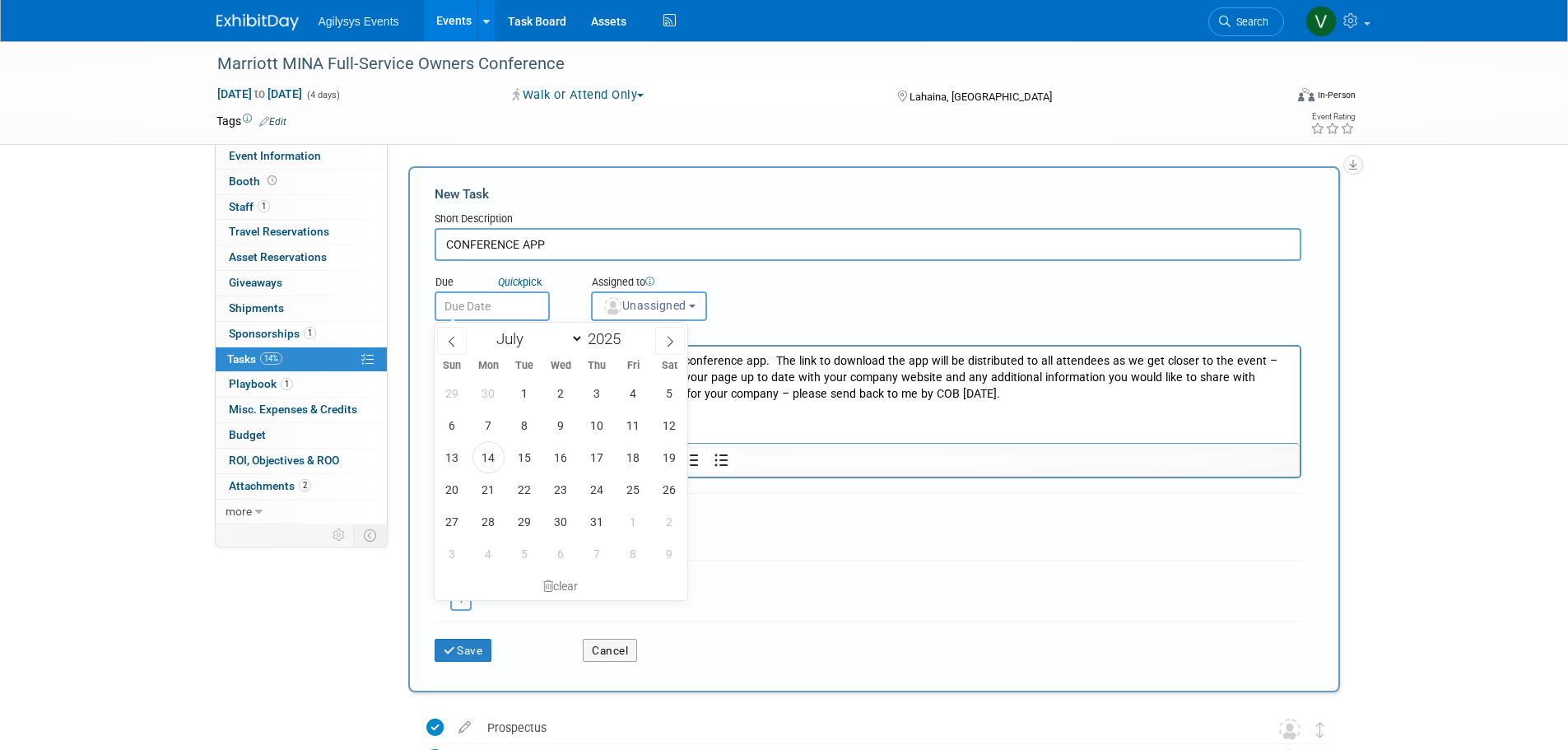 click at bounding box center [492, 306] 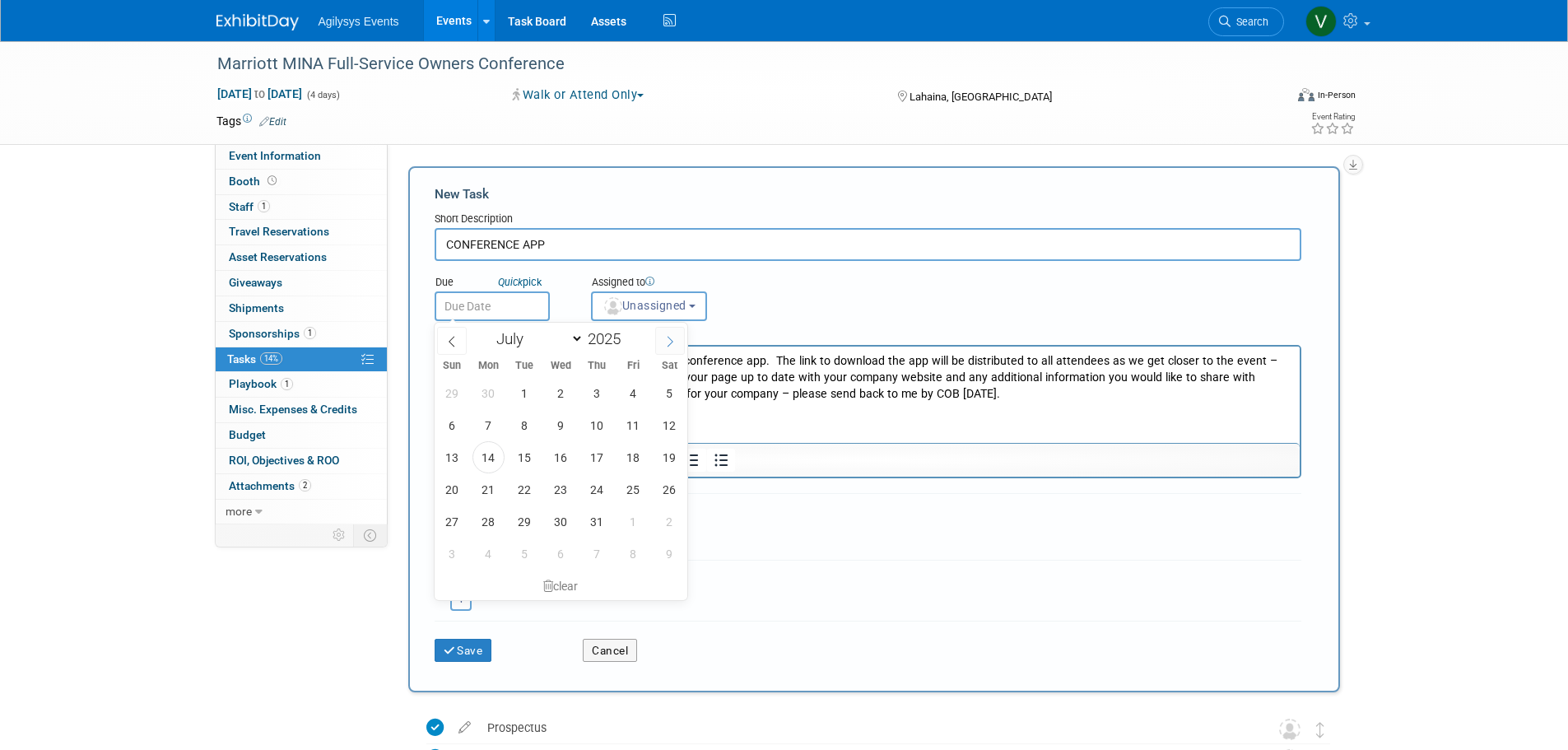 click at bounding box center [670, 341] 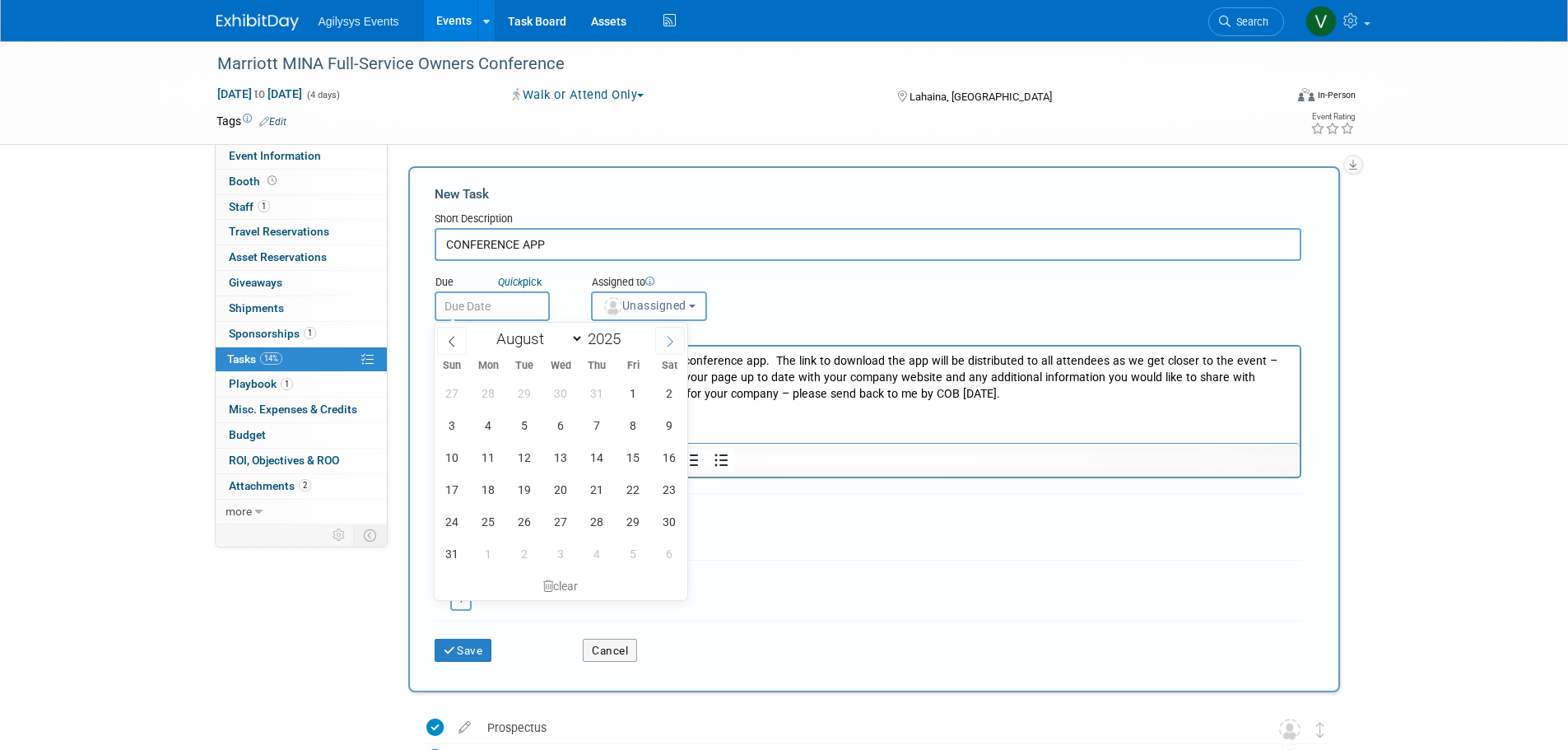 click 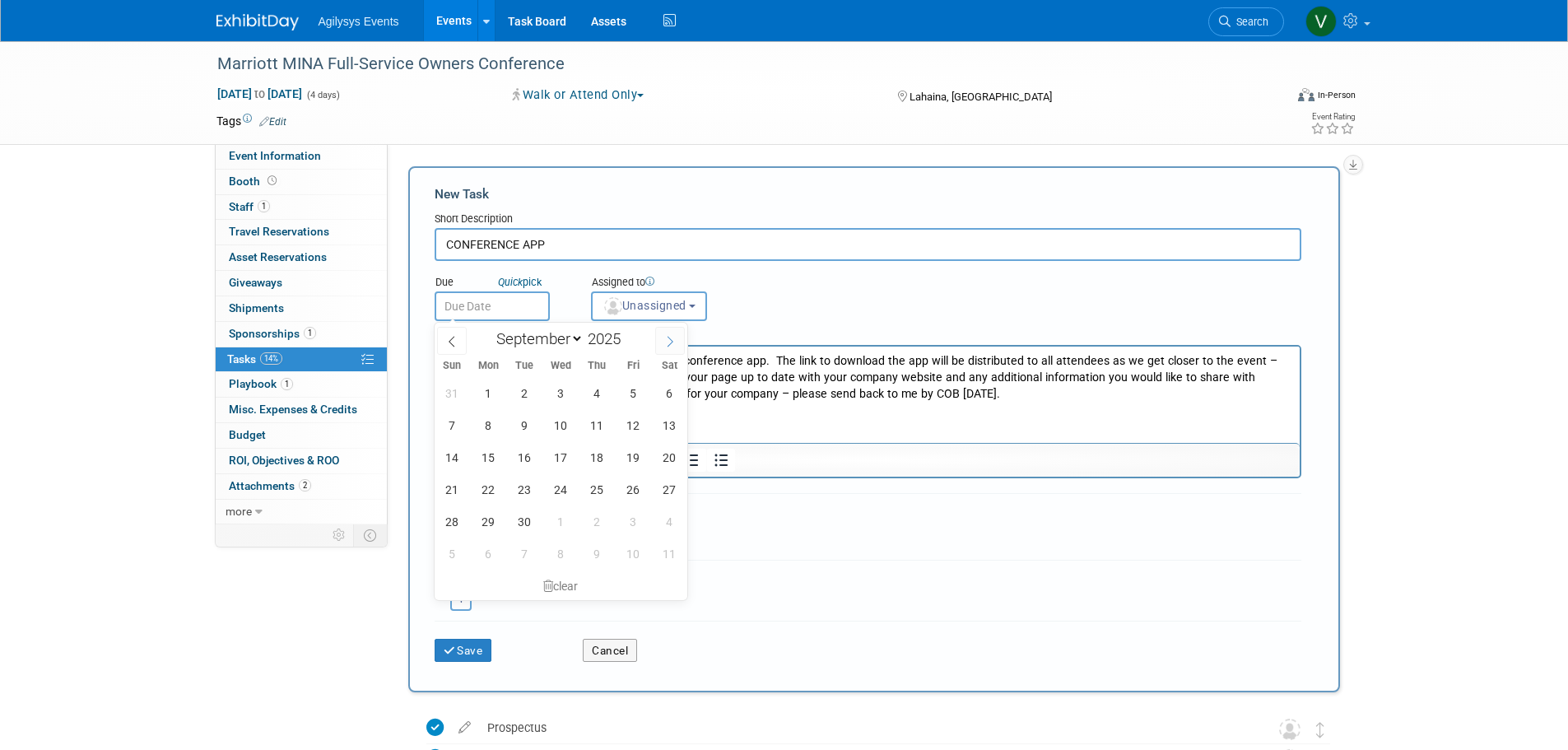 click at bounding box center (670, 341) 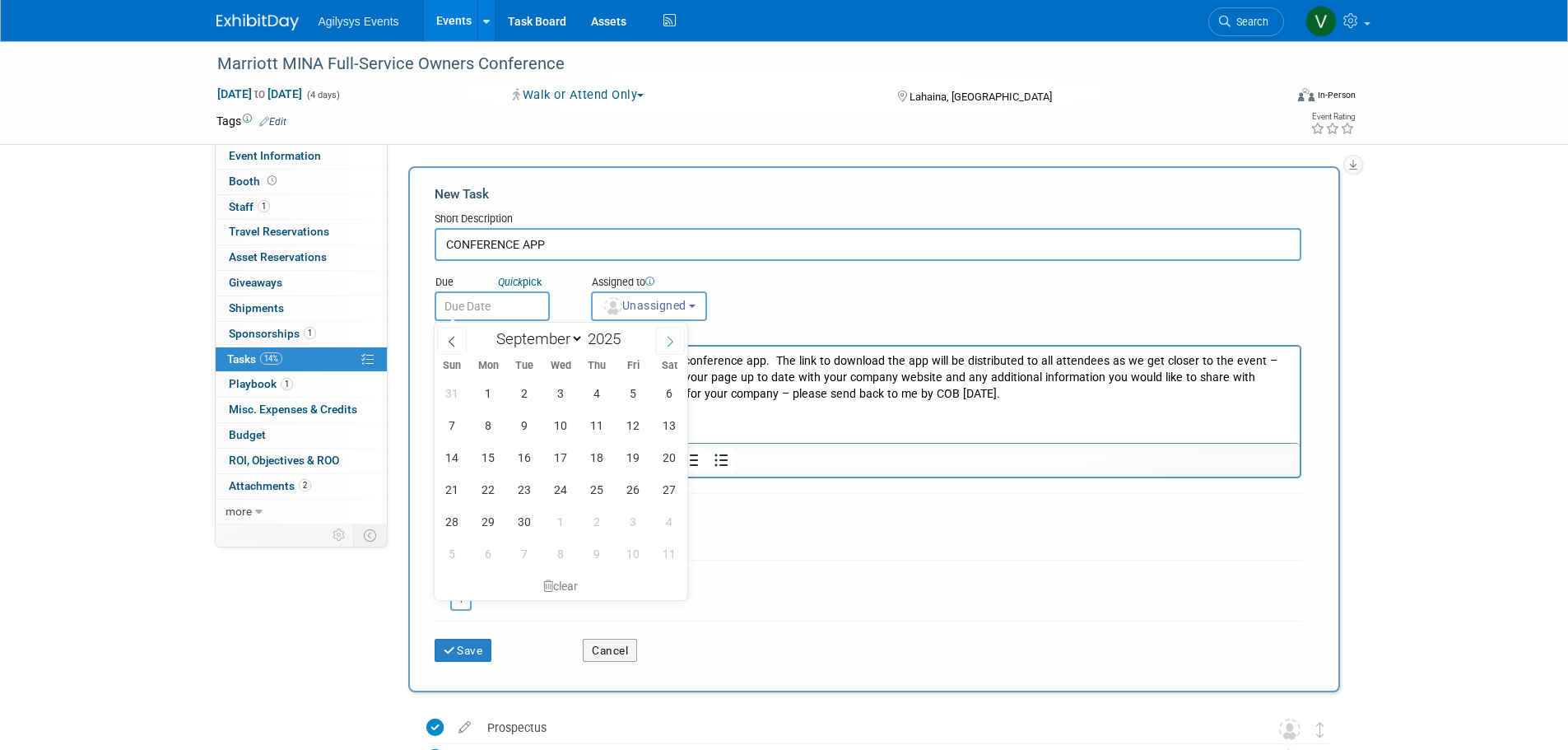 select on "9" 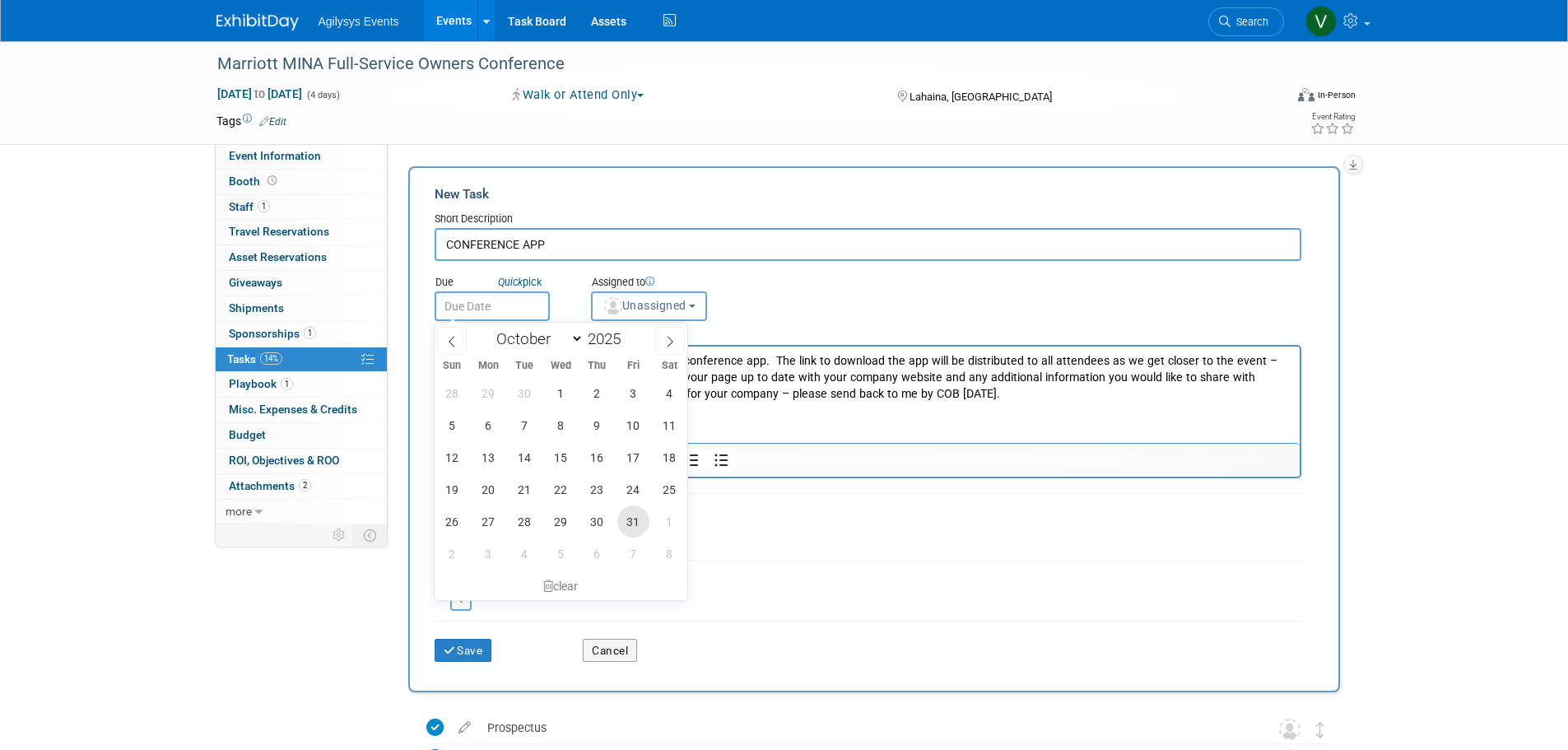 click on "31" at bounding box center [633, 521] 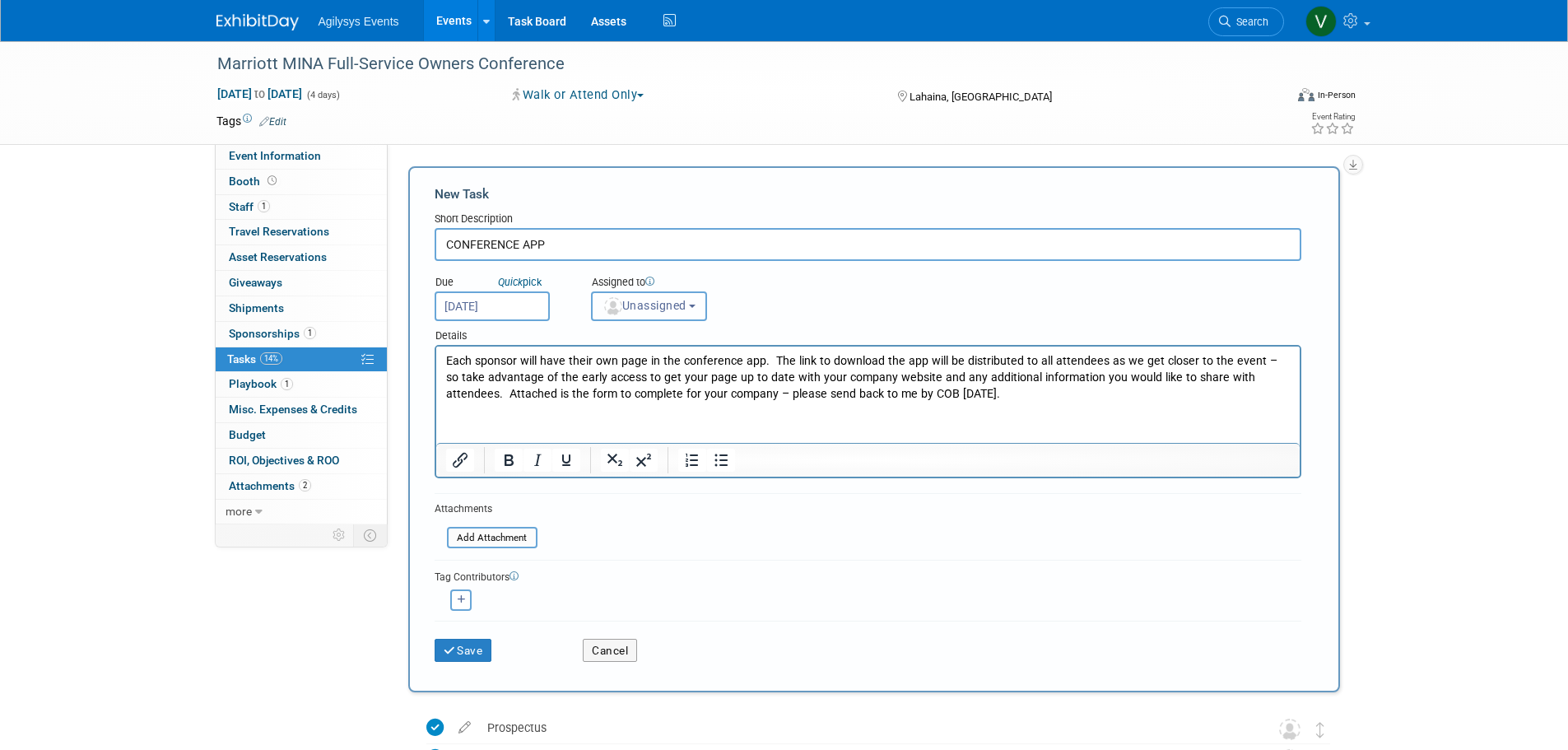 click on "Unassigned" at bounding box center [644, 305] 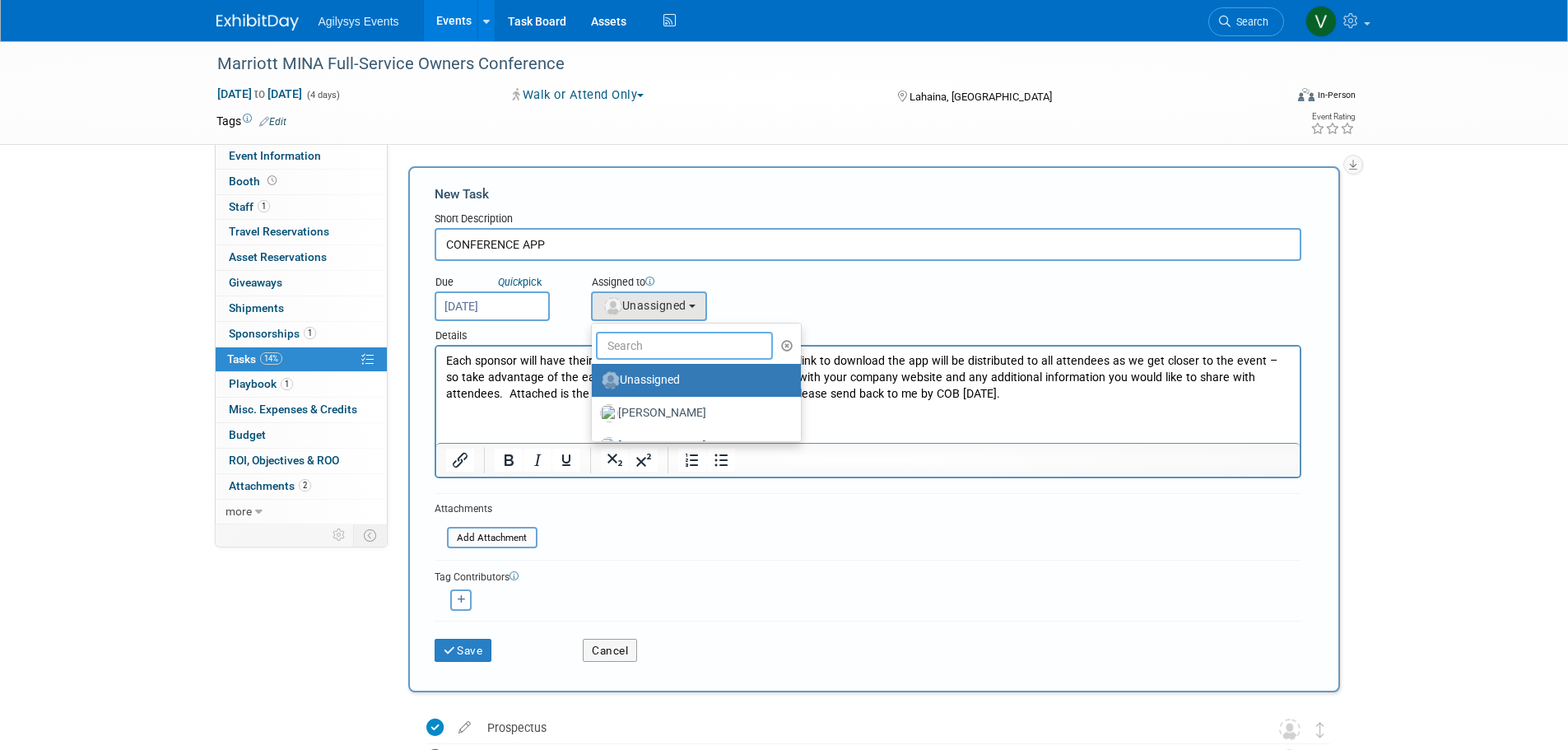 click at bounding box center [685, 346] 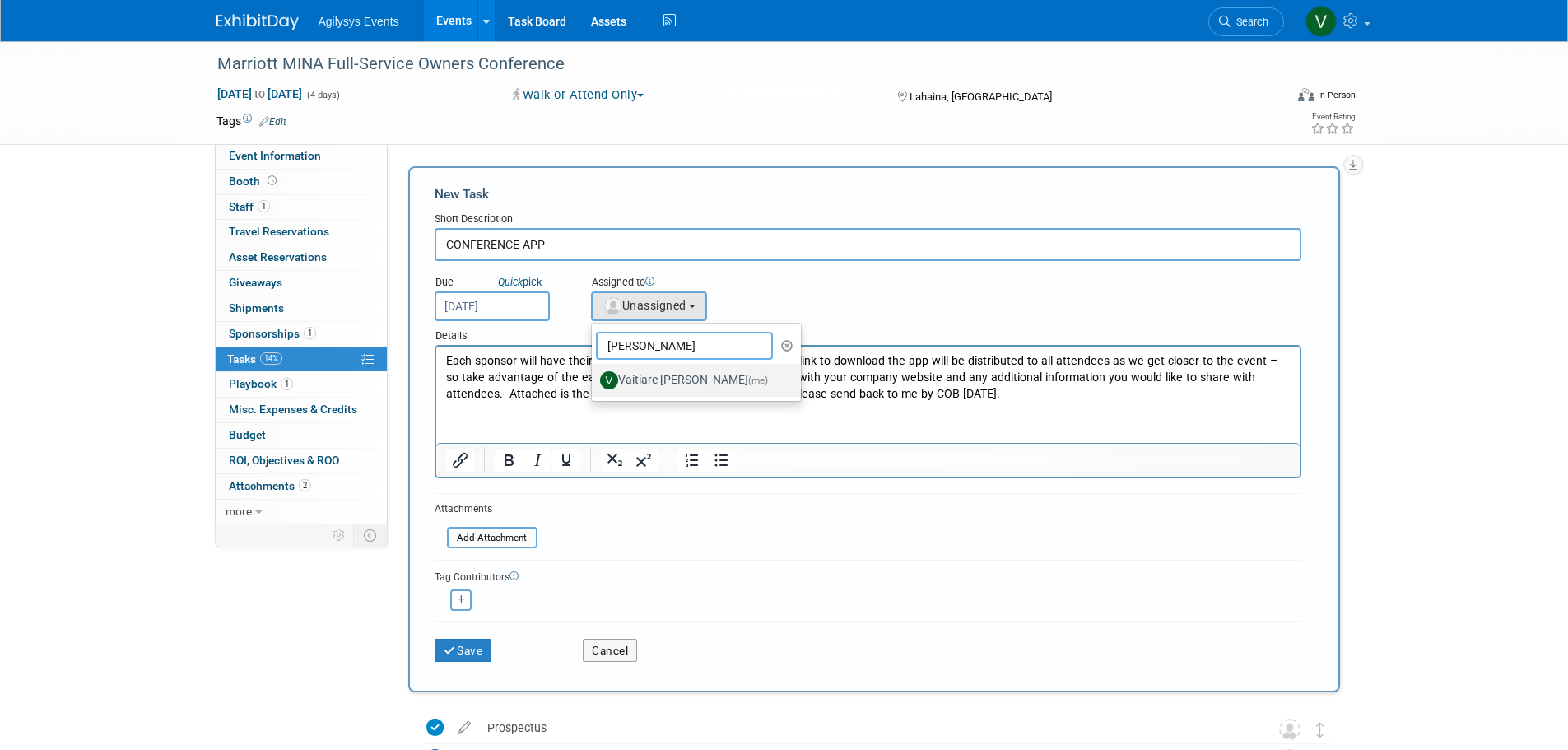 type on "vaiti" 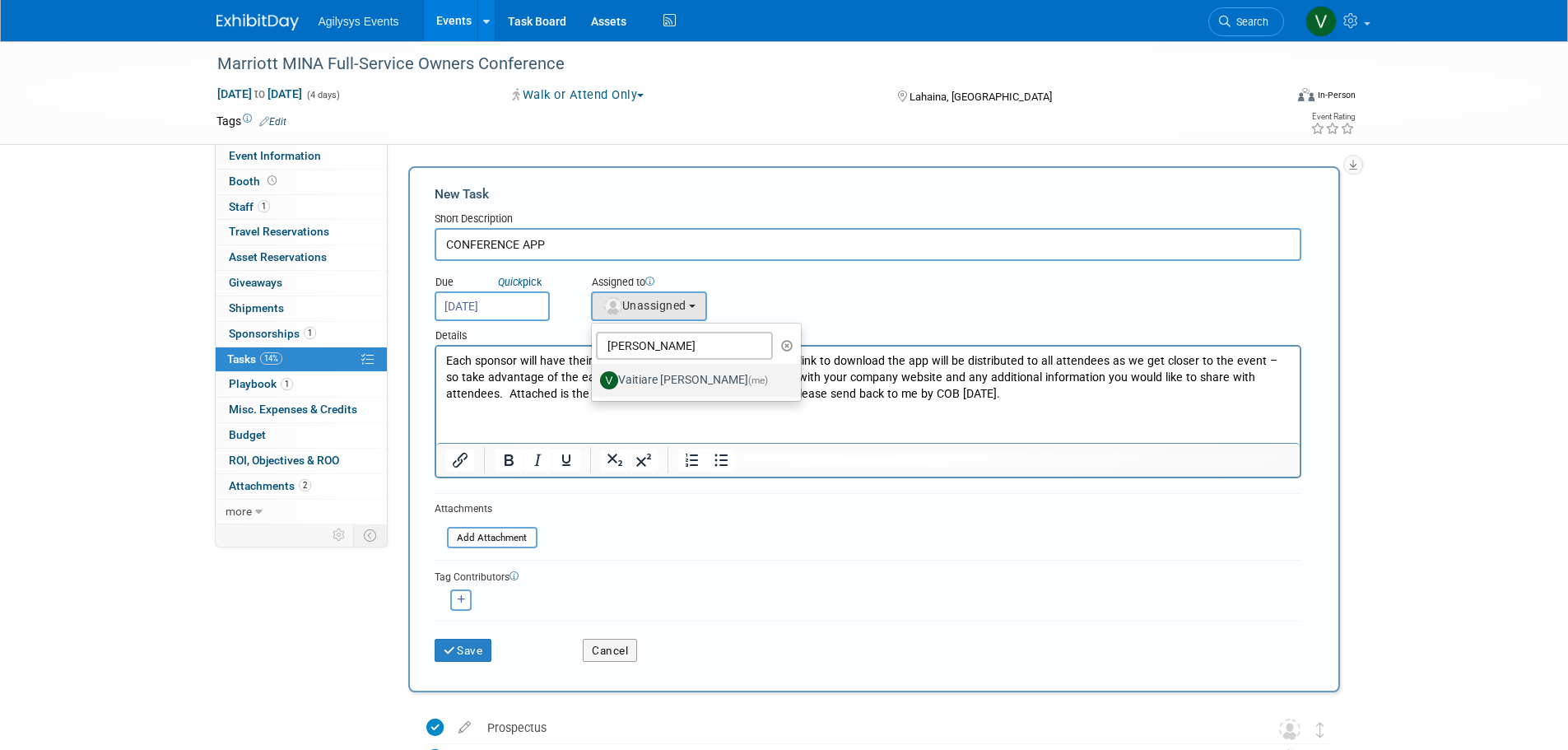 click on "Vaitiare Munoz
(me)" at bounding box center (692, 380) 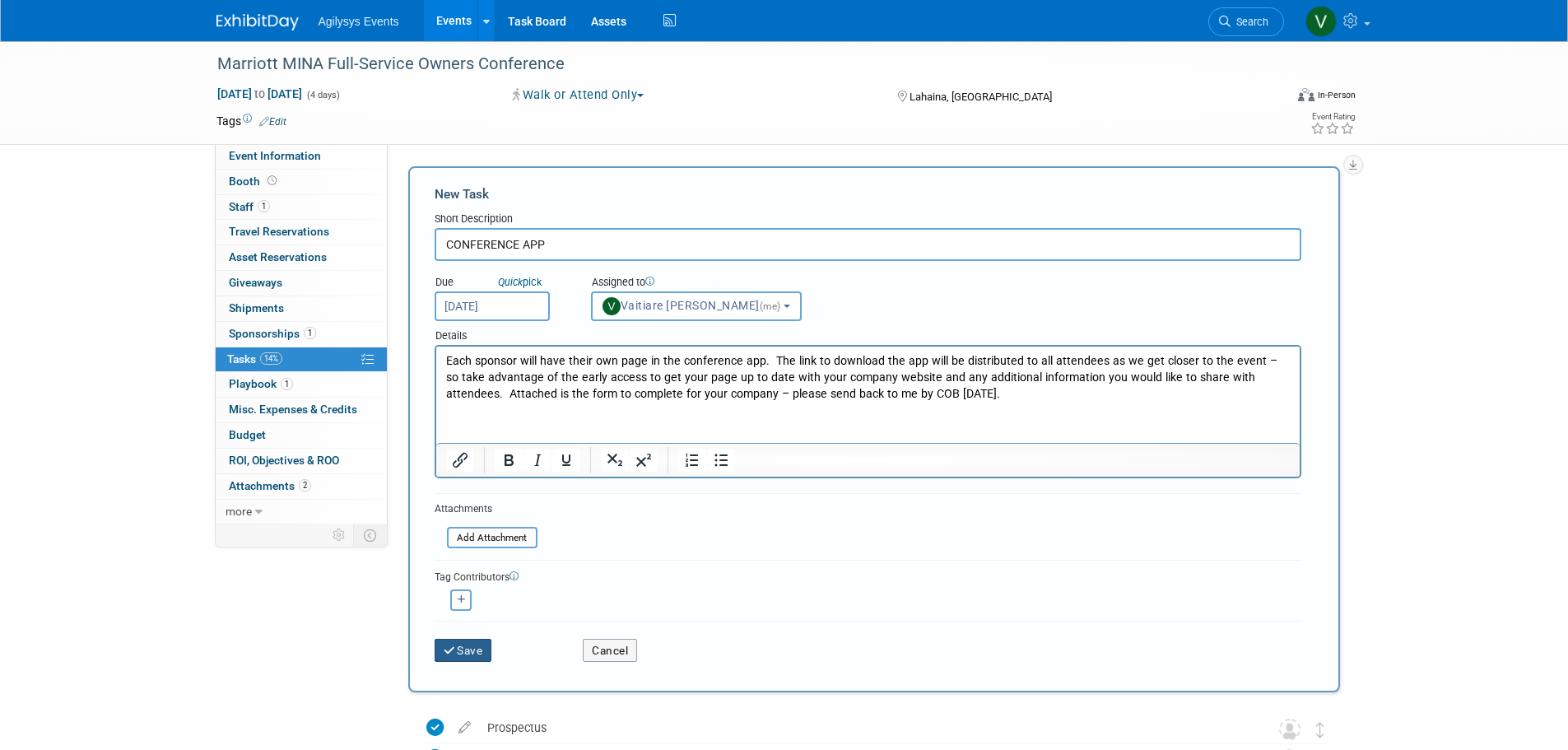 click on "Save" at bounding box center [463, 650] 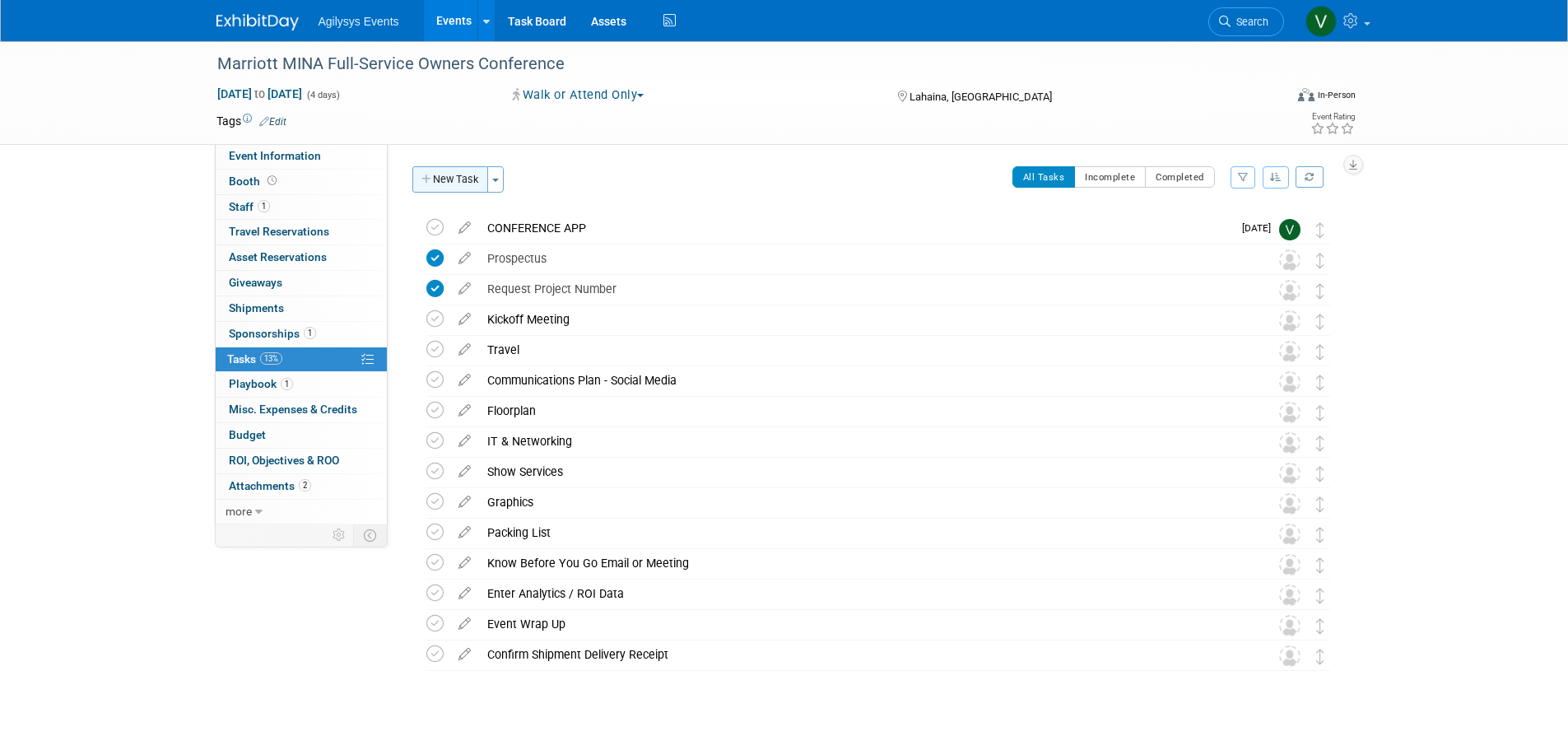 click on "New Task" at bounding box center (450, 179) 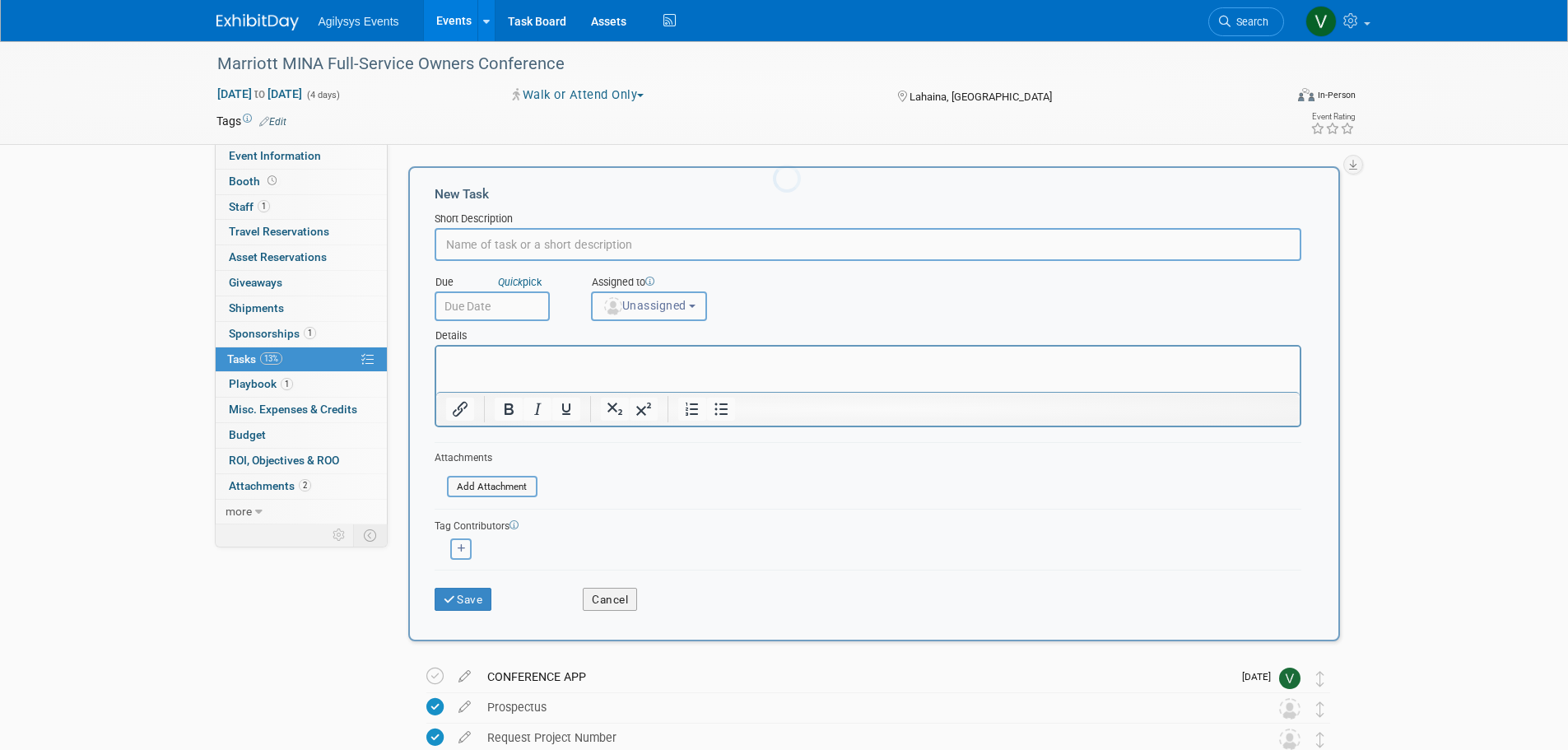 scroll, scrollTop: 0, scrollLeft: 0, axis: both 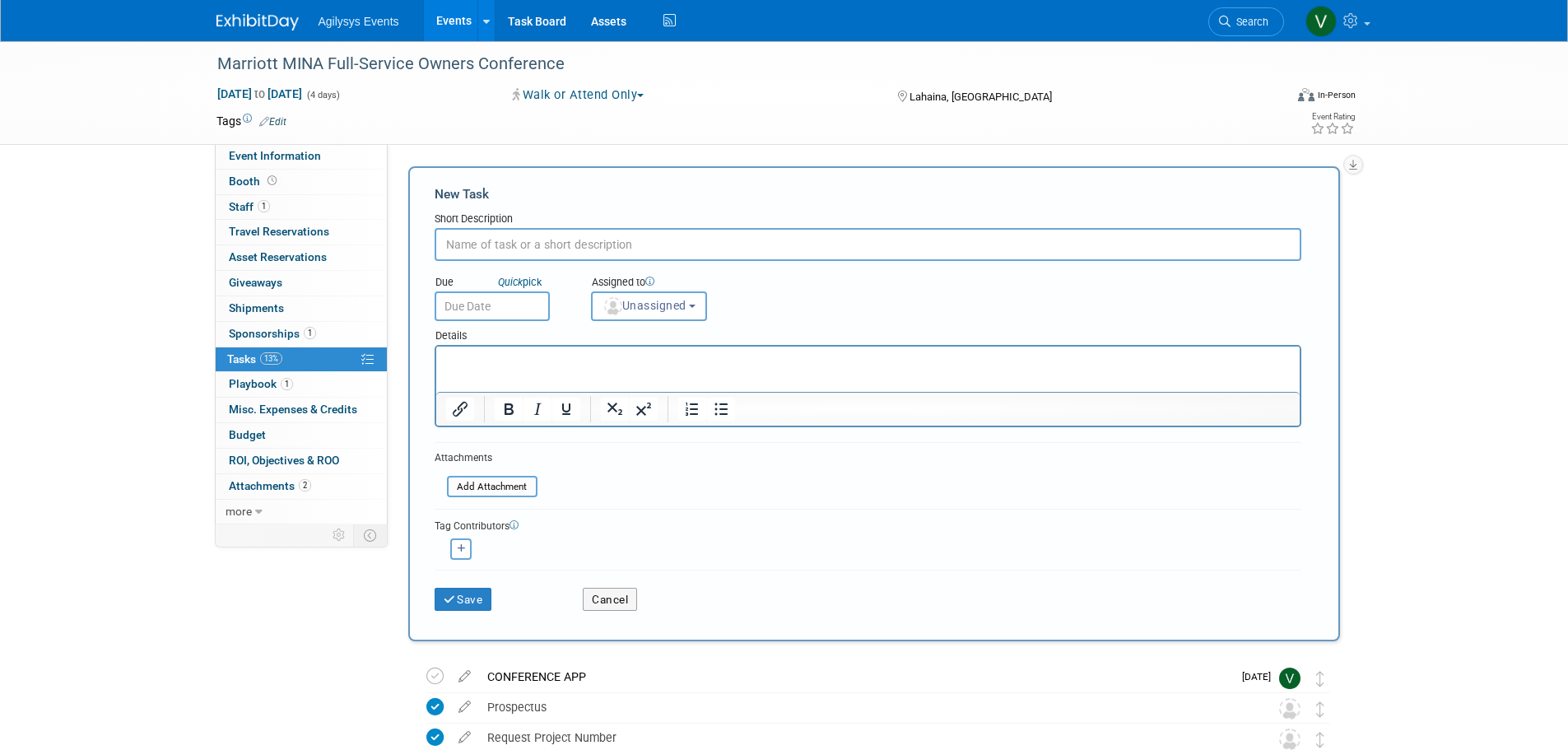 drag, startPoint x: 458, startPoint y: 386, endPoint x: 449, endPoint y: 354, distance: 33.2415 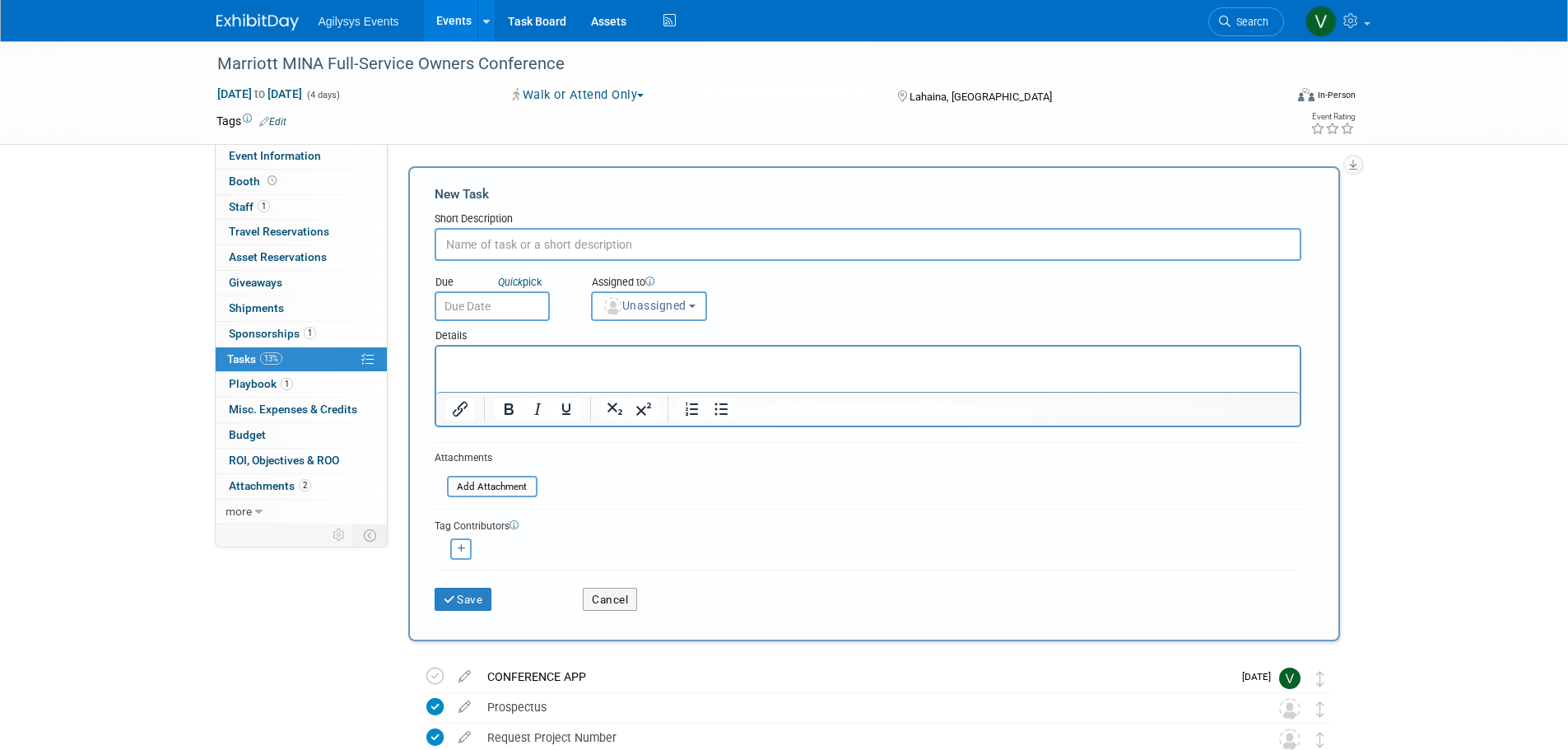 click at bounding box center (867, 358) 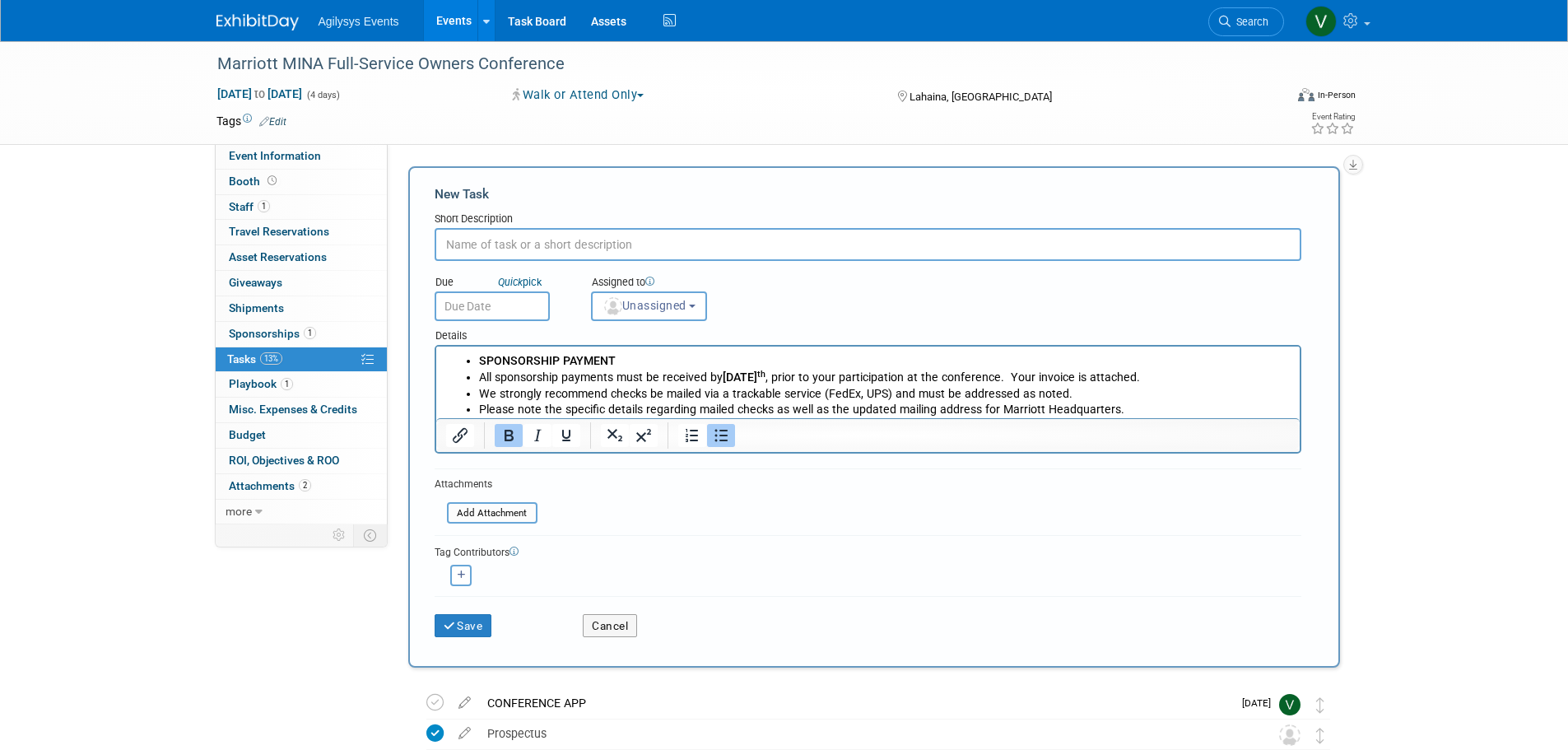 drag, startPoint x: 480, startPoint y: 361, endPoint x: 379, endPoint y: 359, distance: 101.0198 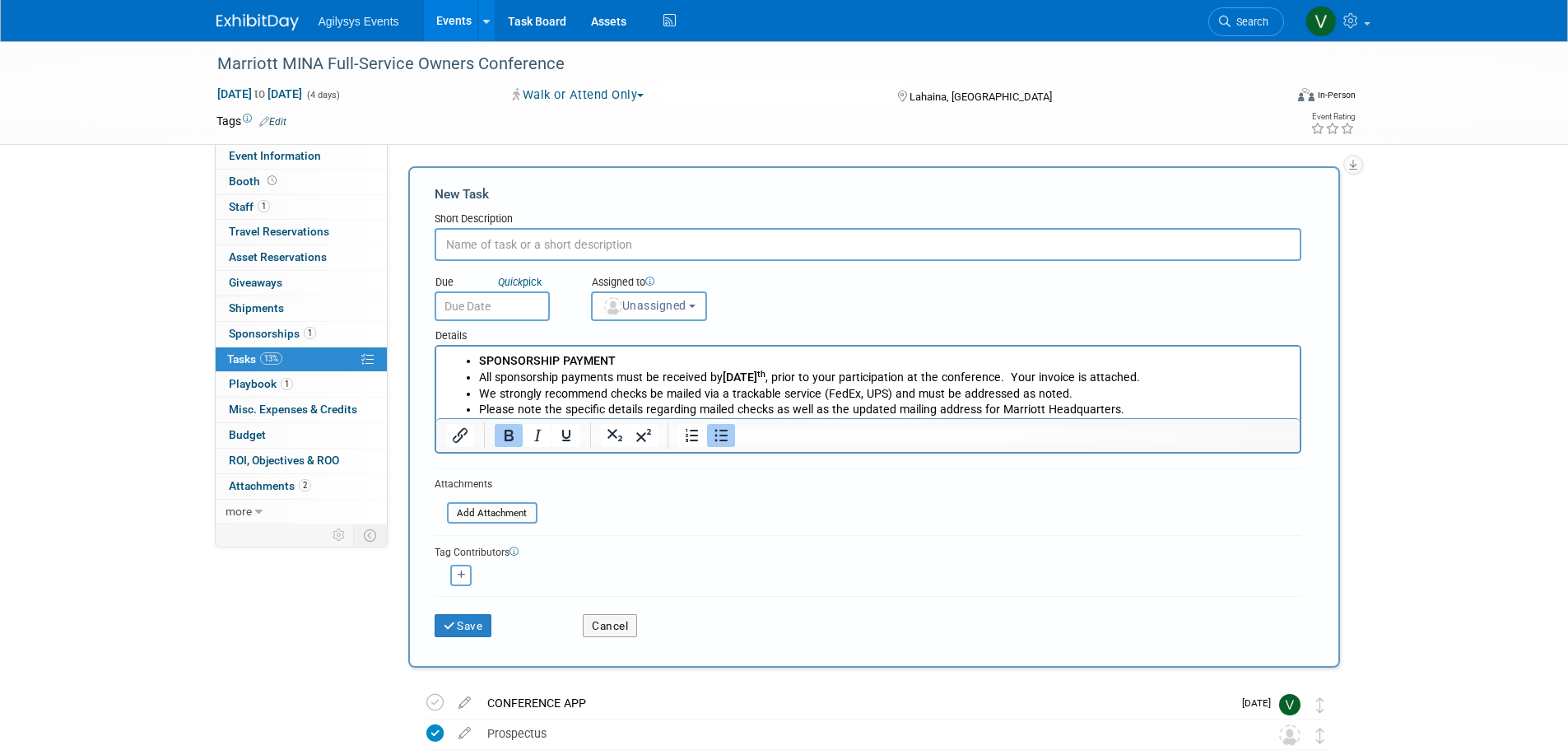 click on "SPONSORSHIP PAYMENT All sponsorship payments must be received by  October 31 th , prior to your participation at the conference.  Your invoice is attached.  We strongly recommend checks be mailed via a trackable service (FedEx, UPS) and must be addressed as noted.  Please note the specific details regarding mailed checks as well as the updated mailing address   for Marriott Headquarters." at bounding box center [867, 382] 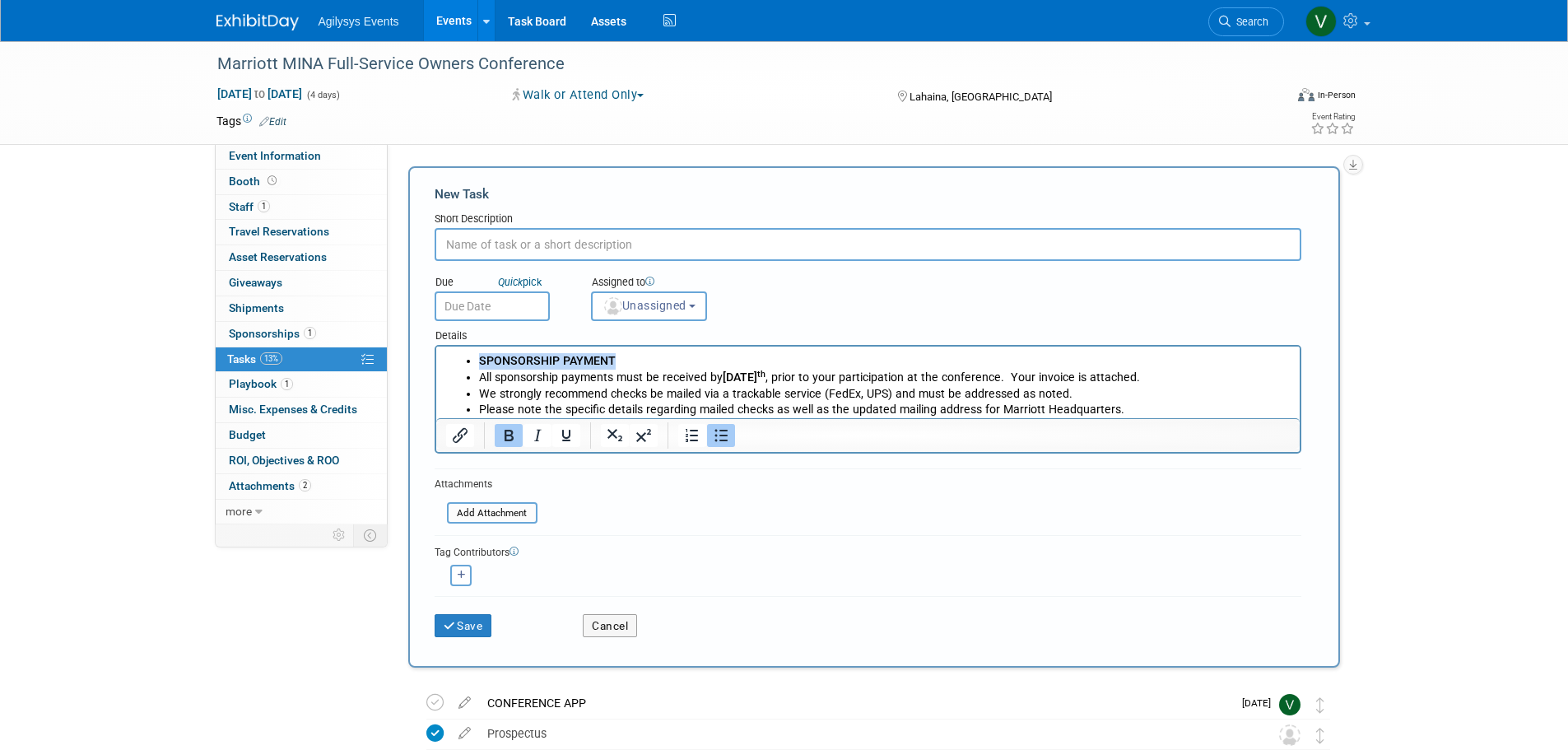 drag, startPoint x: 491, startPoint y: 361, endPoint x: 412, endPoint y: 361, distance: 79 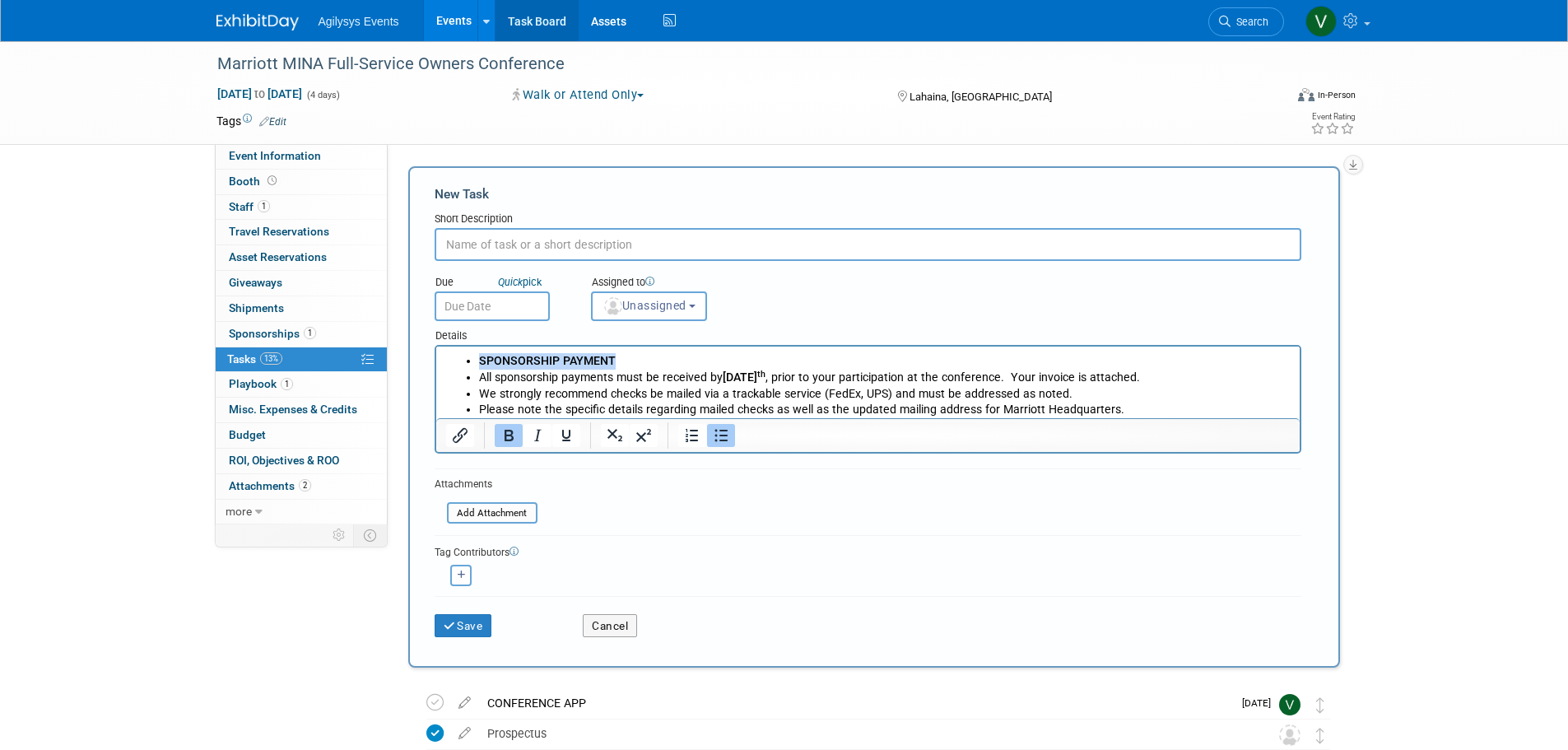 type 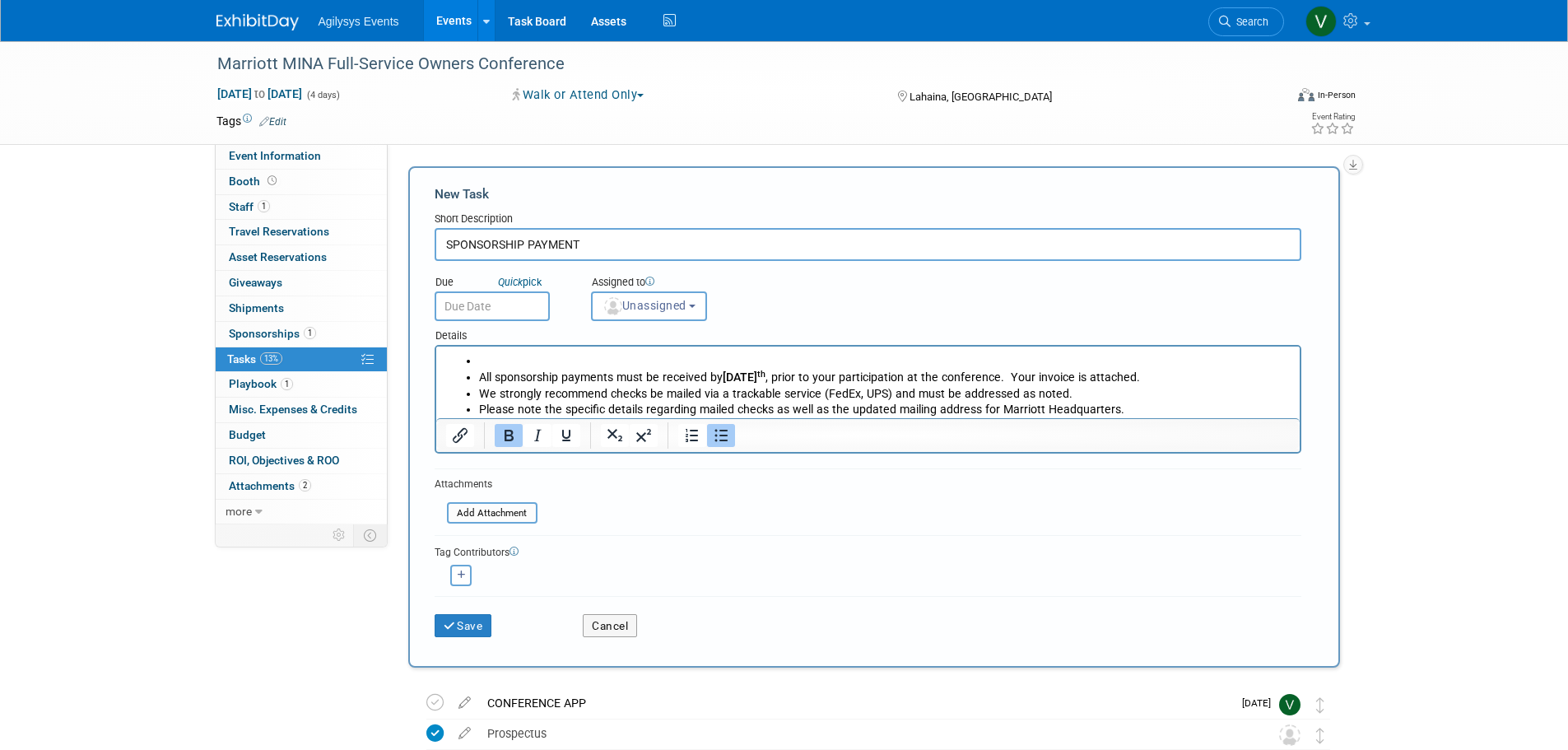 type on "SPONSORSHIP PAYMENT" 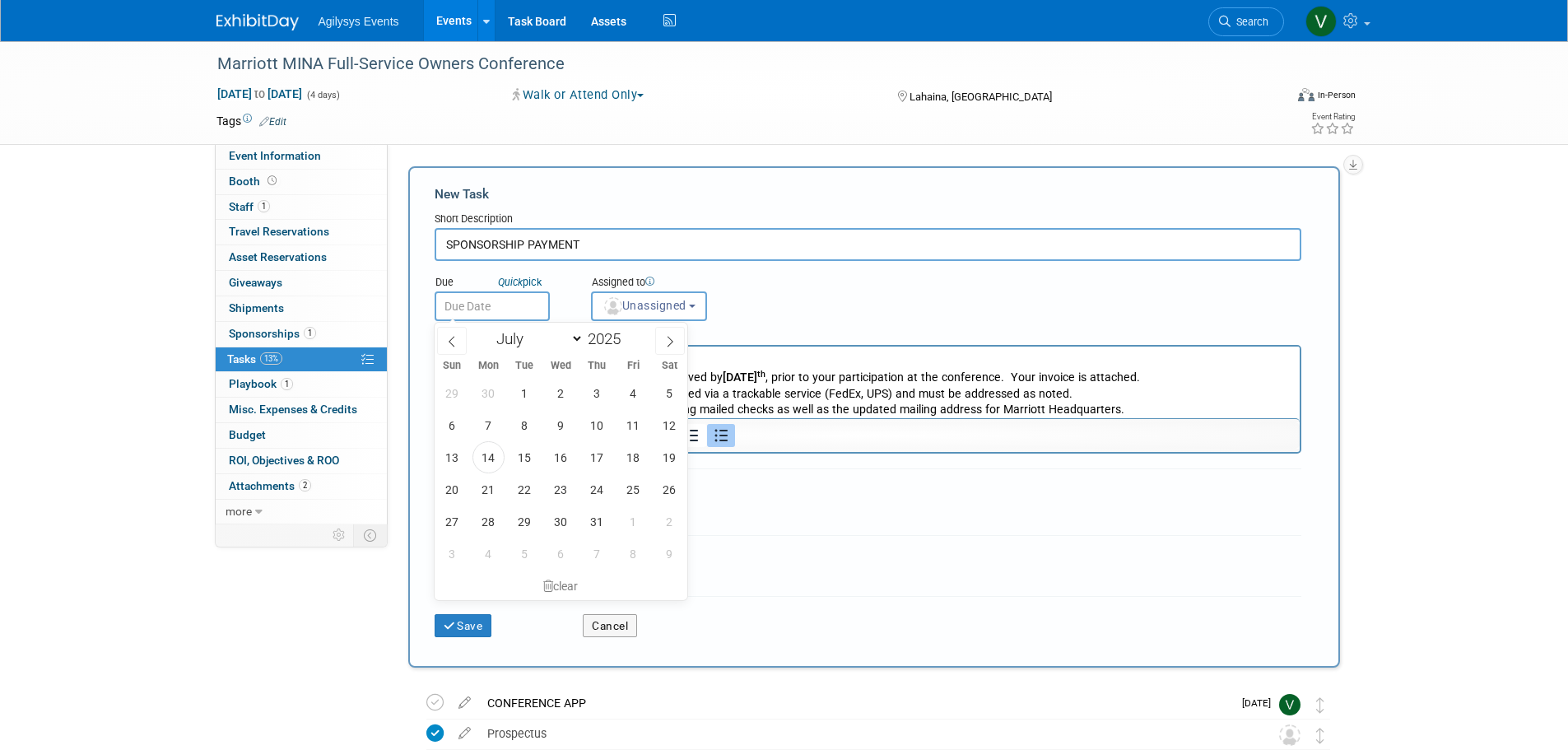 click at bounding box center [492, 306] 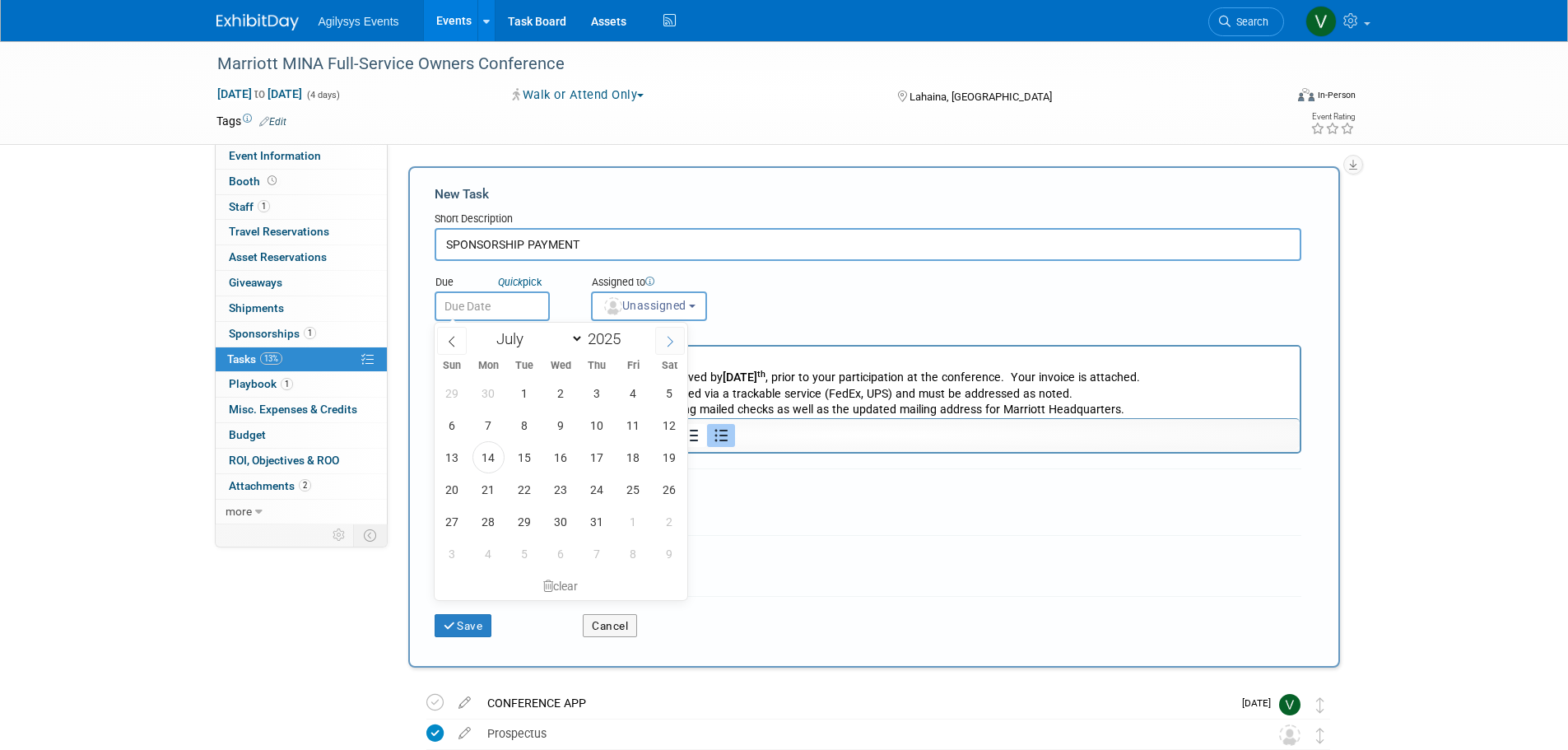 click 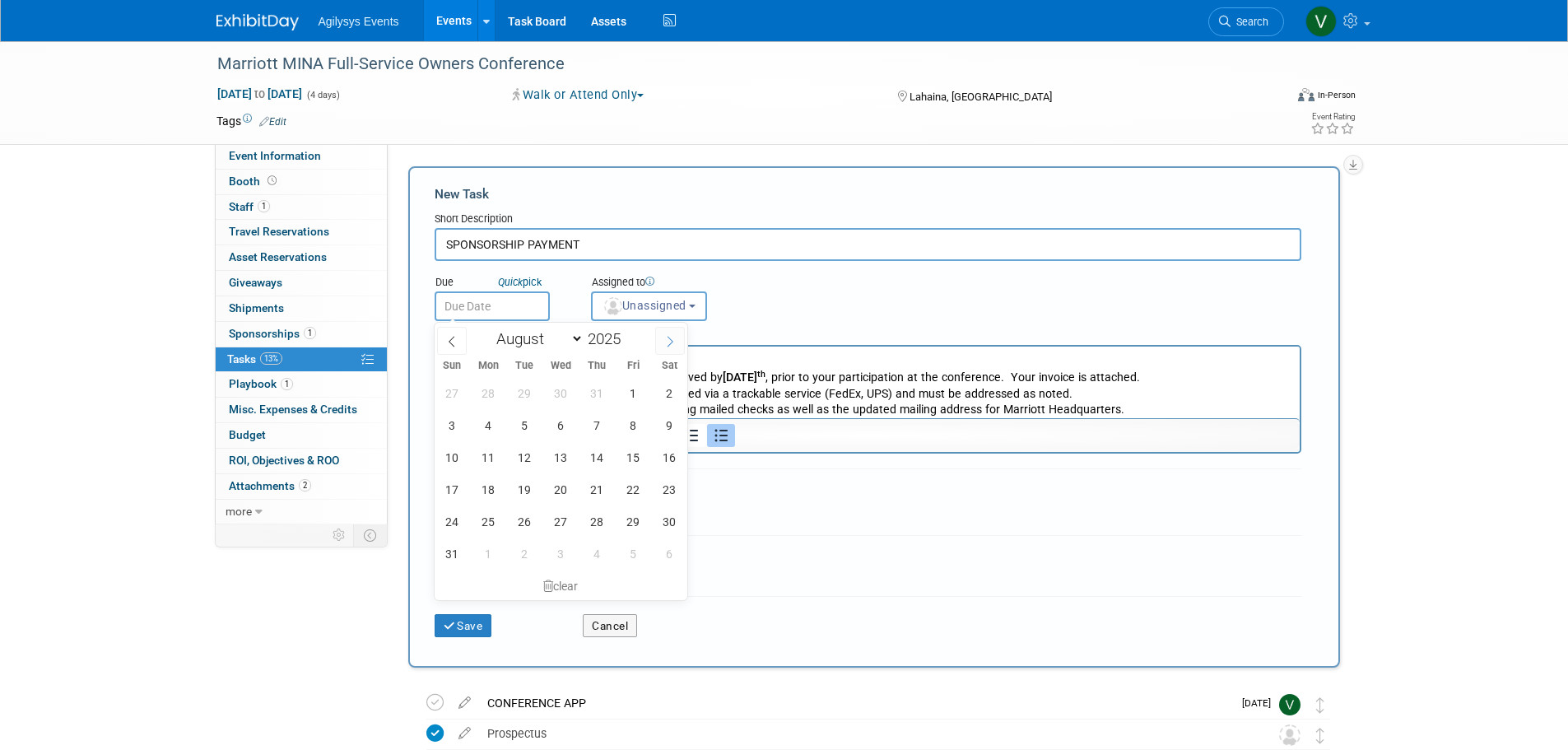 click 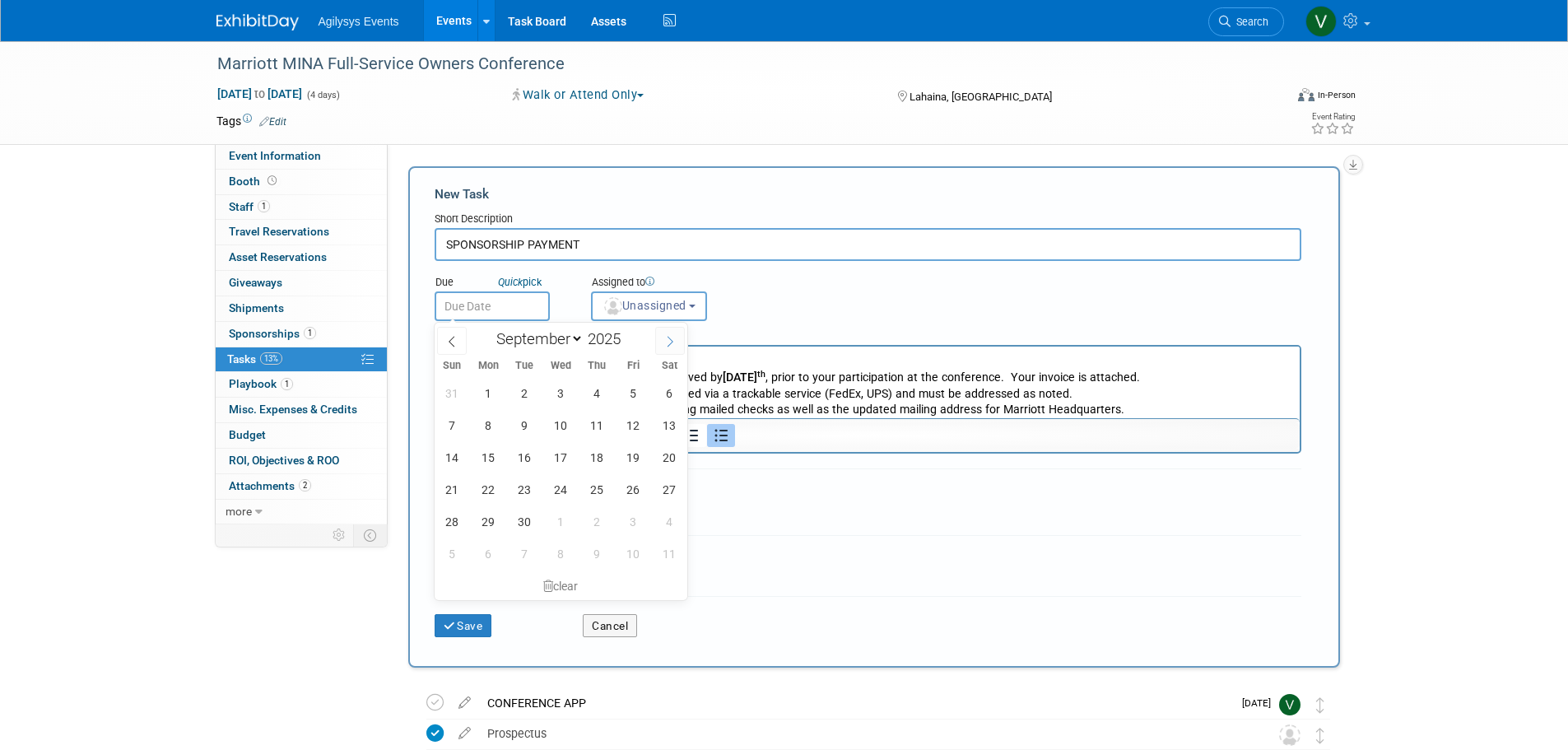 click at bounding box center [670, 341] 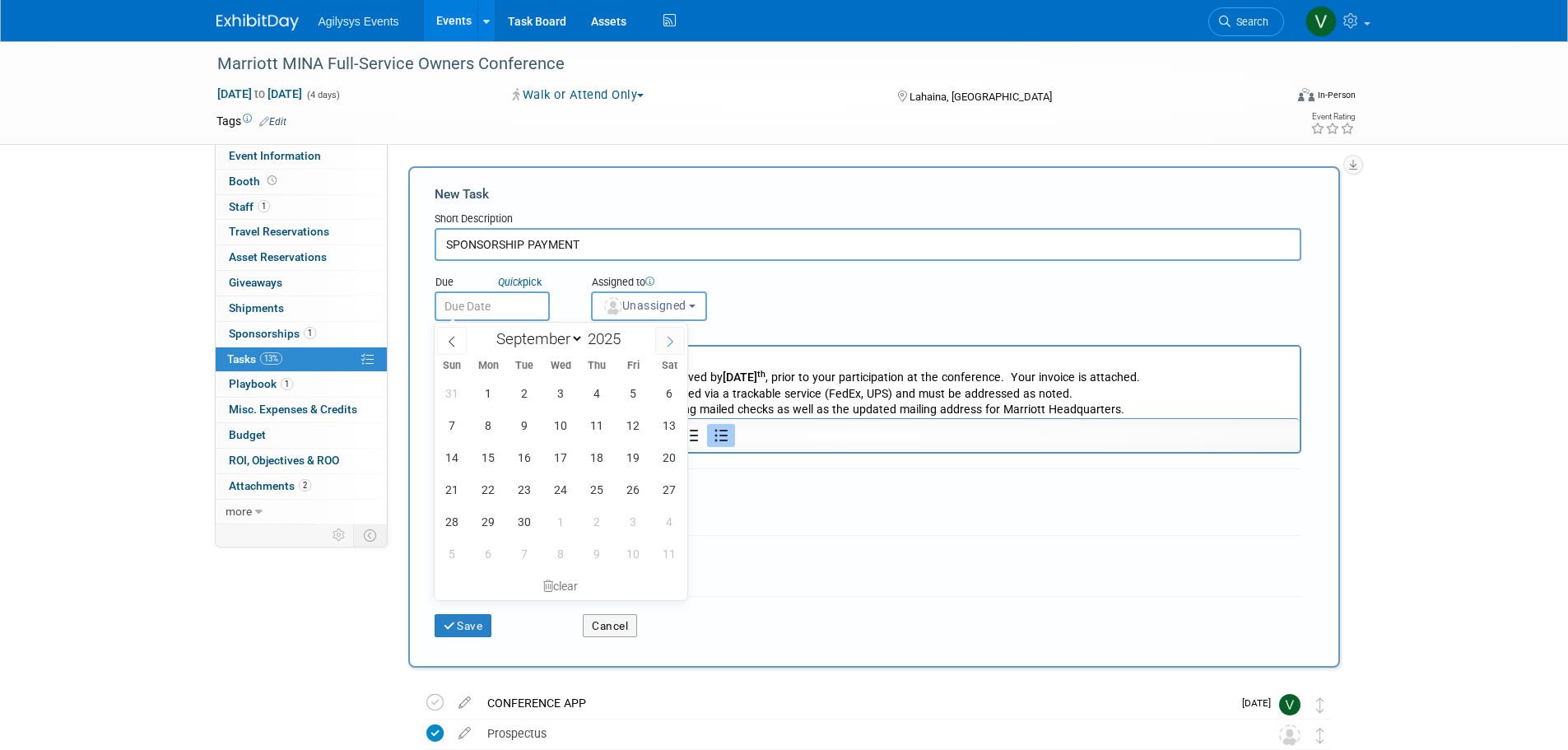 select on "9" 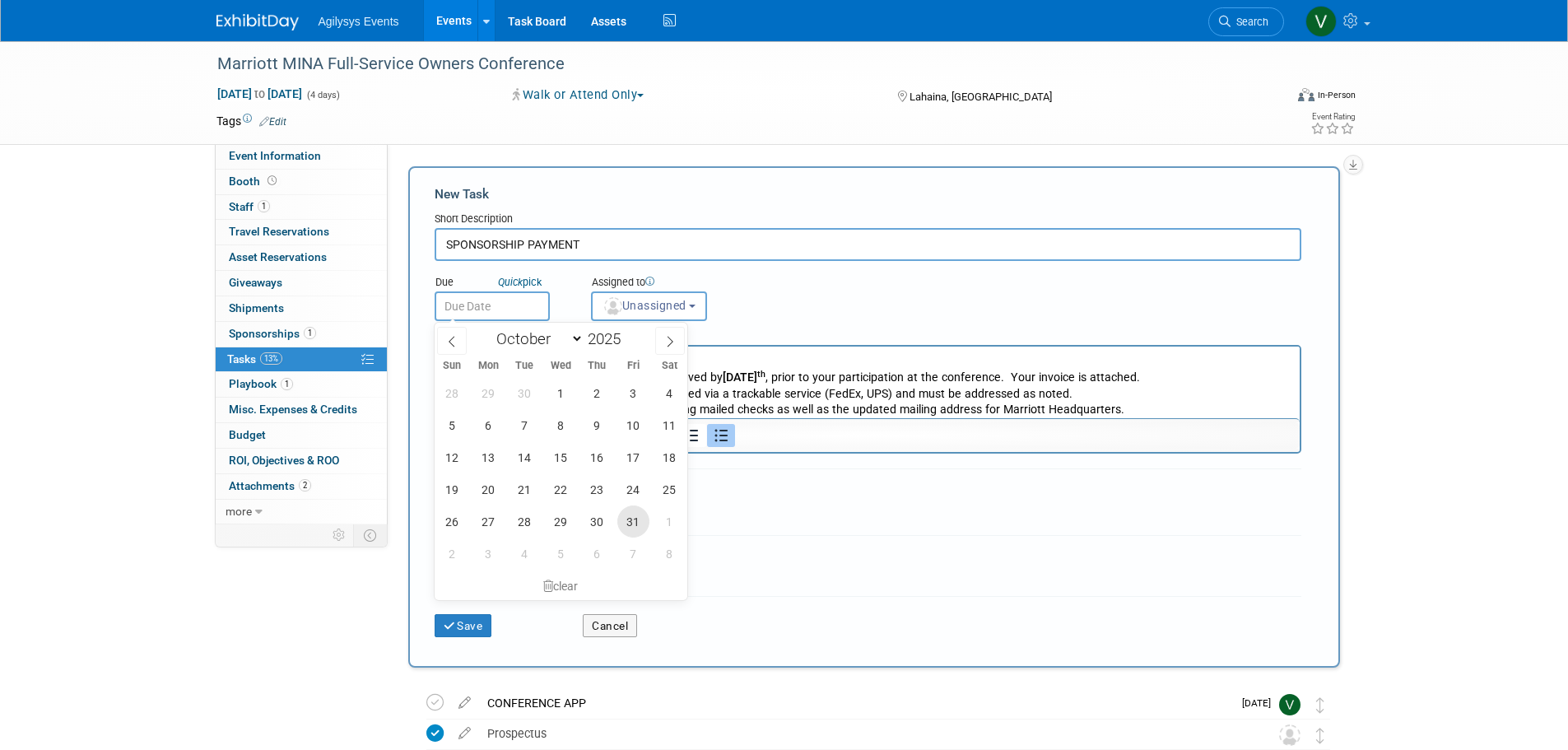 click on "31" at bounding box center [633, 521] 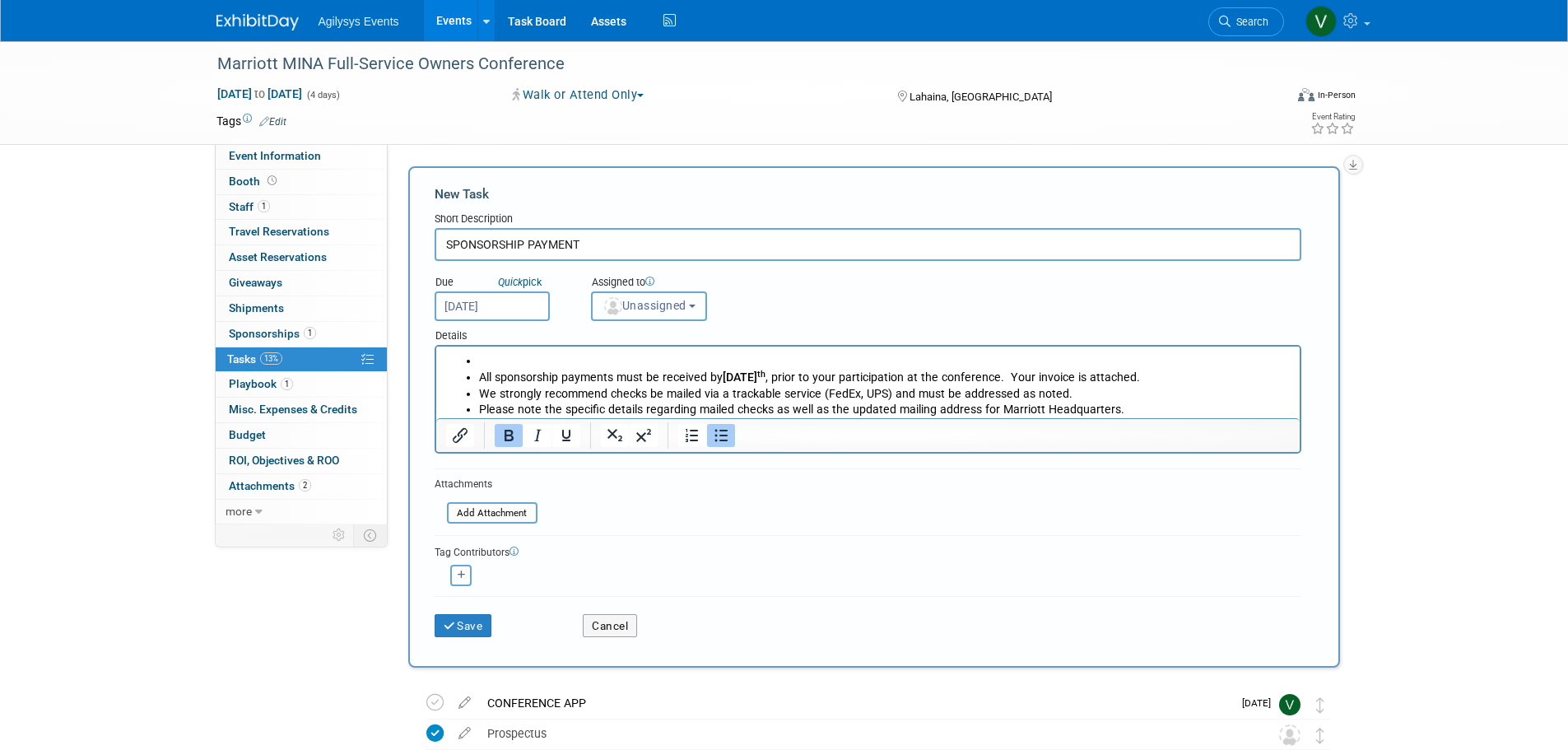 click on "Unassigned" at bounding box center [644, 305] 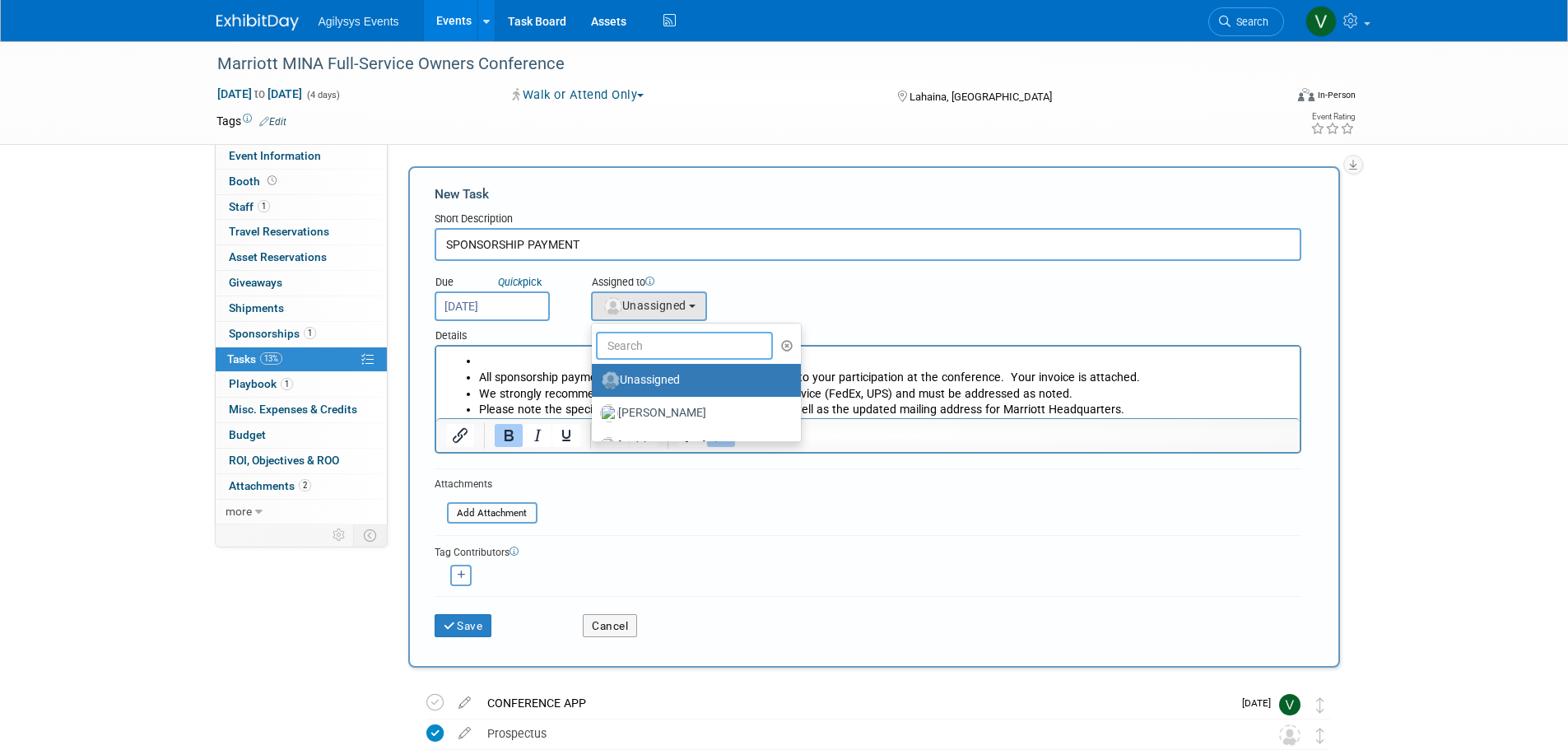 click at bounding box center [685, 346] 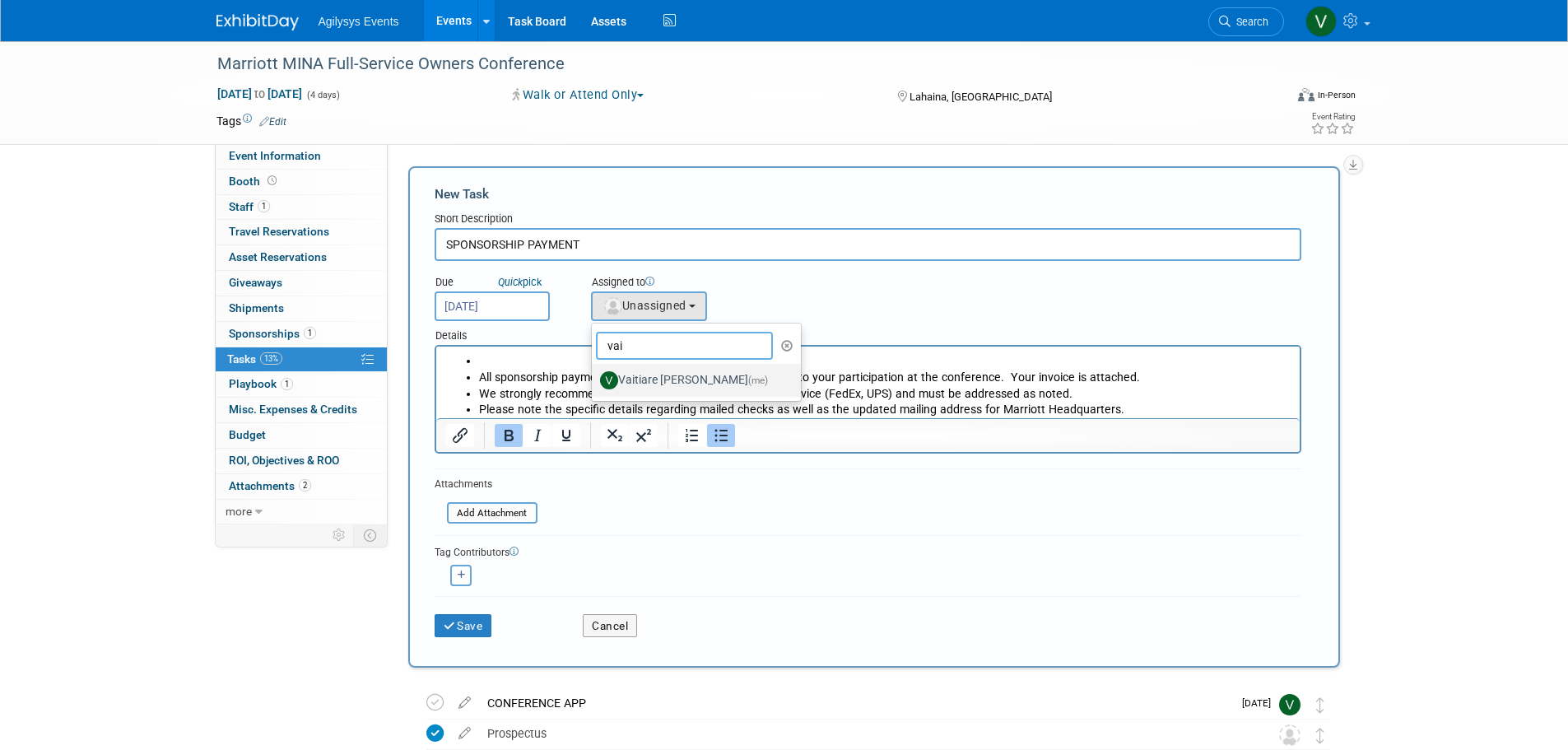 type on "vai" 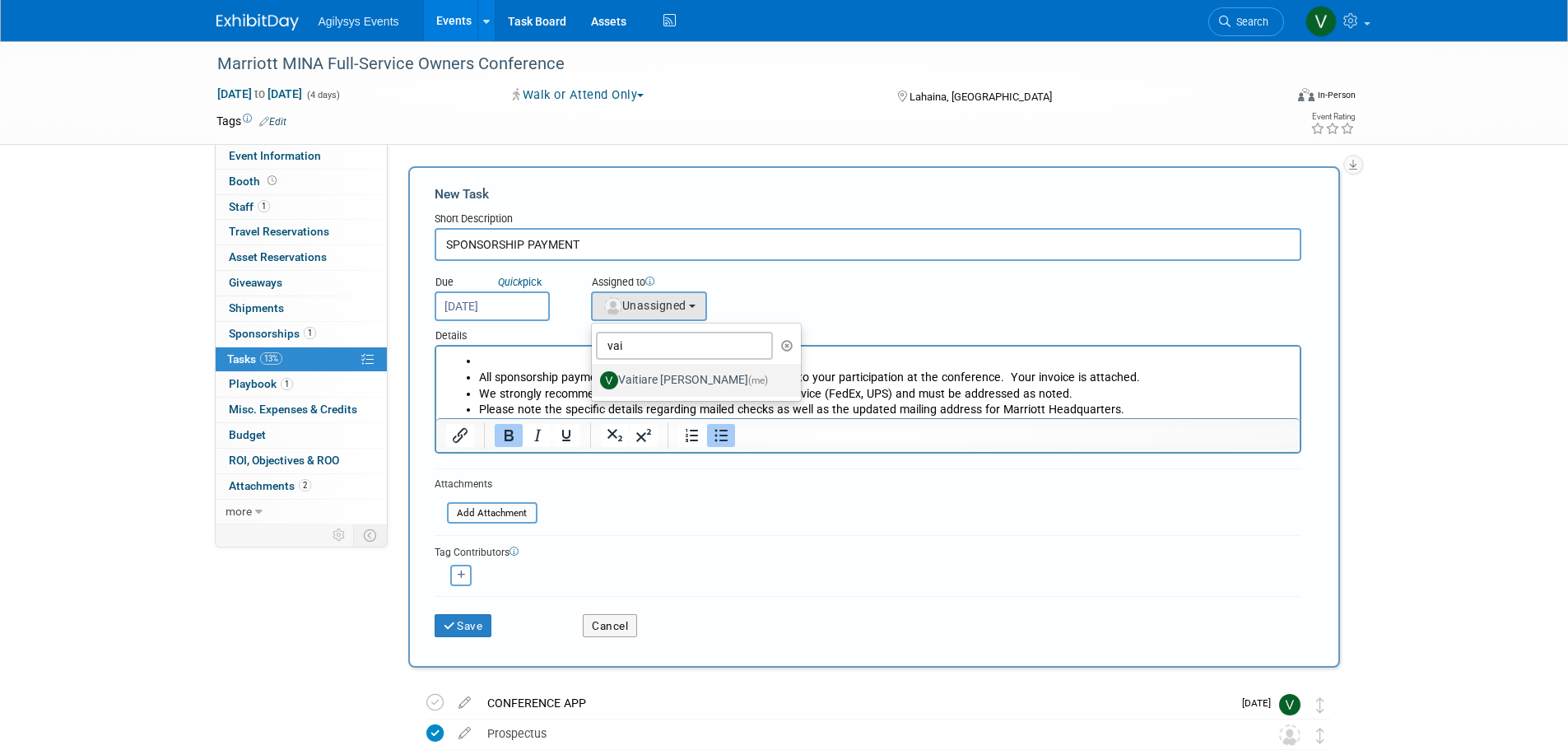 click on "Vaitiare Munoz
(me)" at bounding box center (692, 380) 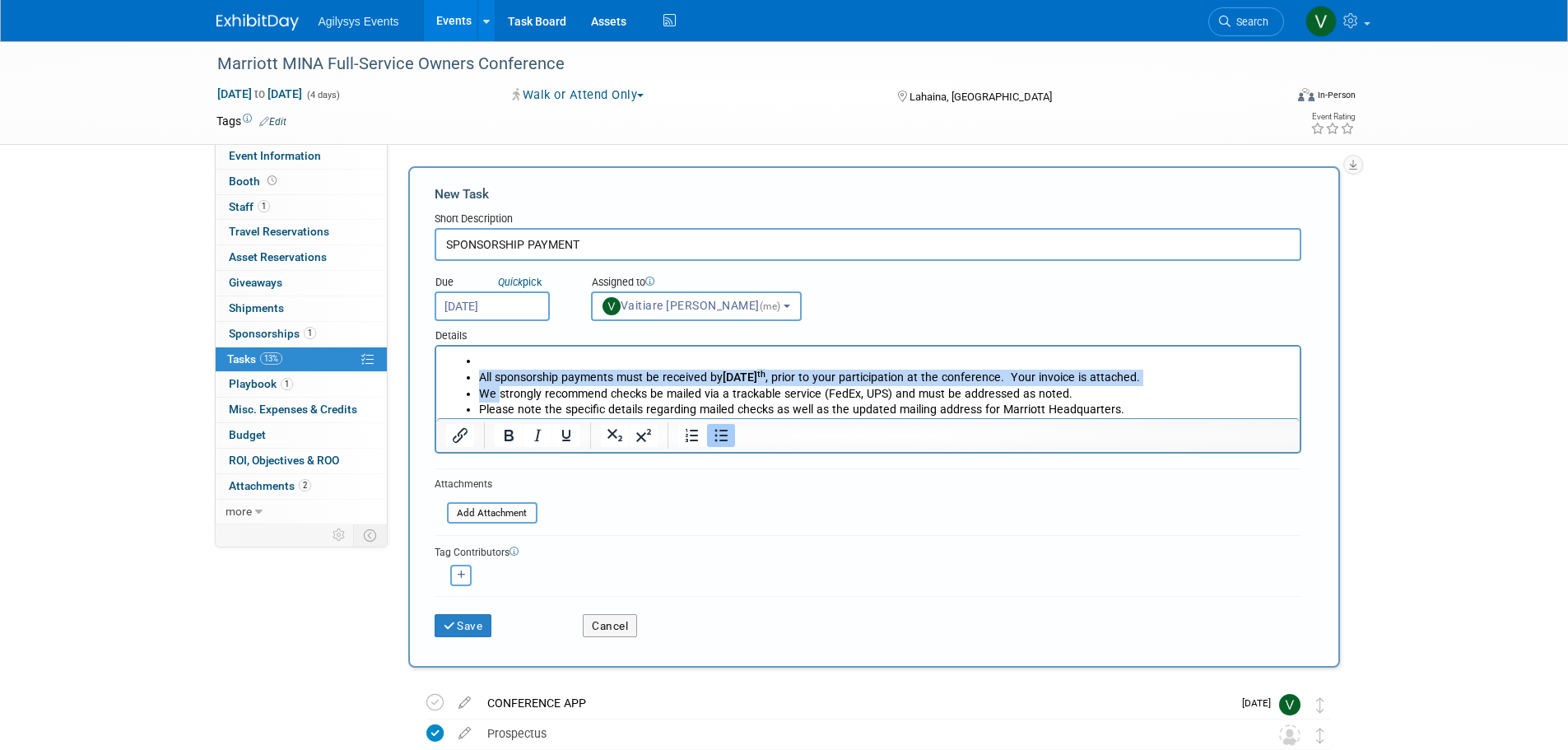 drag, startPoint x: 477, startPoint y: 378, endPoint x: 501, endPoint y: 400, distance: 32.55764 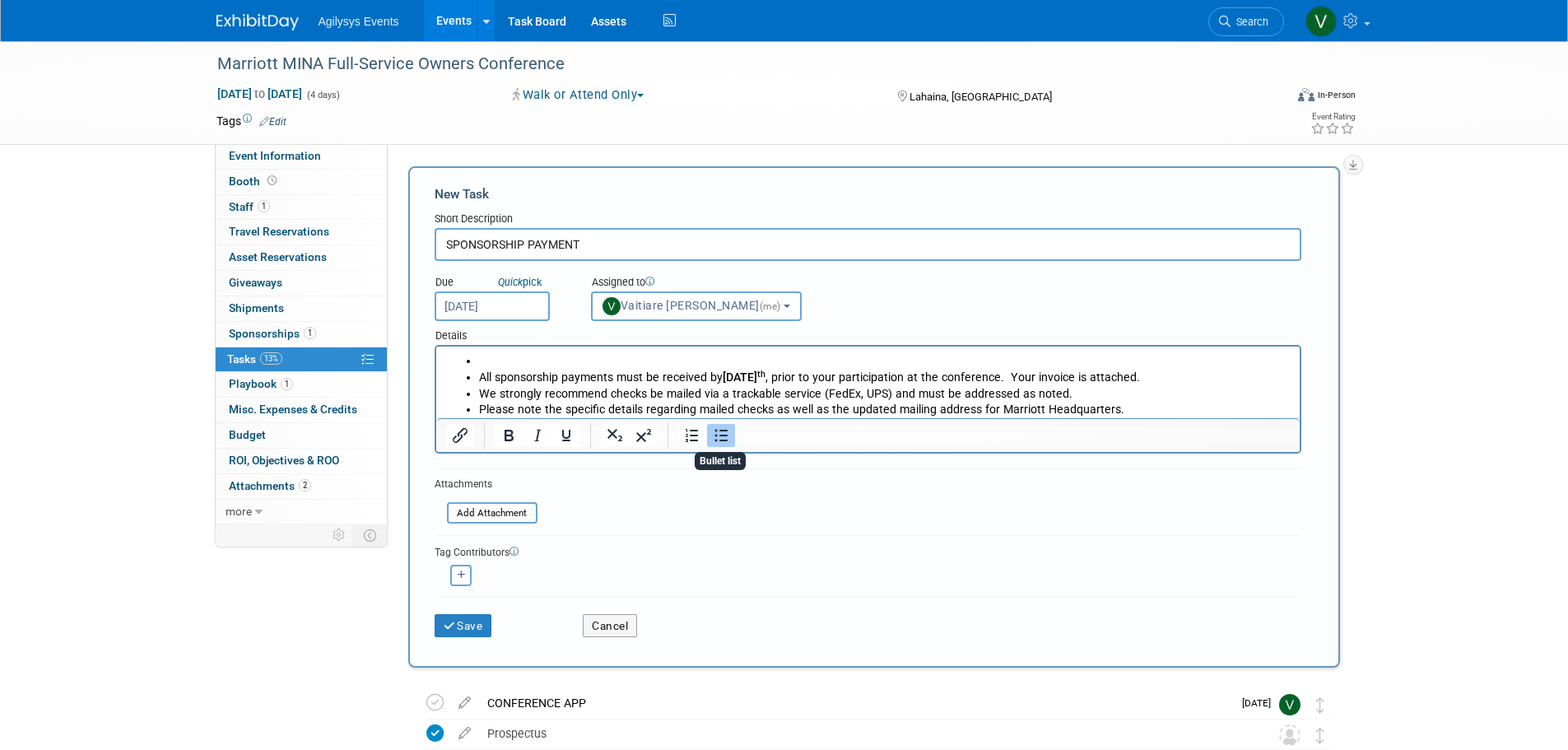 click 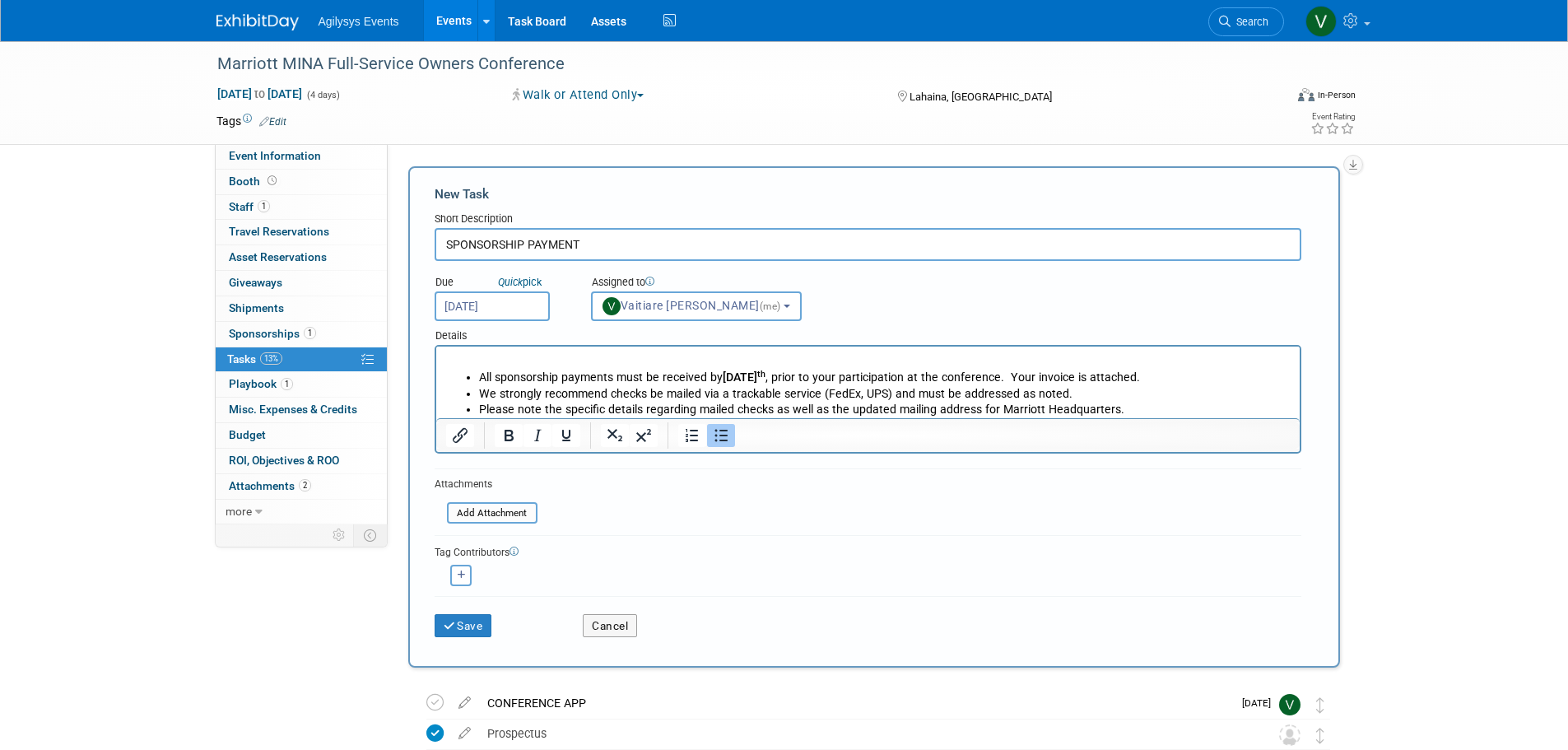click on "All sponsorship payments must be received by  October 31 th , prior to your participation at the conference.  Your invoice is attached." at bounding box center [884, 378] 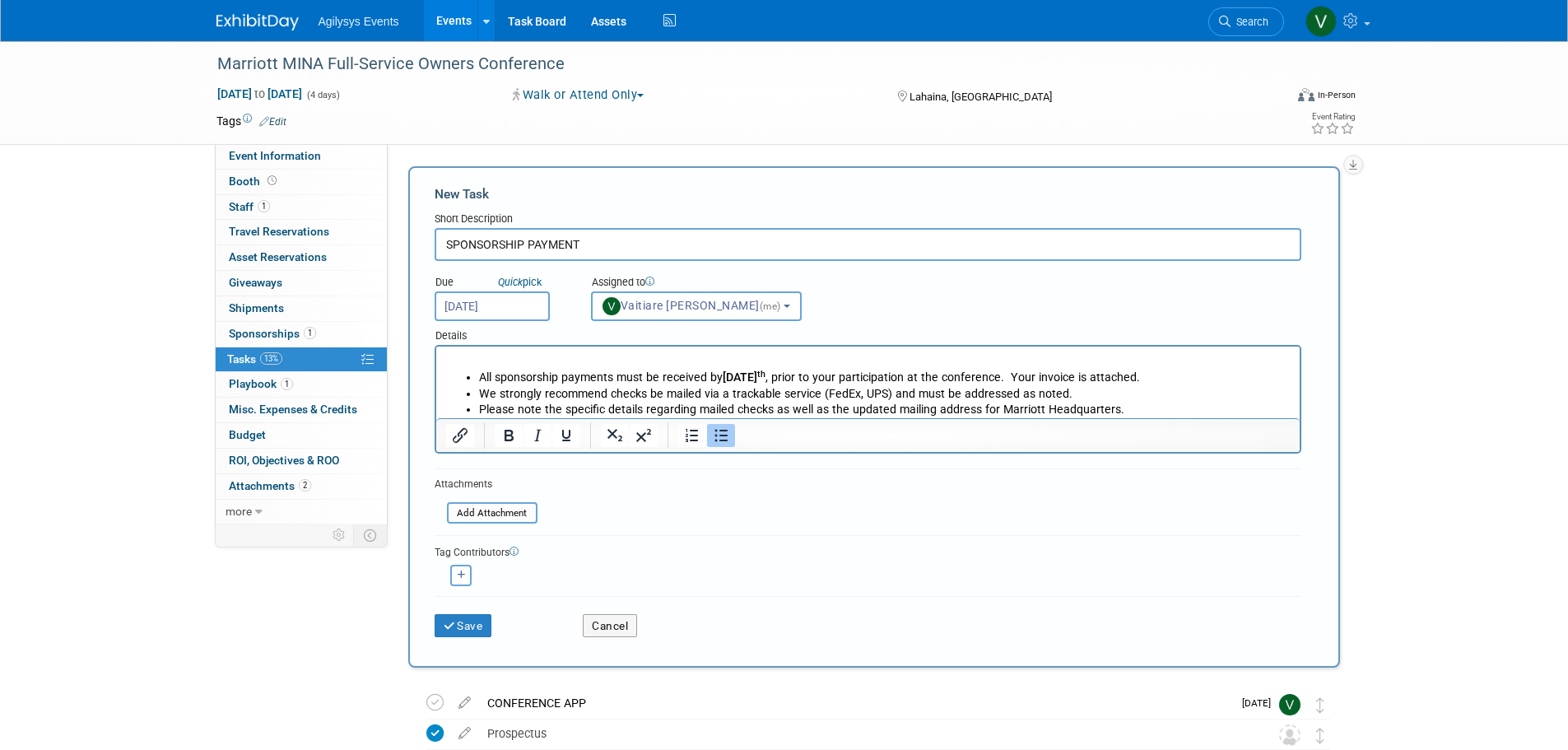 drag, startPoint x: 722, startPoint y: 436, endPoint x: 580, endPoint y: 419, distance: 143.01399 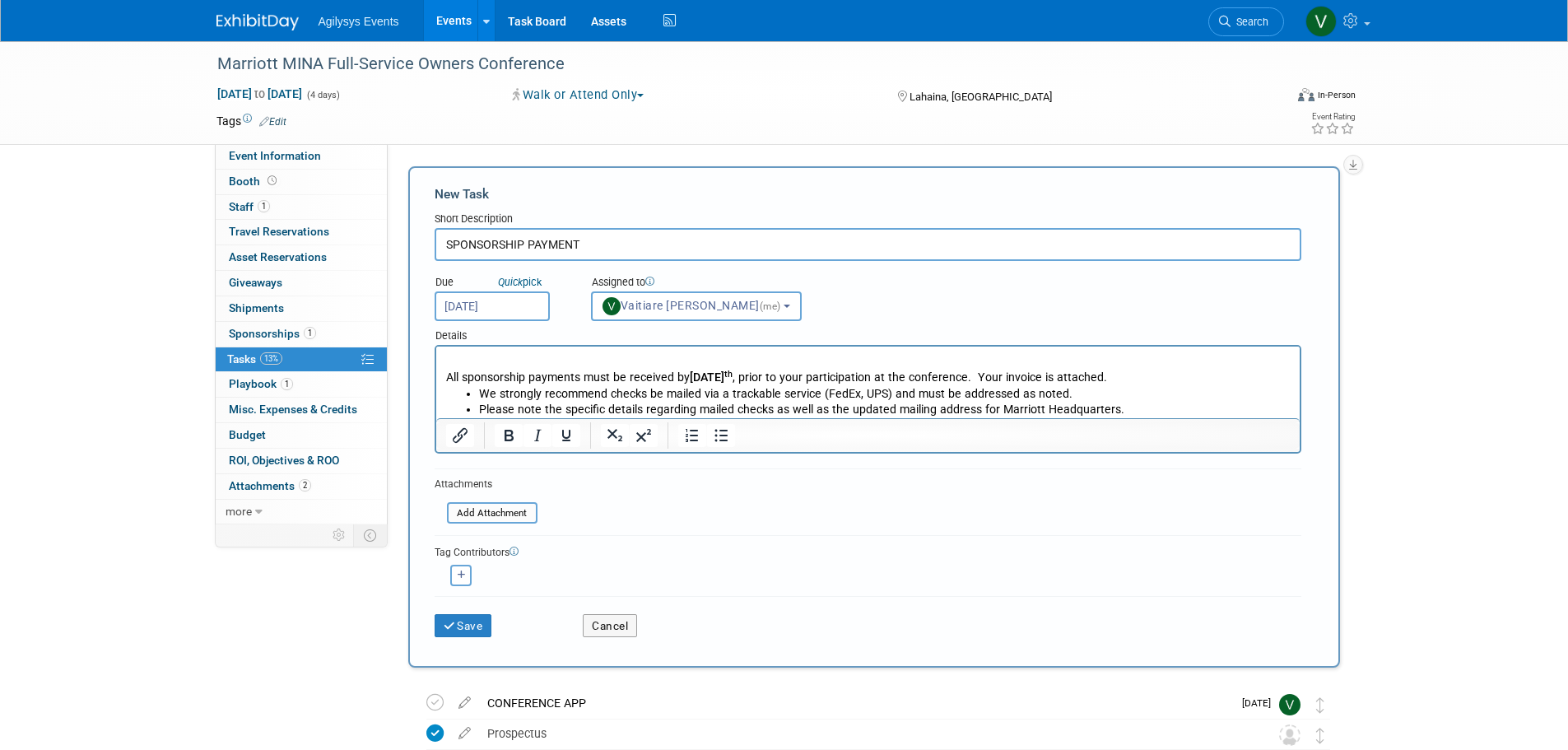 click on "We strongly recommend checks be mailed via a trackable service (FedEx, UPS) and must be addressed as noted.  Please note the specific details regarding mailed checks as well as the updated mailing address   for Marriott Headquarters." at bounding box center (868, 403) 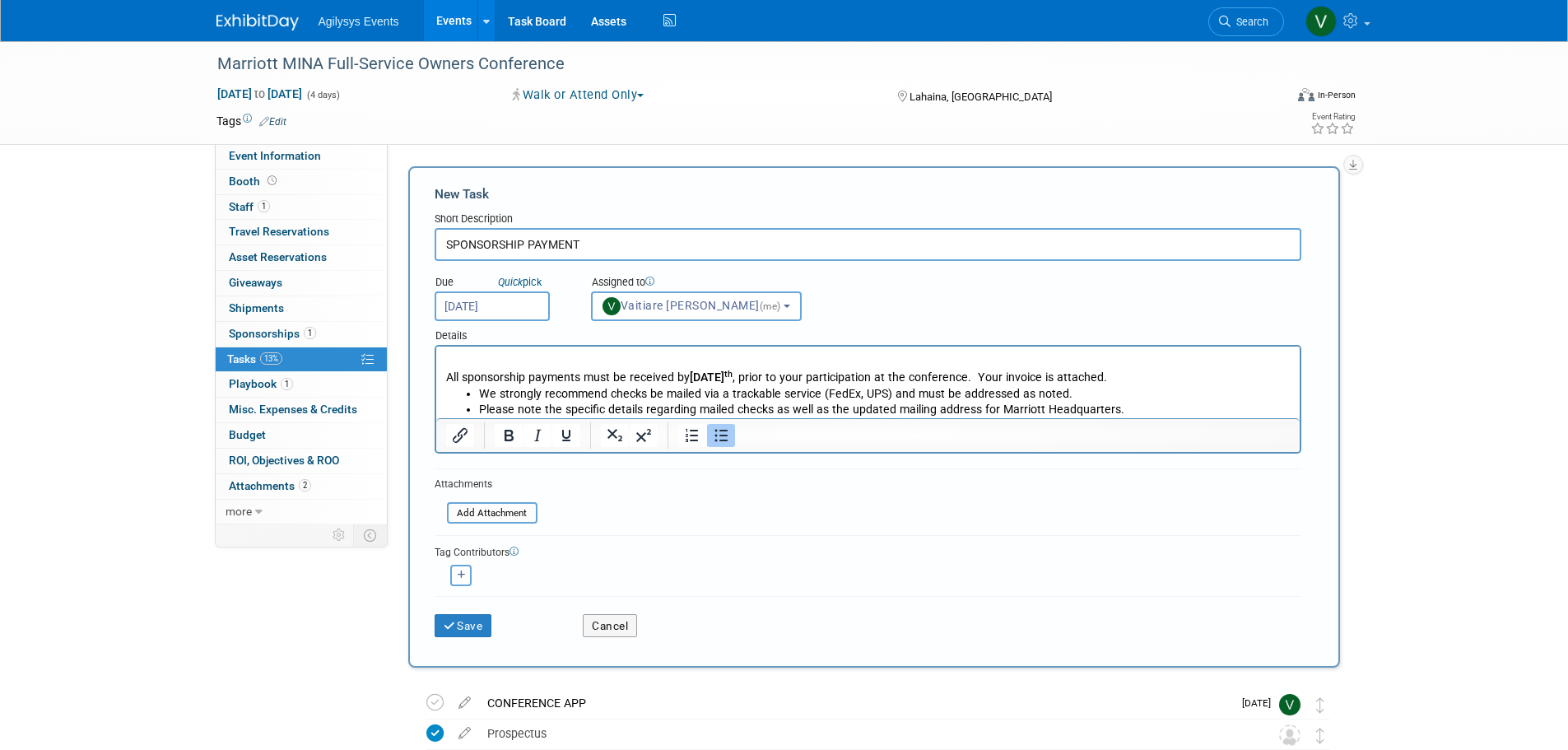 click 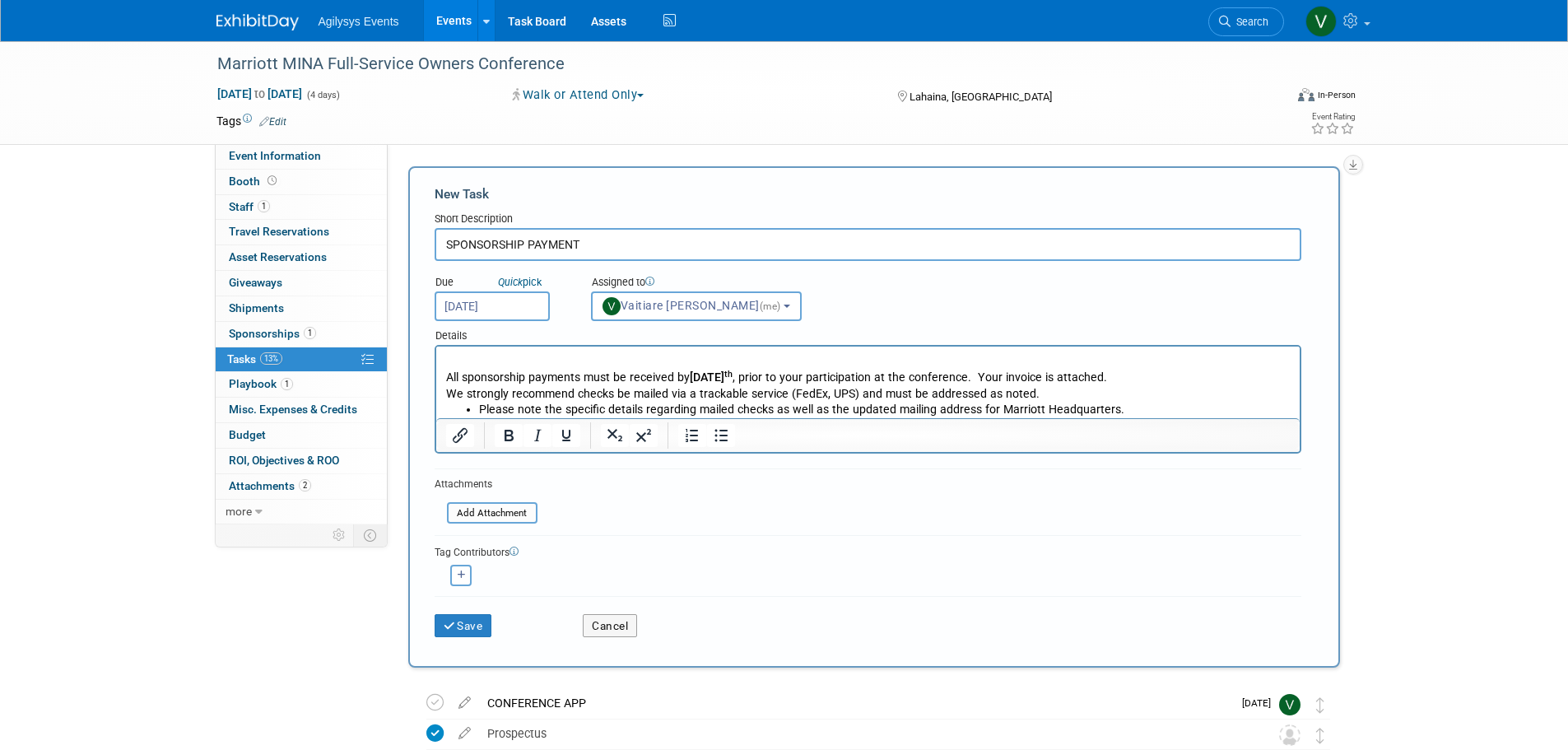 drag, startPoint x: 477, startPoint y: 404, endPoint x: 938, endPoint y: 768, distance: 587.38148 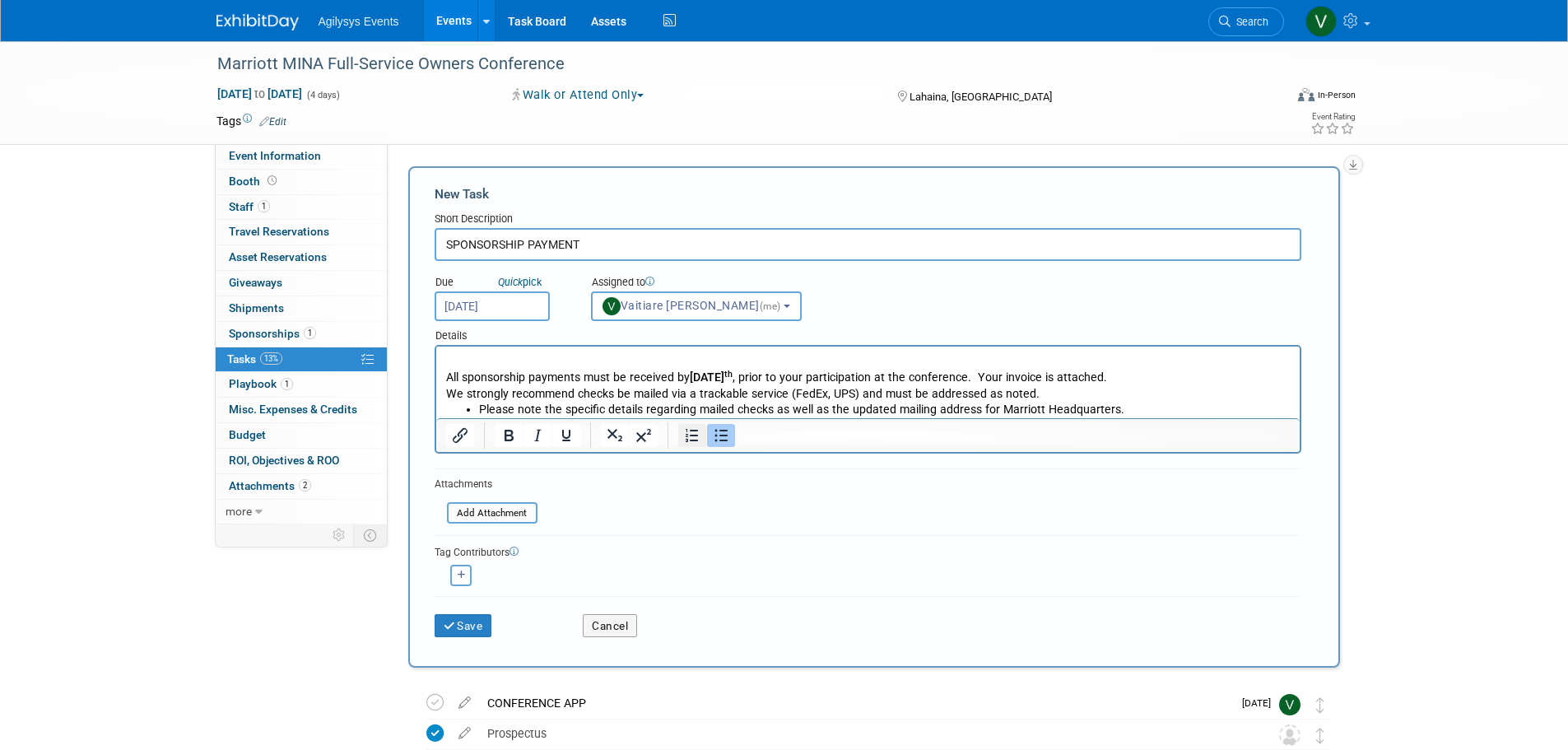 drag, startPoint x: 722, startPoint y: 436, endPoint x: 700, endPoint y: 431, distance: 22.561028 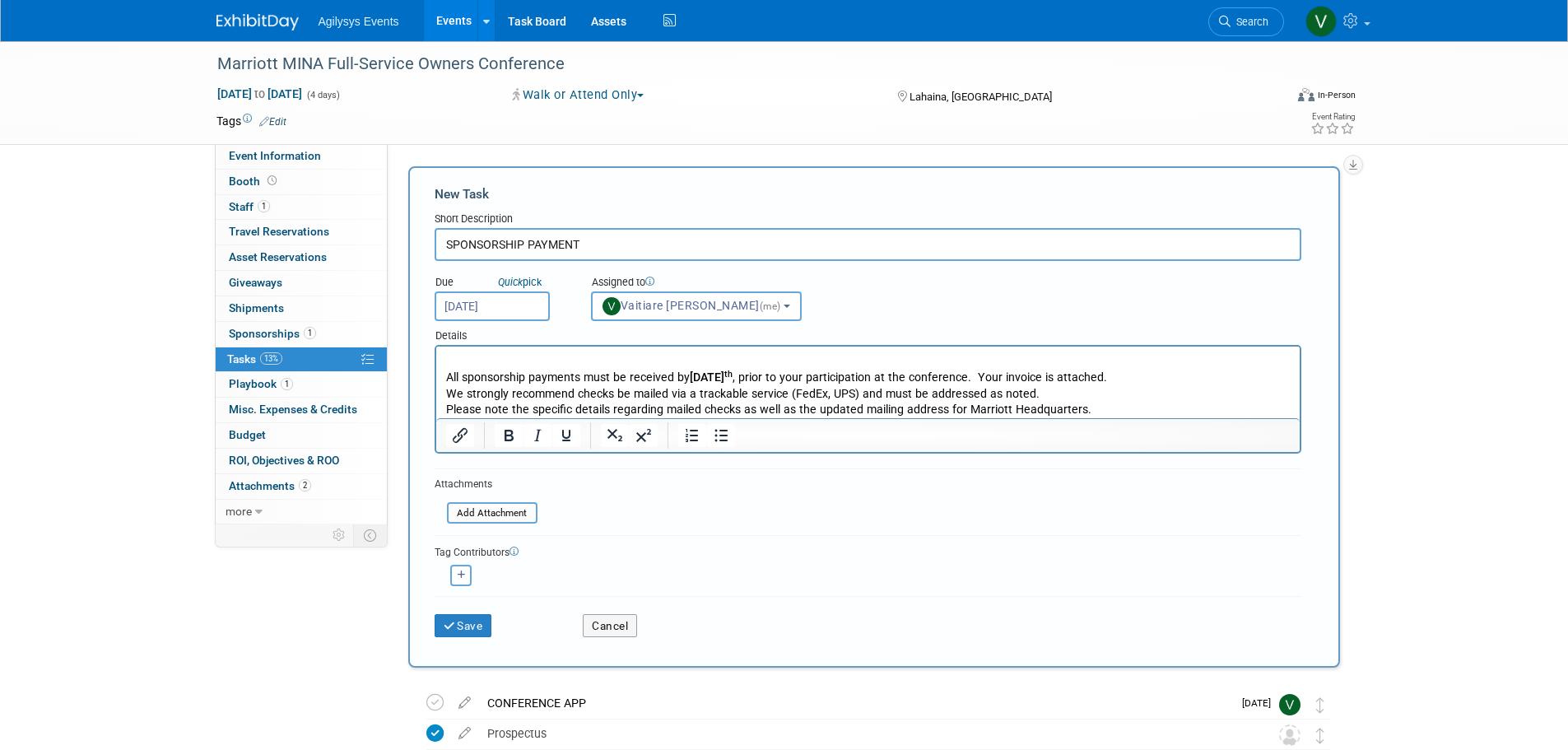 click at bounding box center (868, 361) 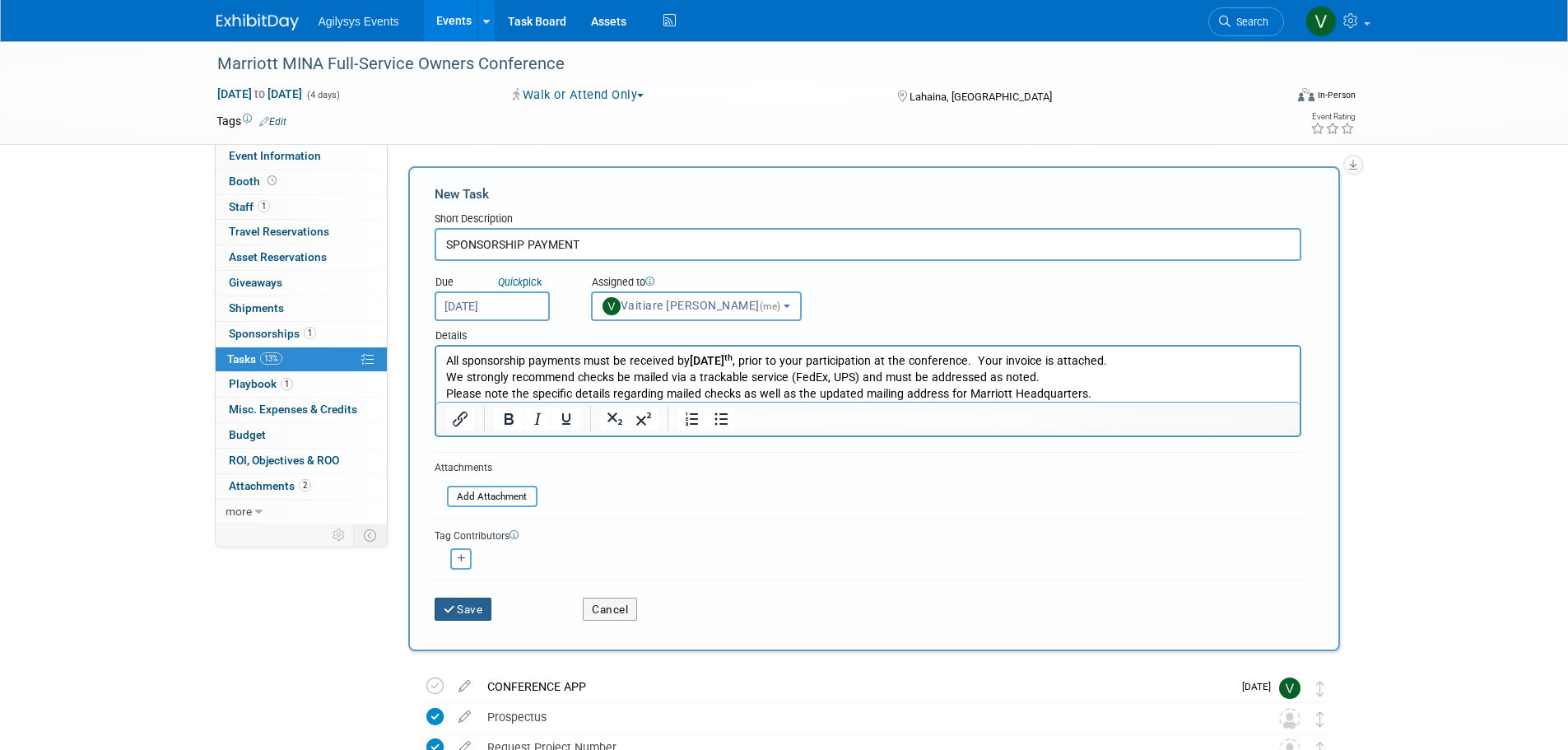 click on "Save" at bounding box center (463, 609) 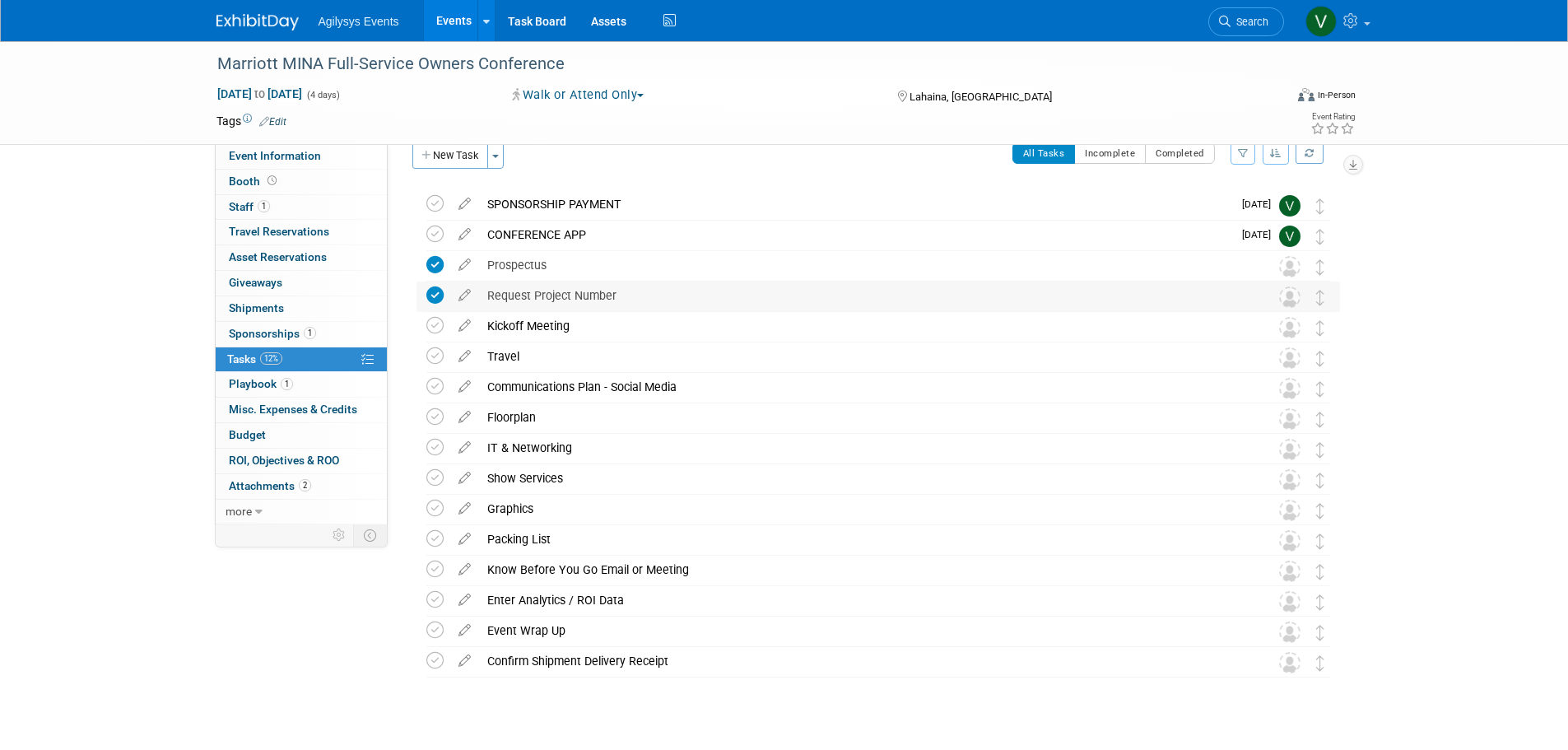 scroll, scrollTop: 0, scrollLeft: 0, axis: both 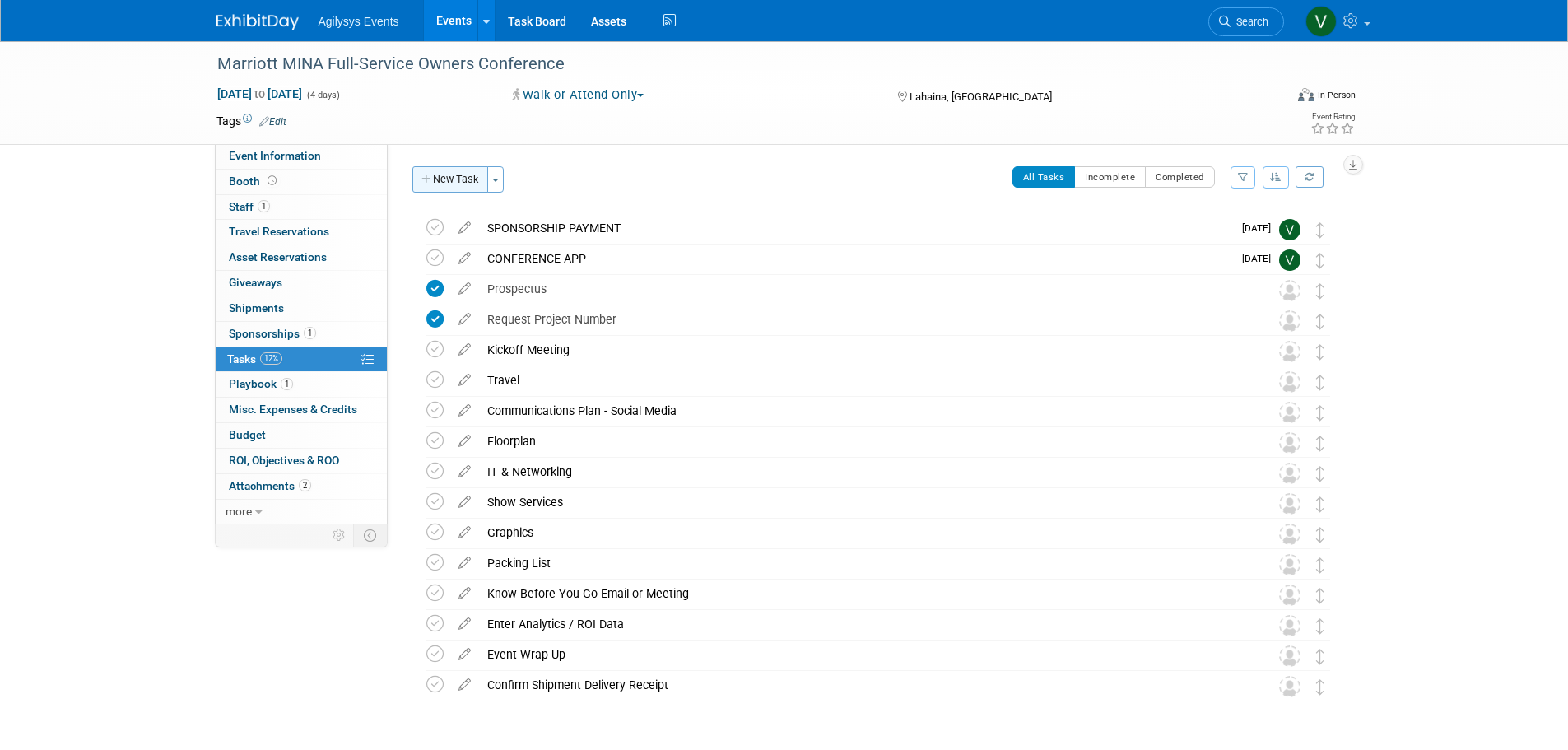 drag, startPoint x: 454, startPoint y: 181, endPoint x: 579, endPoint y: 217, distance: 130.08074 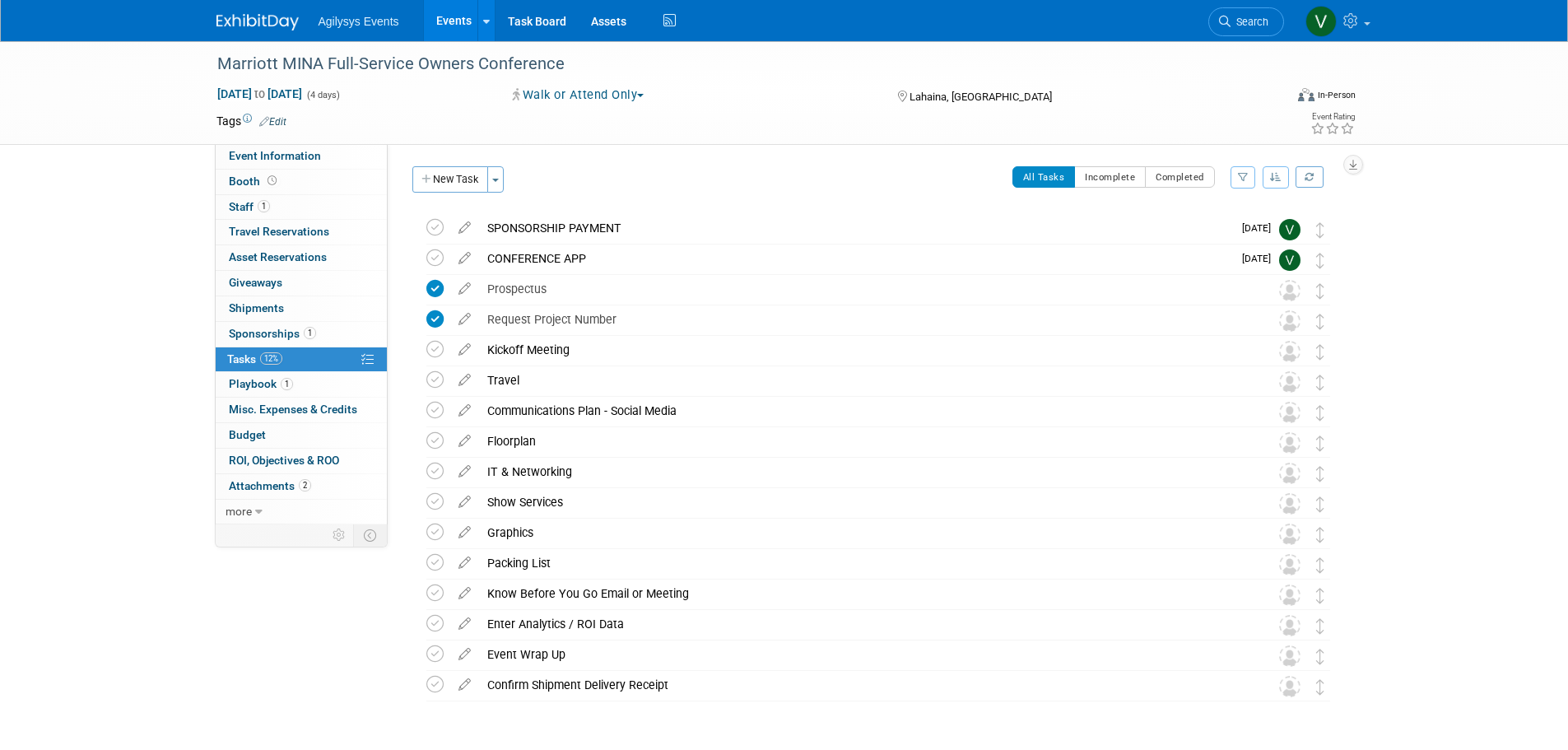 click on "New Task" at bounding box center (450, 179) 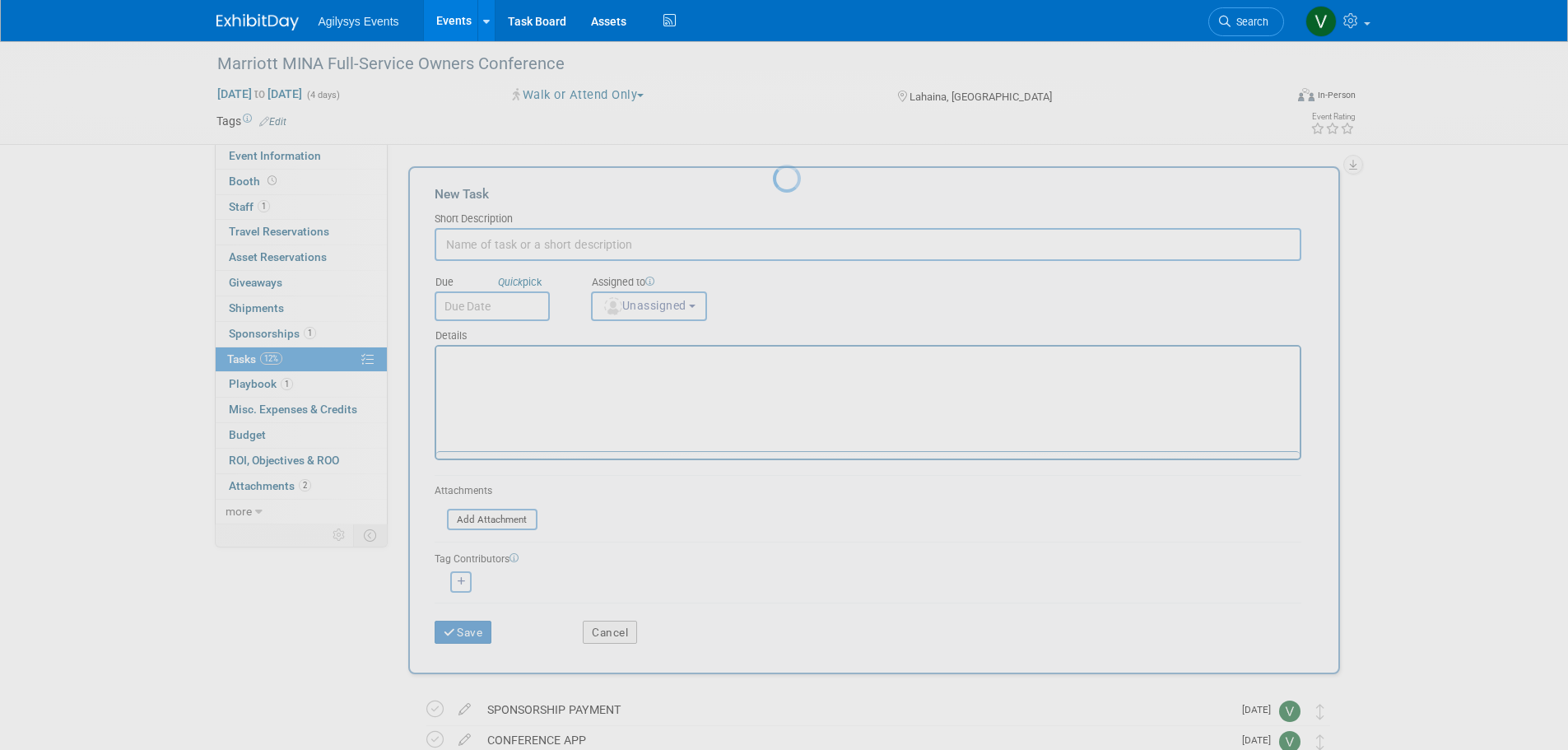 scroll, scrollTop: 0, scrollLeft: 0, axis: both 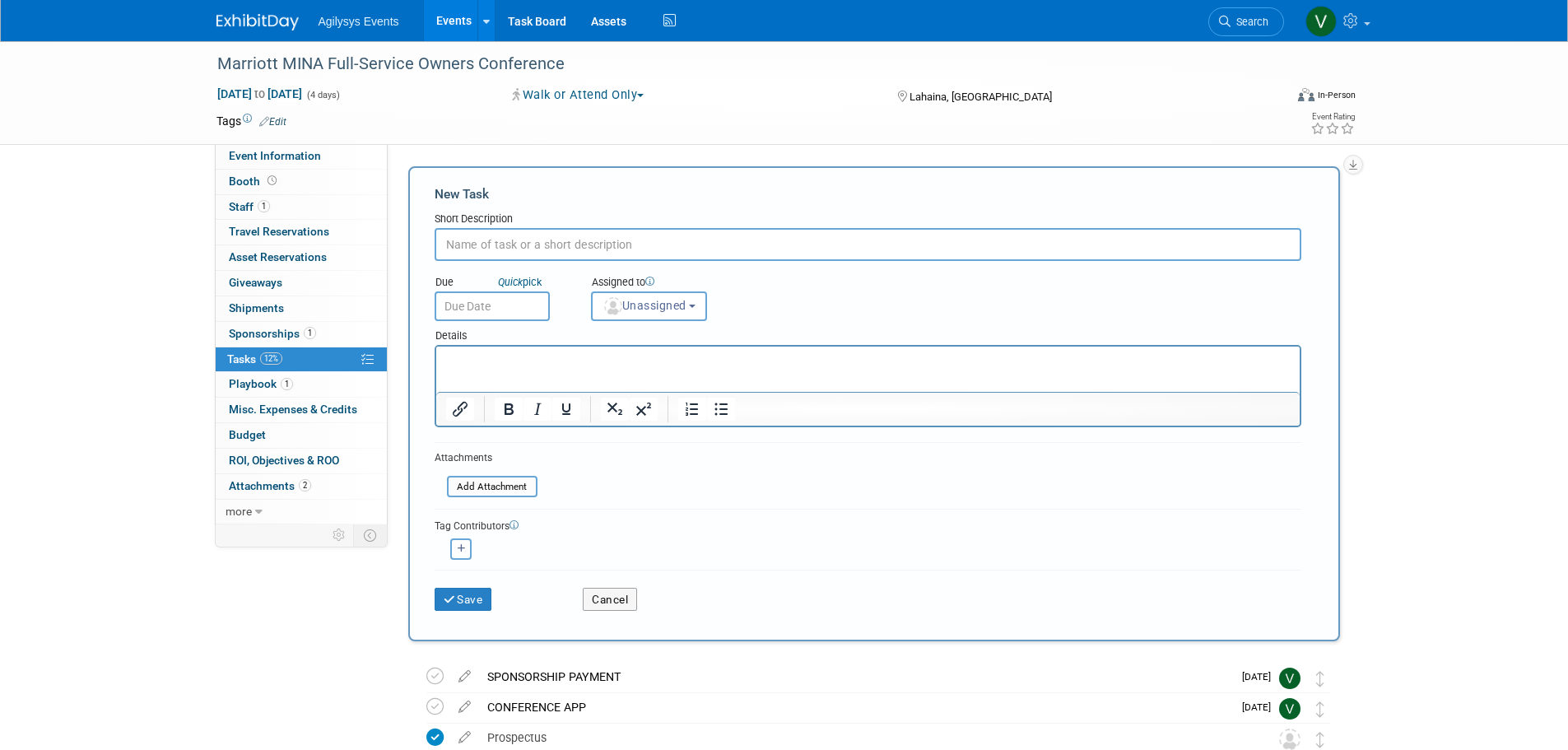 click at bounding box center [868, 361] 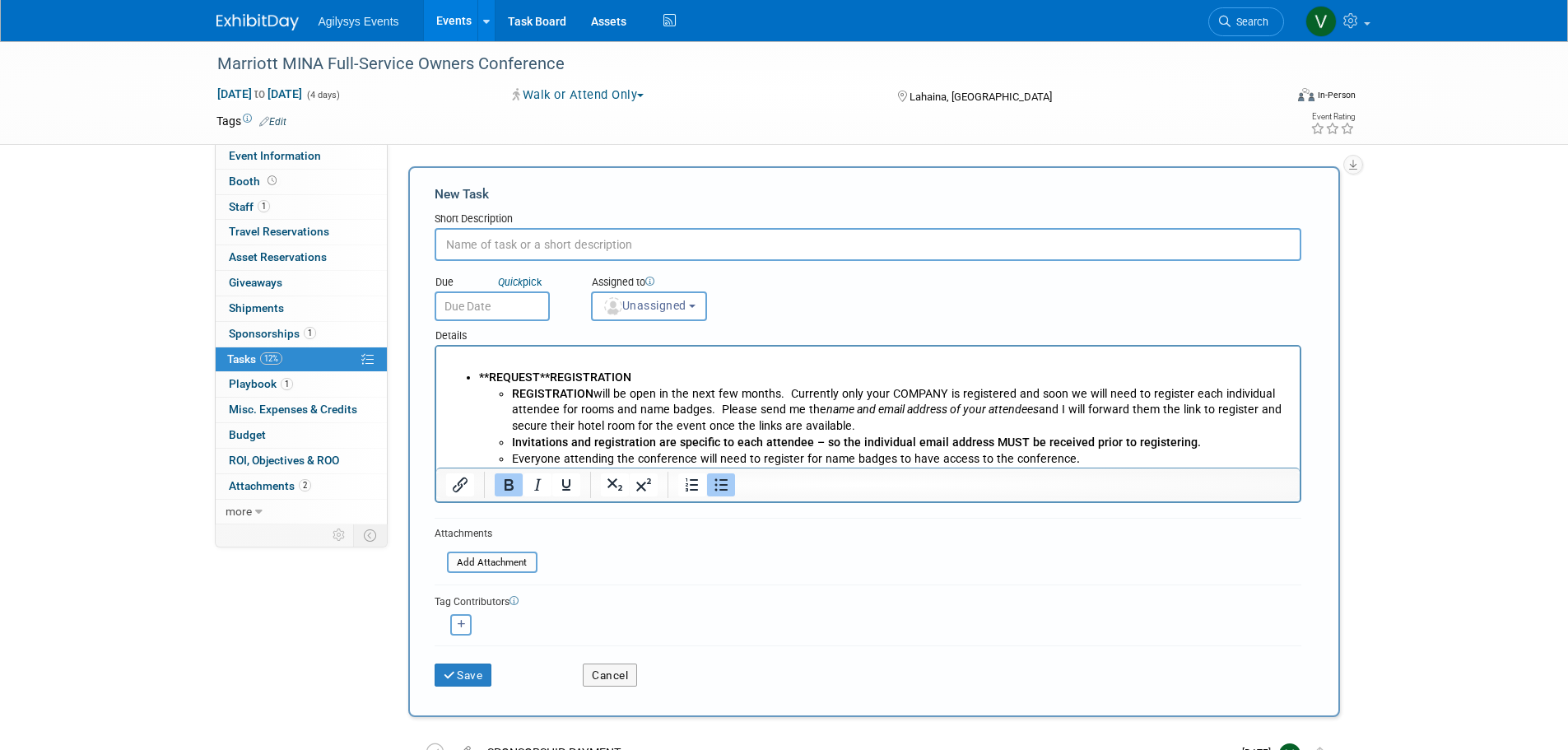 drag, startPoint x: 678, startPoint y: 375, endPoint x: 439, endPoint y: 375, distance: 239 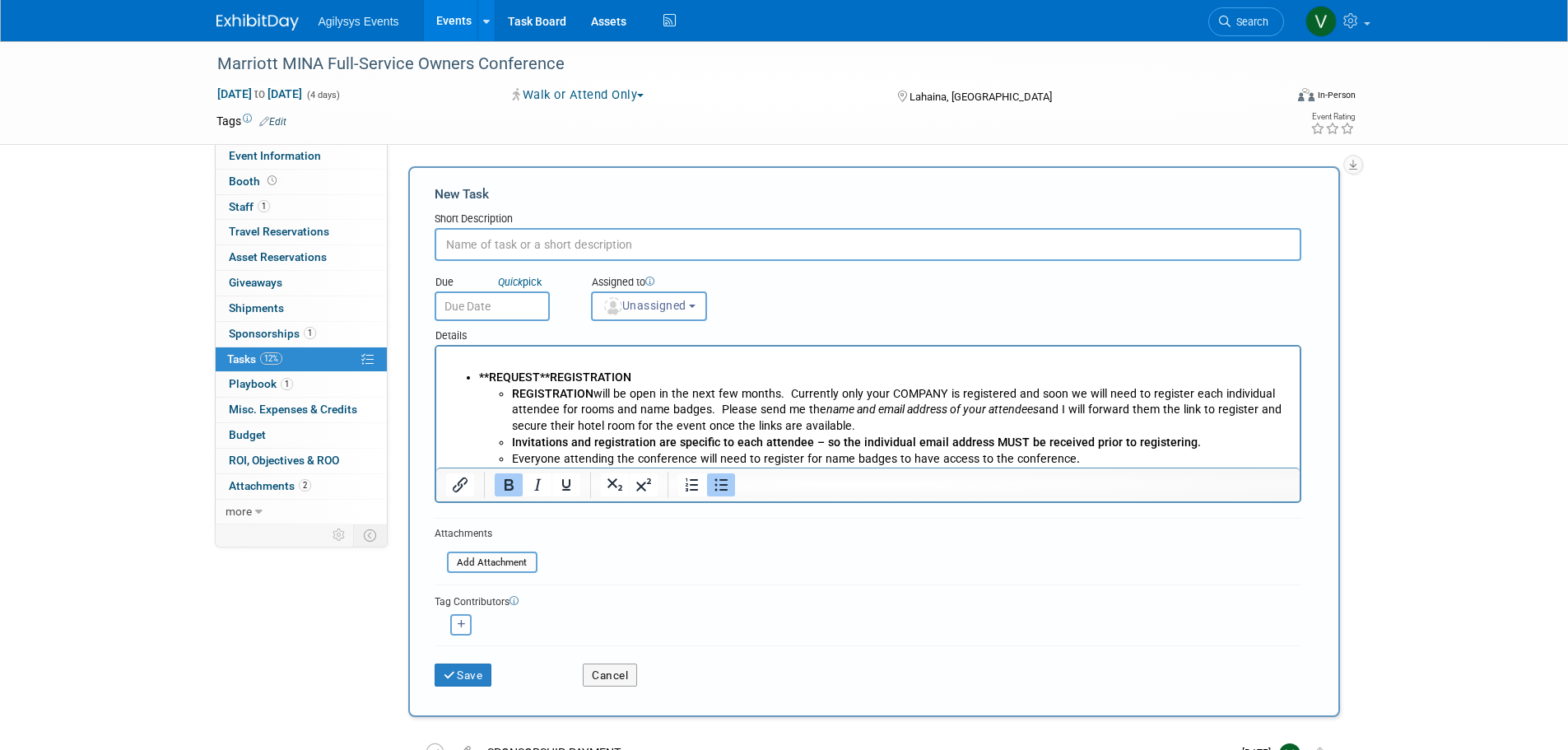 type 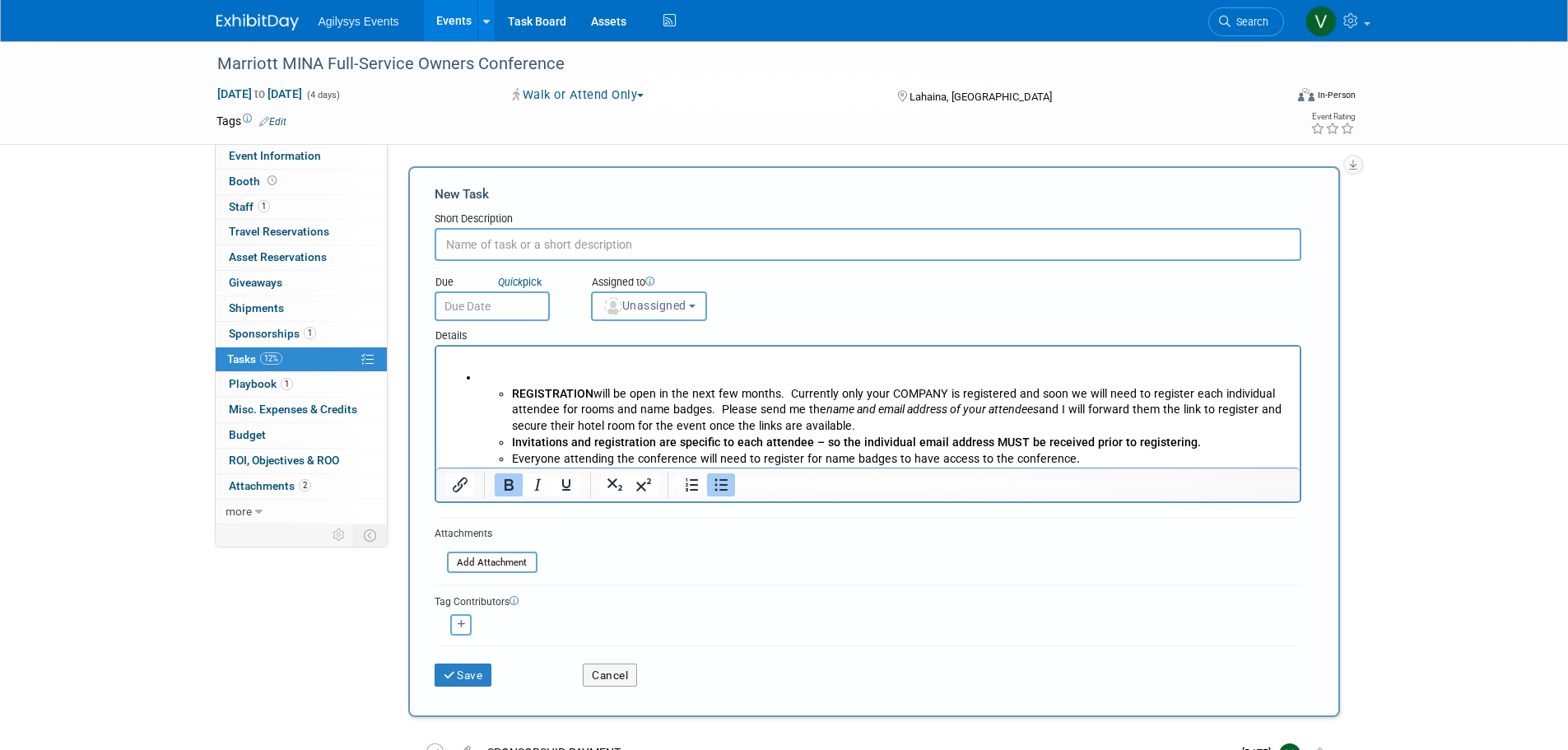 click on "Short Description" at bounding box center (868, 220) 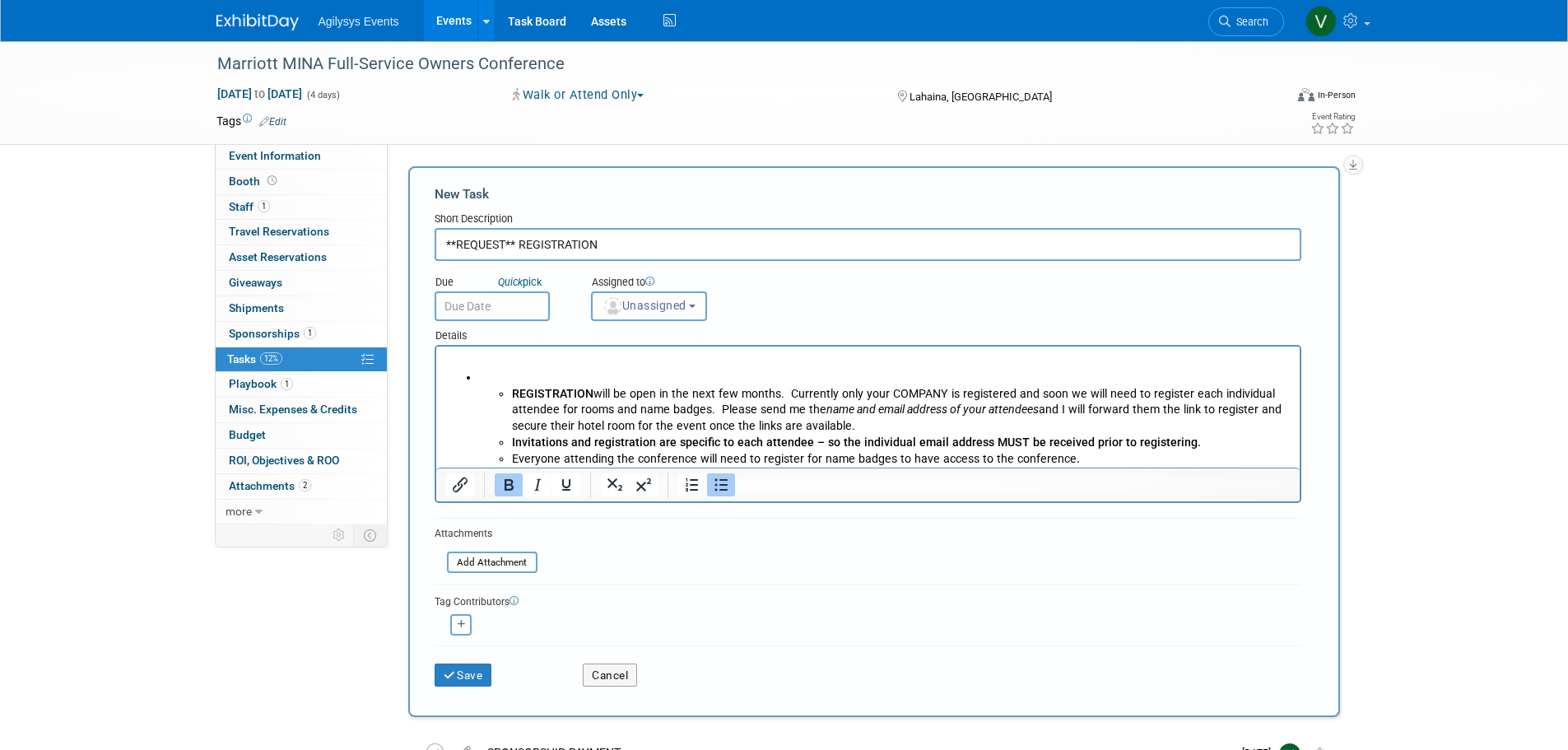 type on "**REQUEST** REGISTRATION" 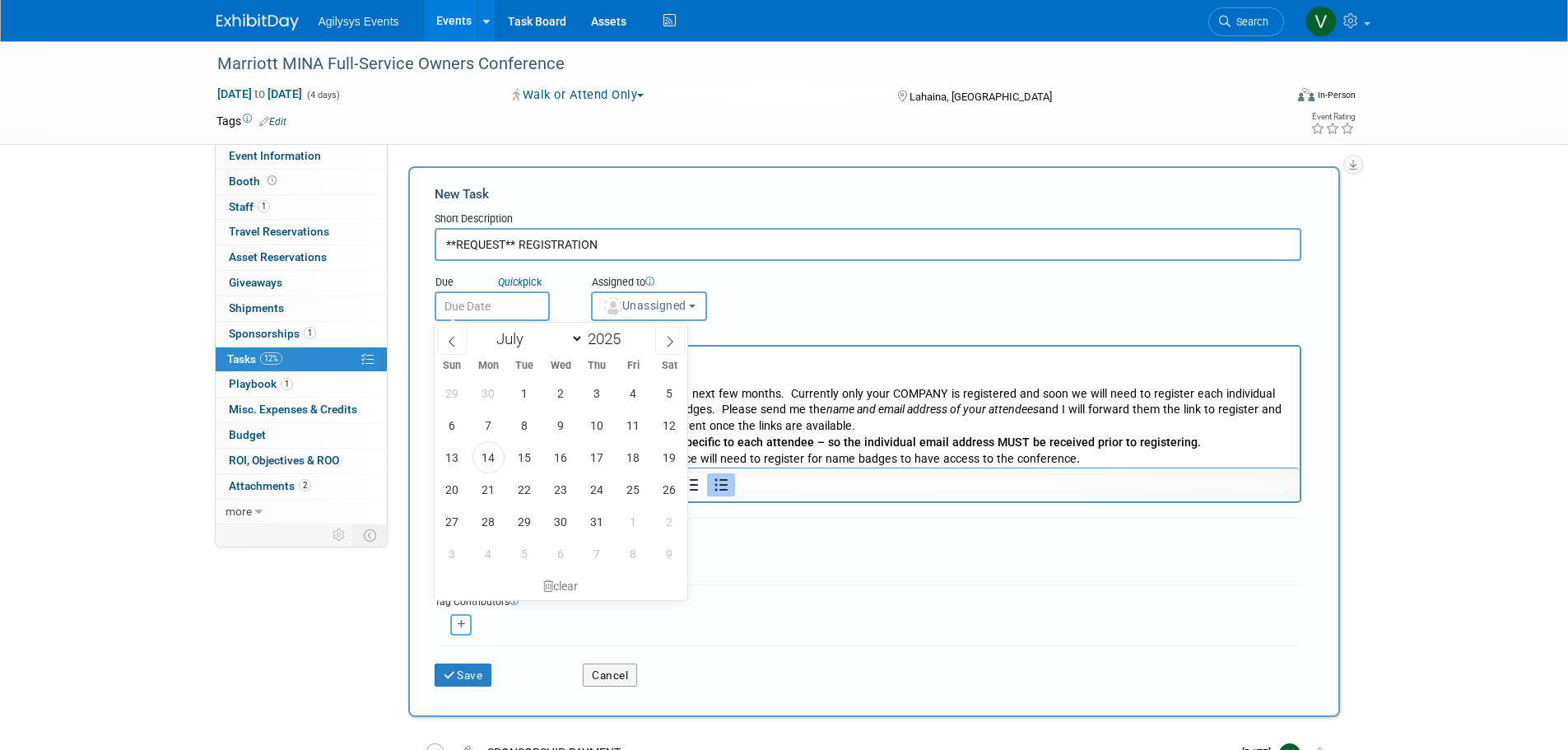 click at bounding box center (492, 306) 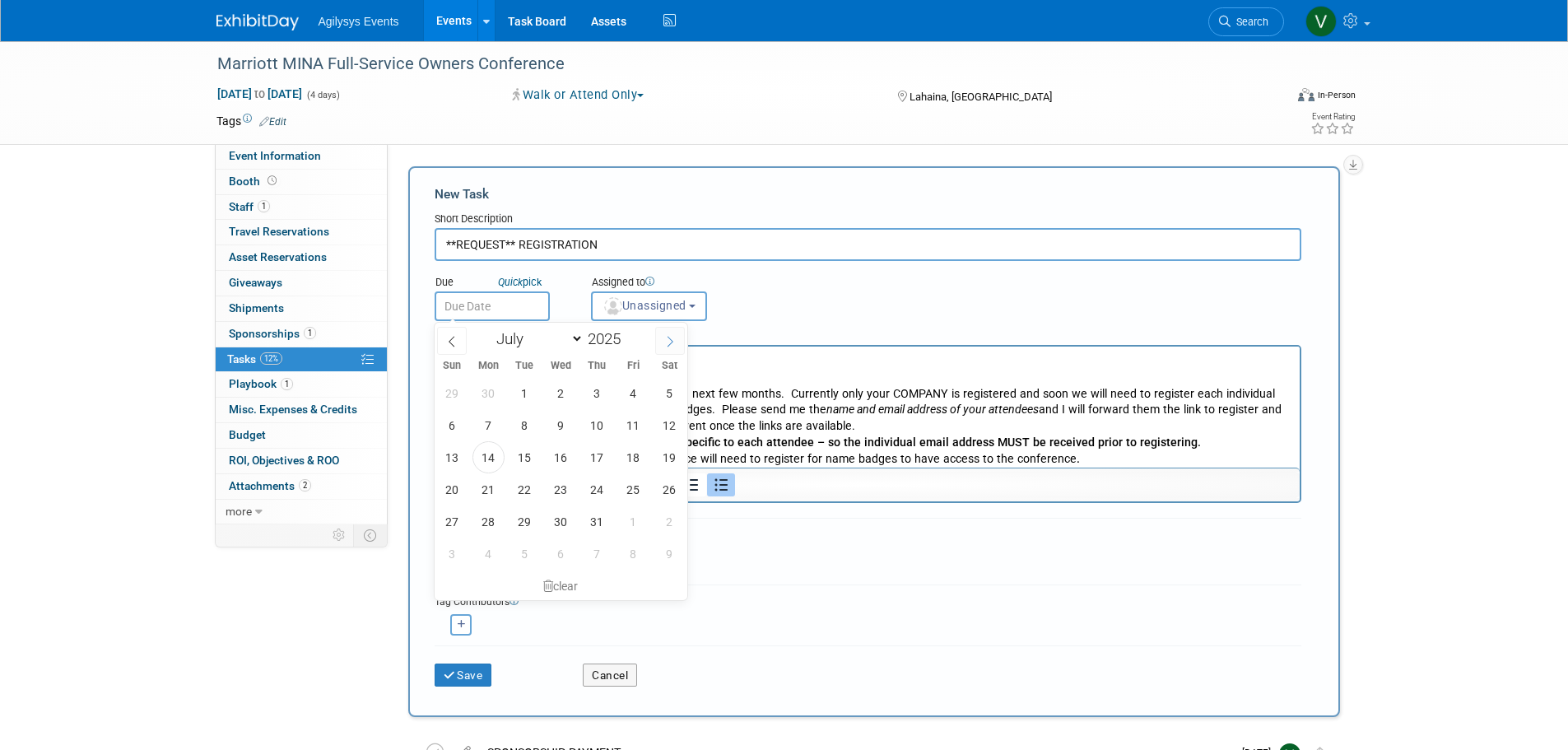 click at bounding box center (670, 341) 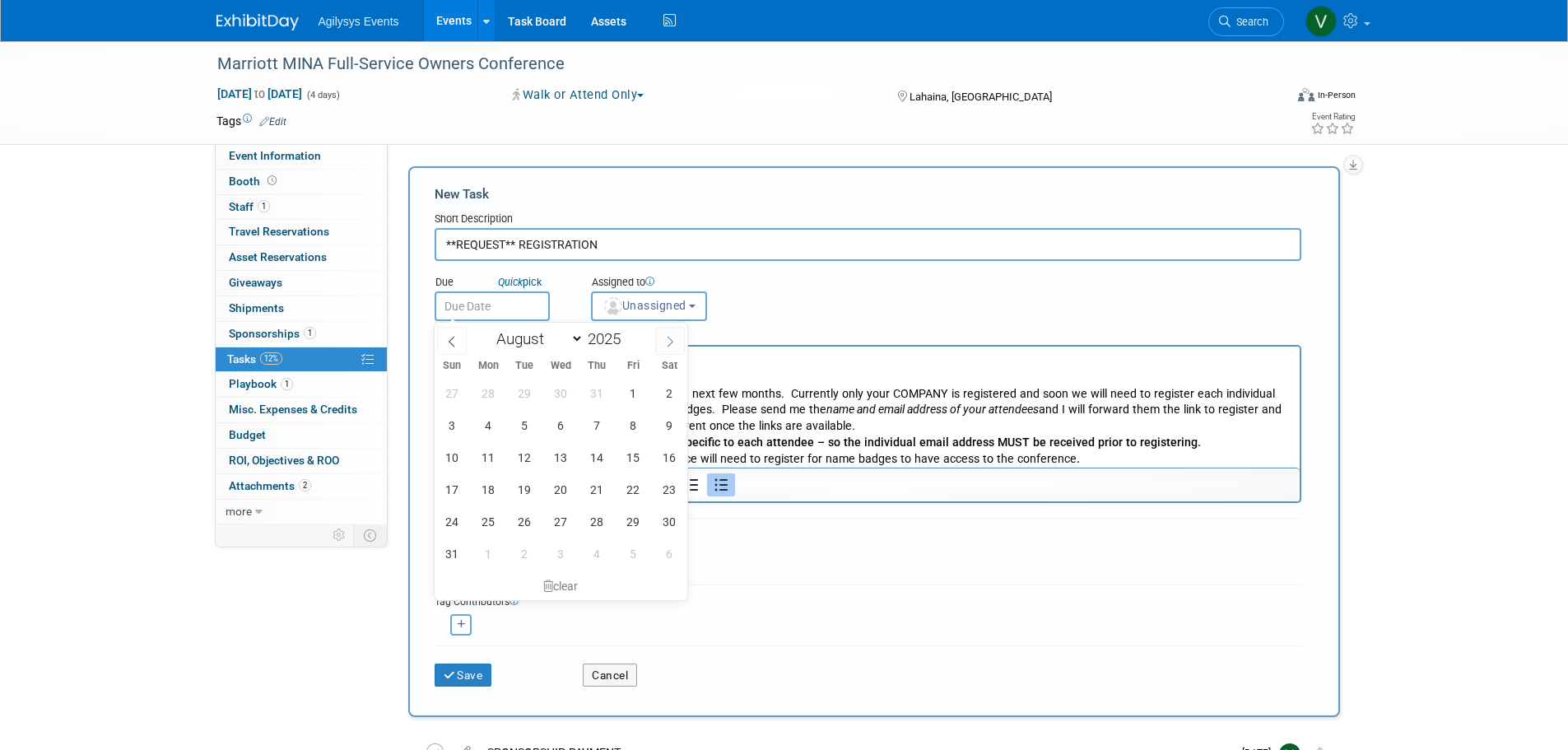 click at bounding box center [670, 341] 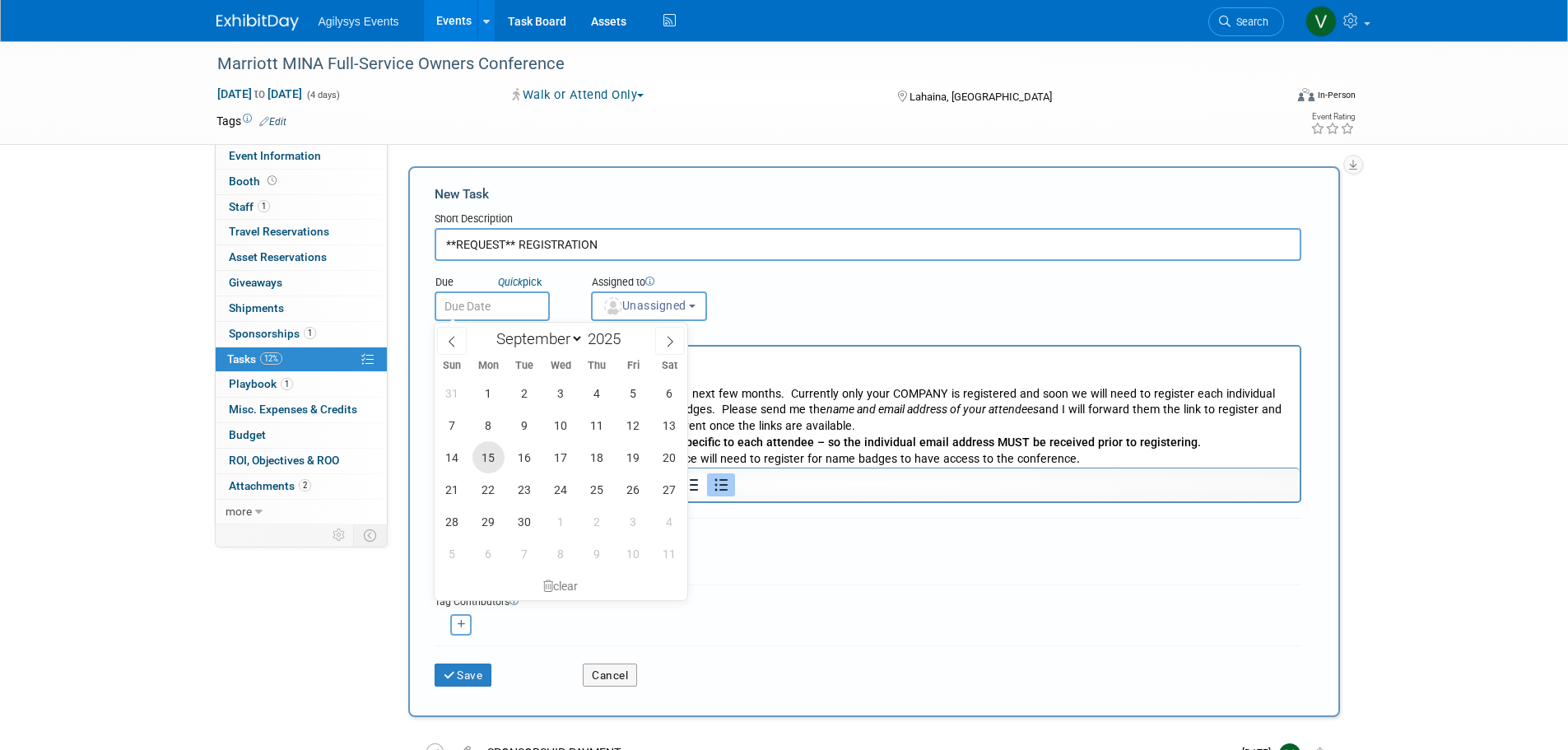click on "15" at bounding box center (488, 457) 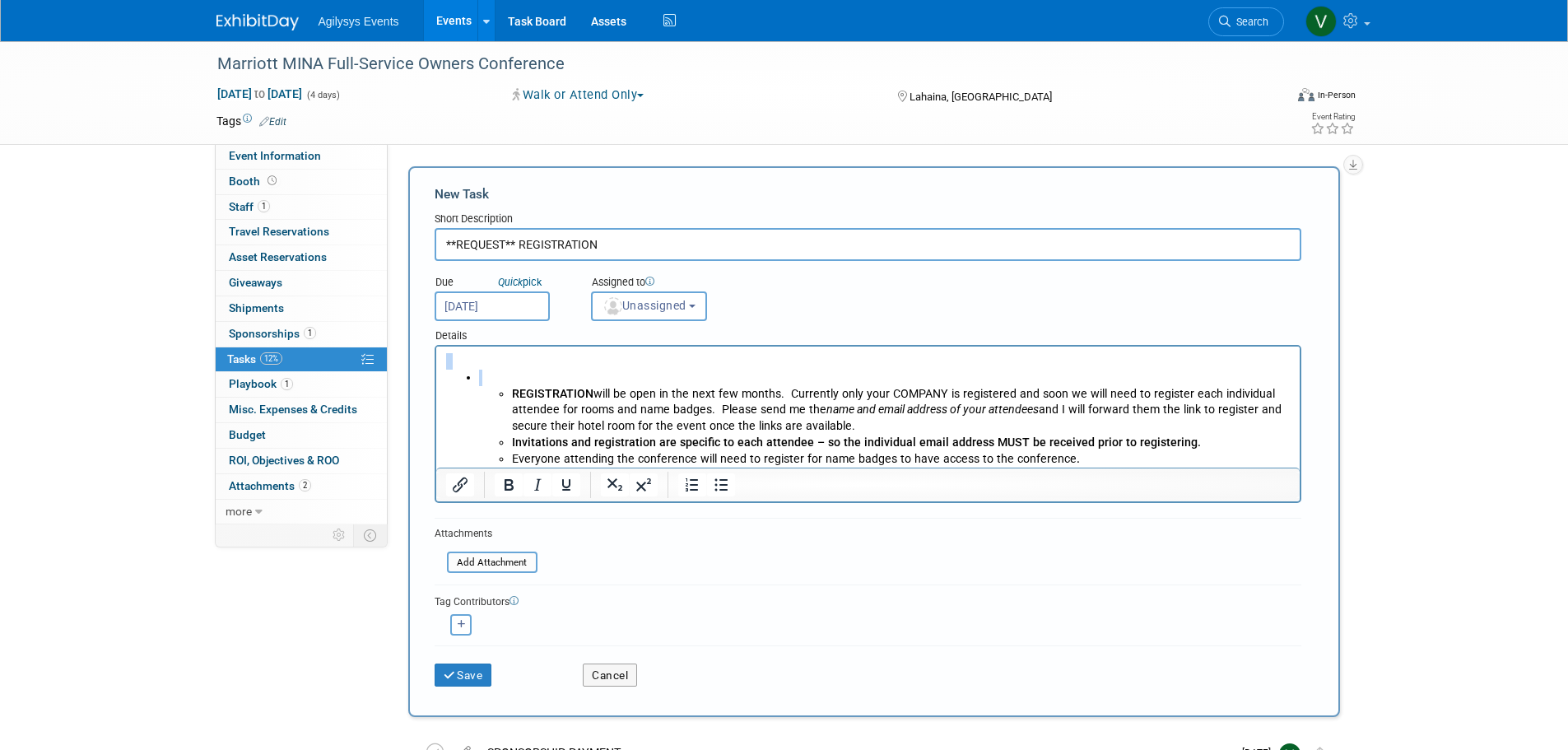 drag, startPoint x: 511, startPoint y: 391, endPoint x: 445, endPoint y: 367, distance: 70.2282 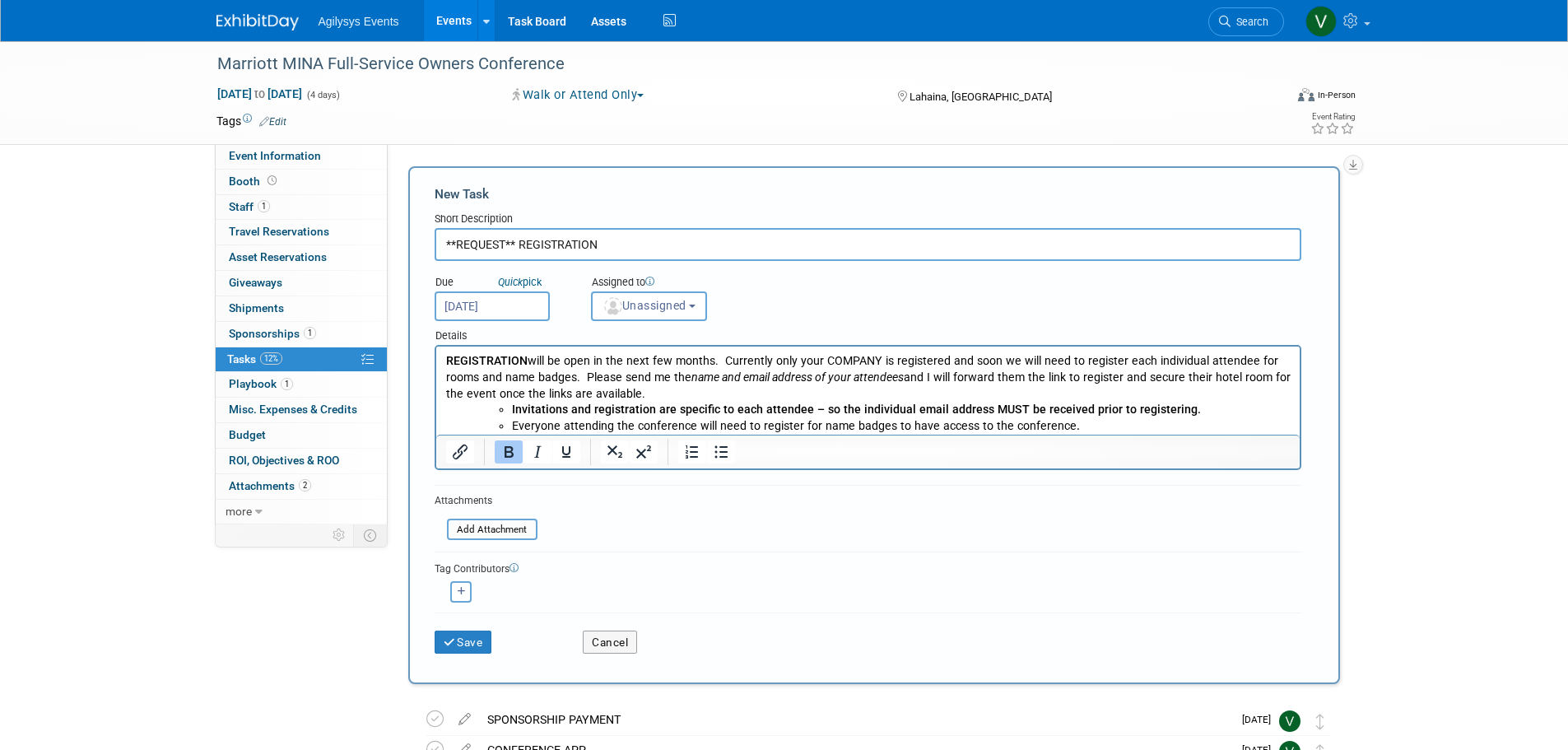 click on "Invitations and registration are specific to each attendee – so the individual email address MUST be received prior to registering.   Everyone attending the conference will need to register for name badges to have access to the conference ." at bounding box center [884, 418] 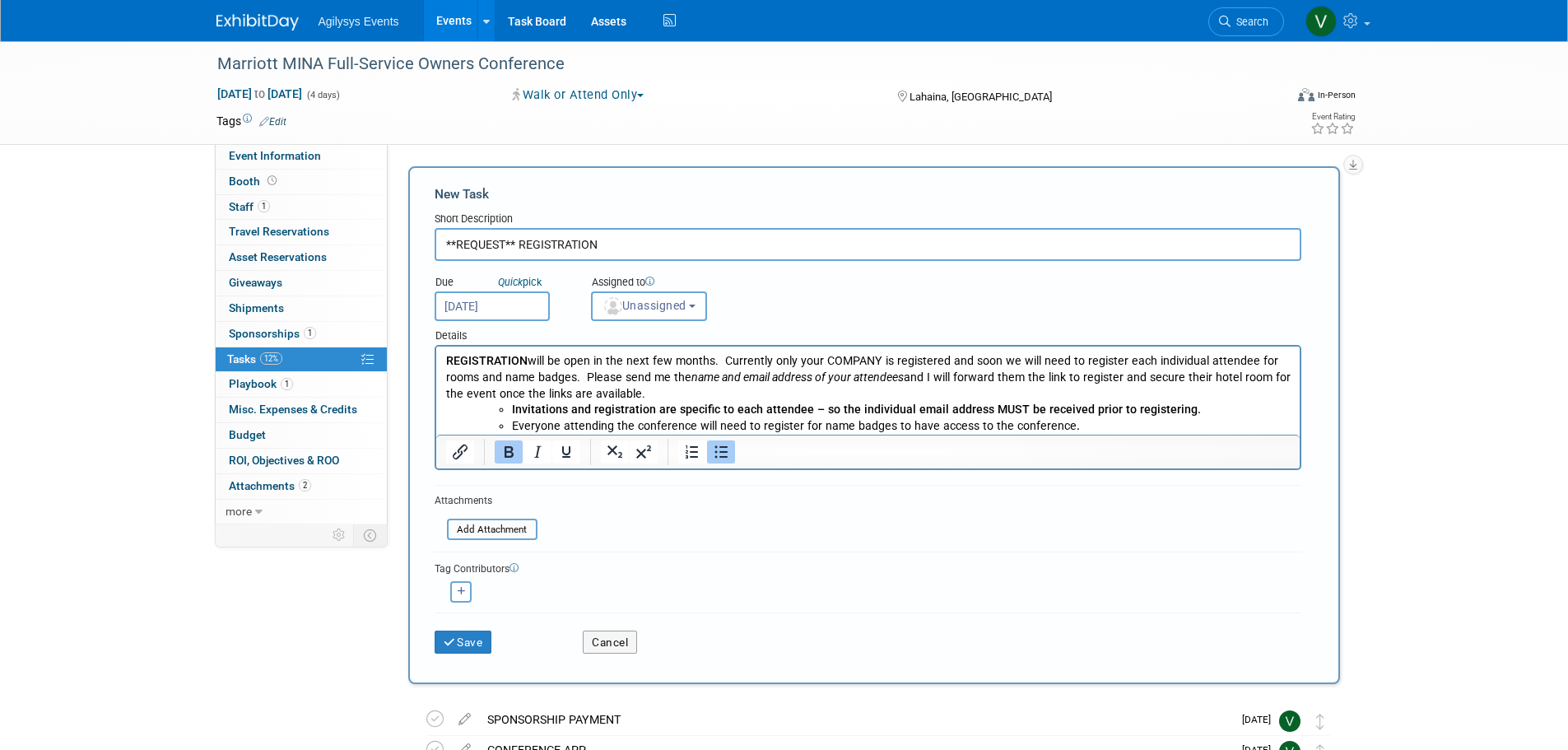 drag, startPoint x: 511, startPoint y: 408, endPoint x: 386, endPoint y: 410, distance: 125.016 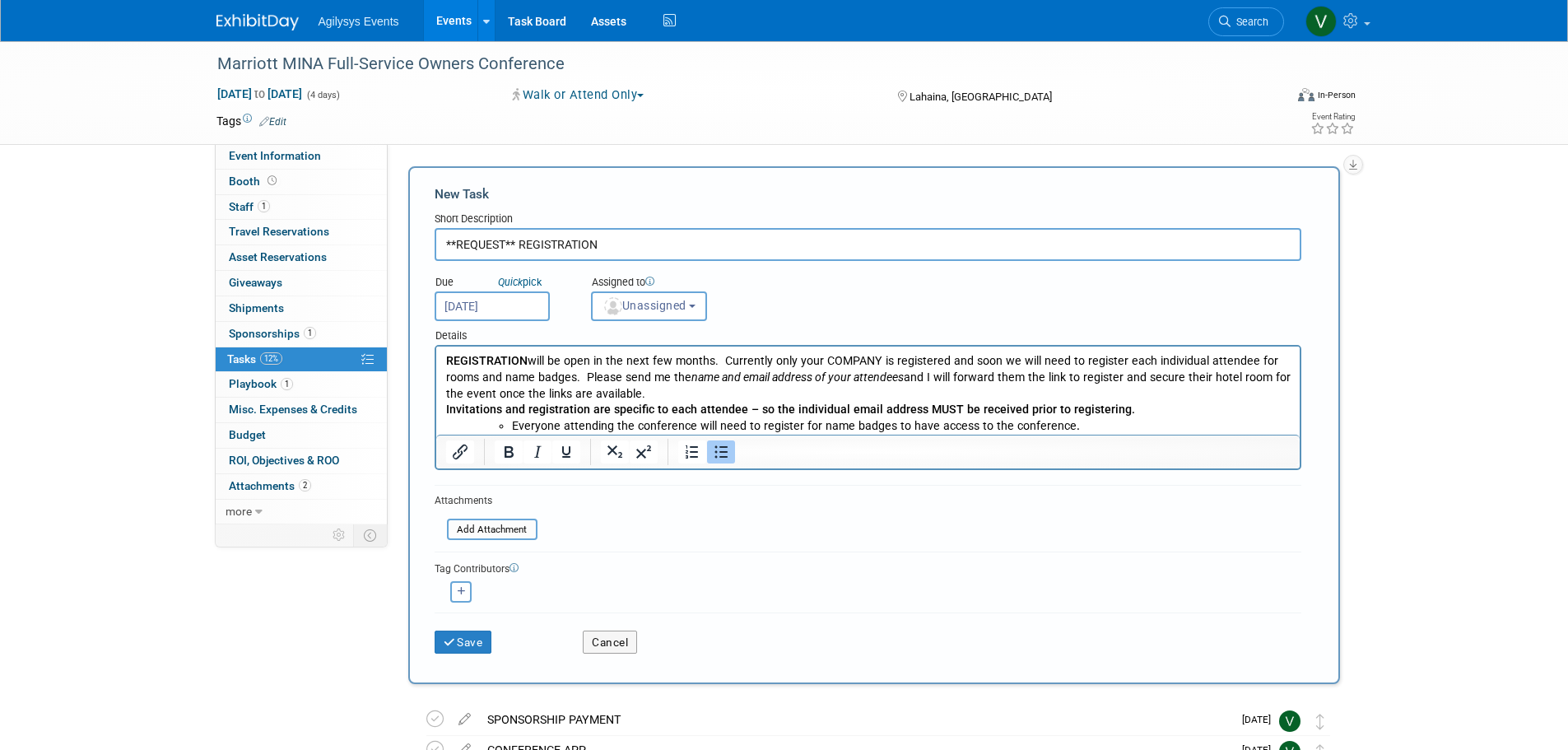 drag, startPoint x: 512, startPoint y: 425, endPoint x: 425, endPoint y: 426, distance: 87.005747 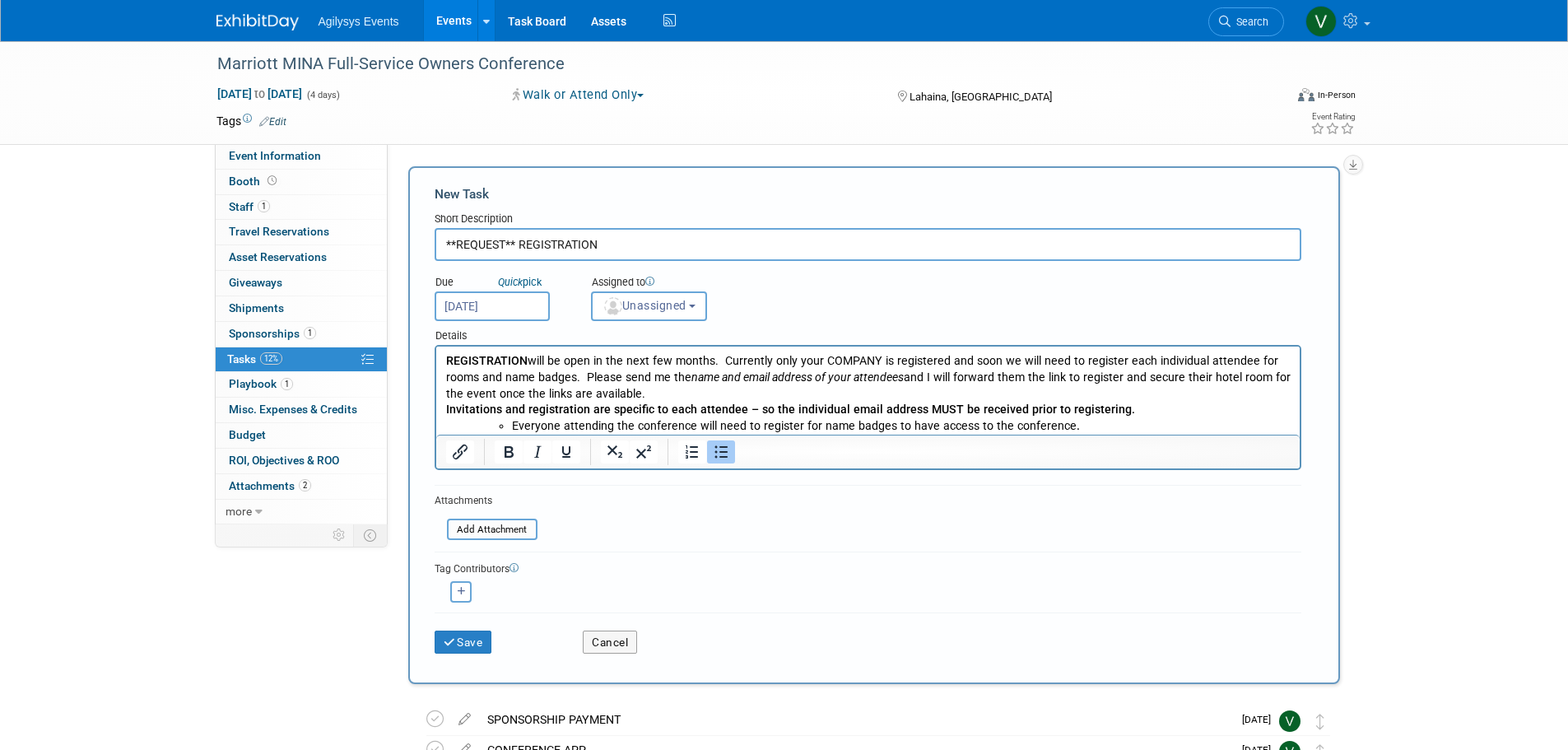 click on "REGISTRATION  will be open in the next few months.  Currently only your COMPANY is registered and soon we will need to register each individual attendee for rooms and name badges.  Please send me the  name and email address of your attendees  and I will forward them the link to register and secure their hotel room for the event once the links are available.   Invitations and registration are specific to each attendee – so the individual email address MUST be received prior to registering.   Everyone attending the conference will need to register for name badges to have access to the conference ." at bounding box center [867, 390] 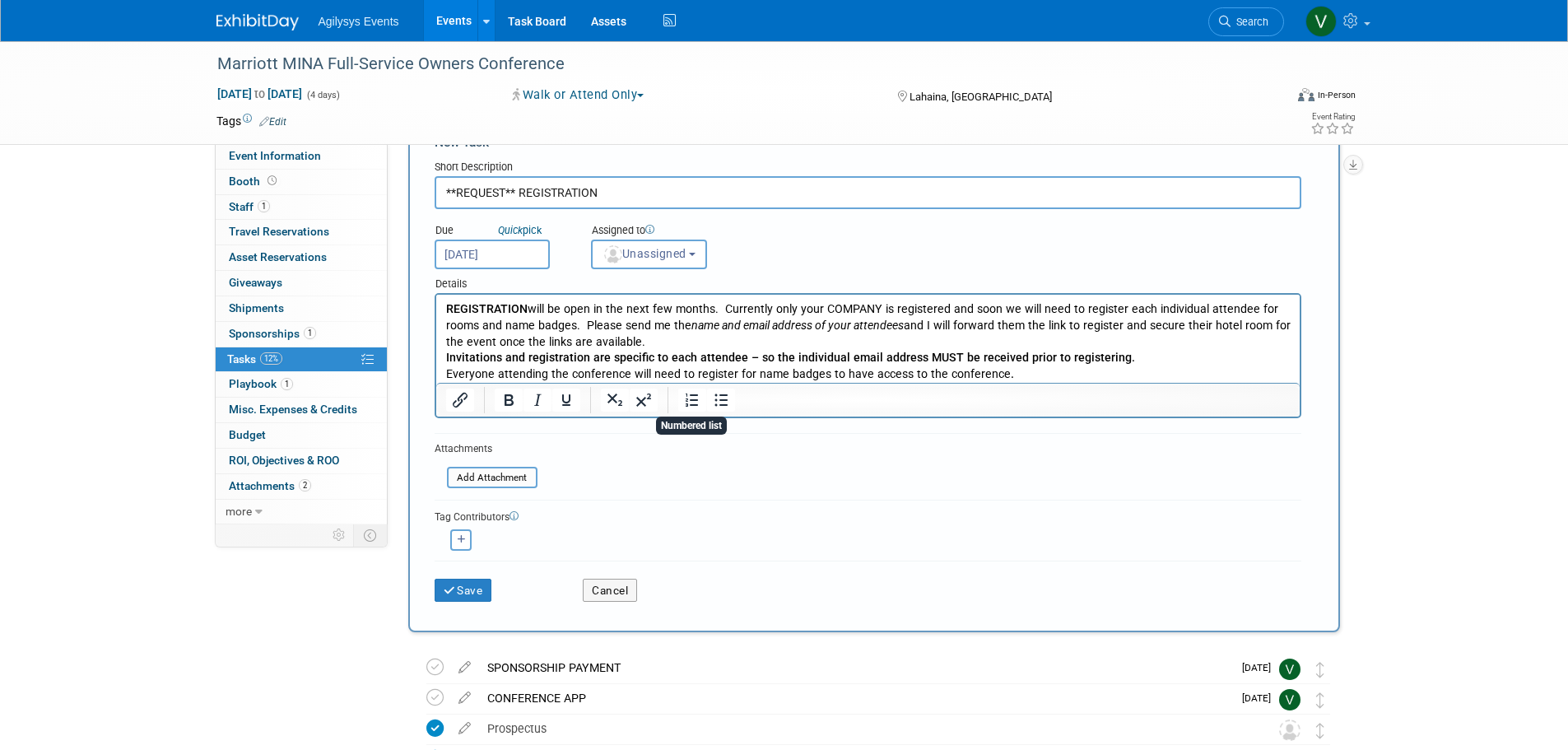 scroll, scrollTop: 0, scrollLeft: 0, axis: both 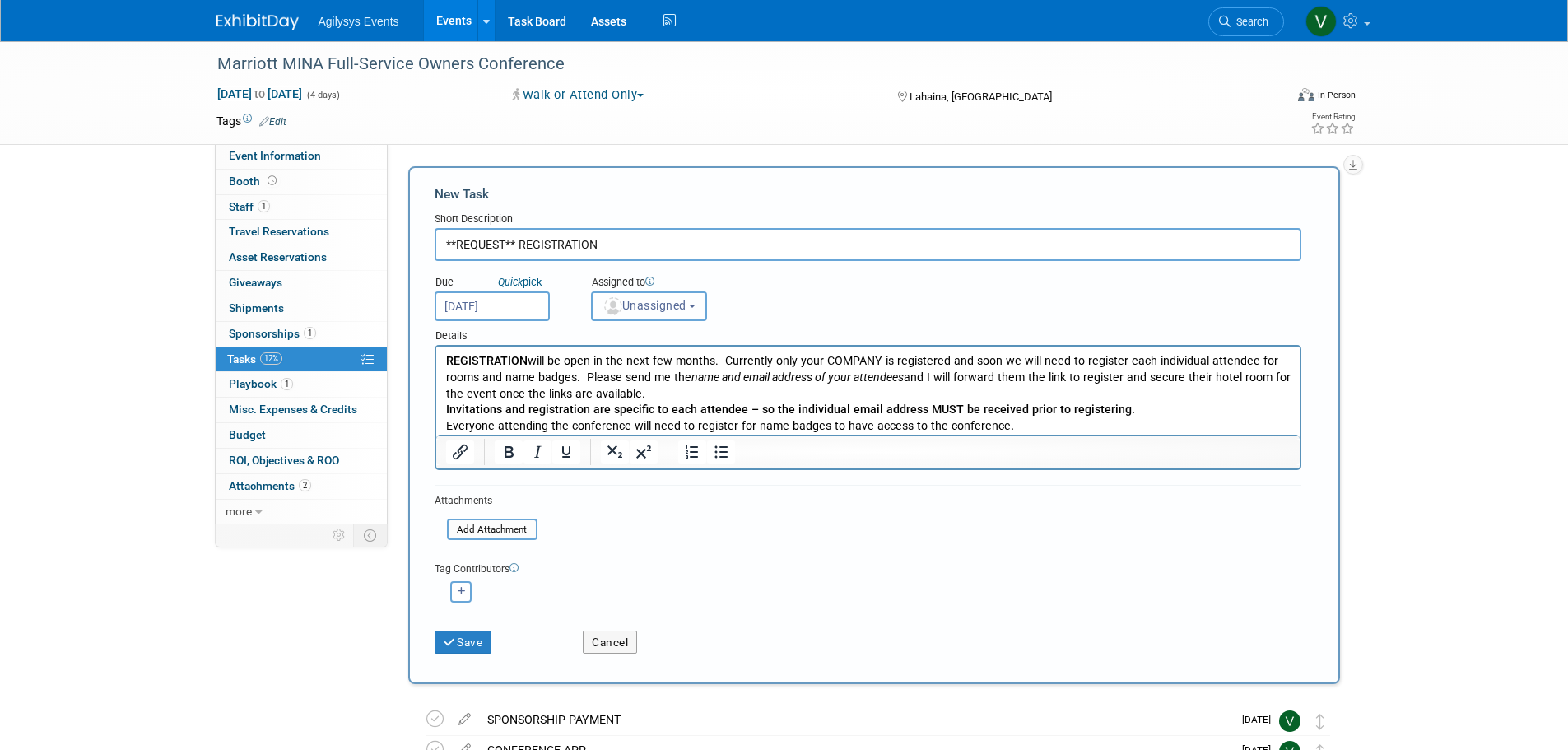 click on "Unassigned" at bounding box center (649, 306) 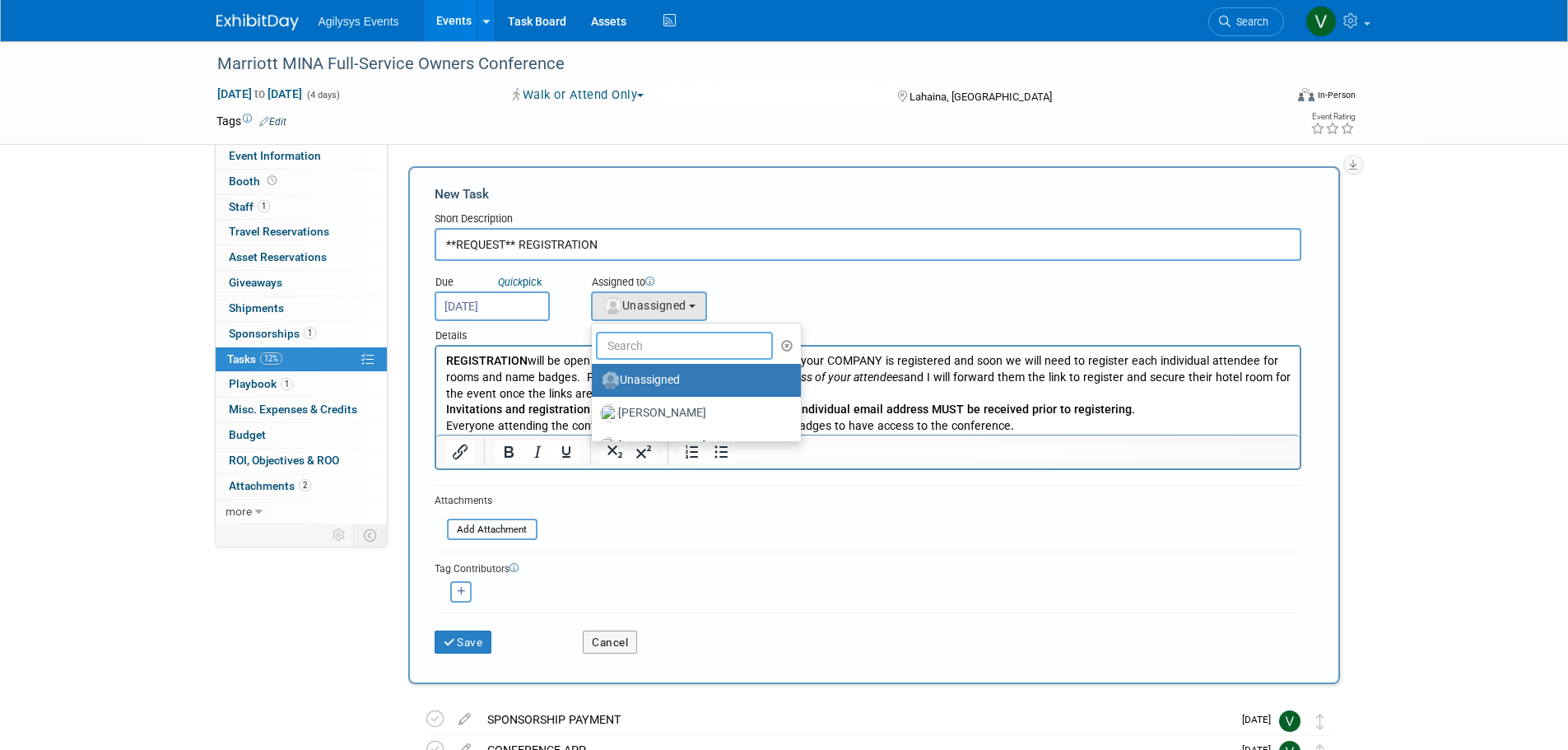 click at bounding box center [685, 346] 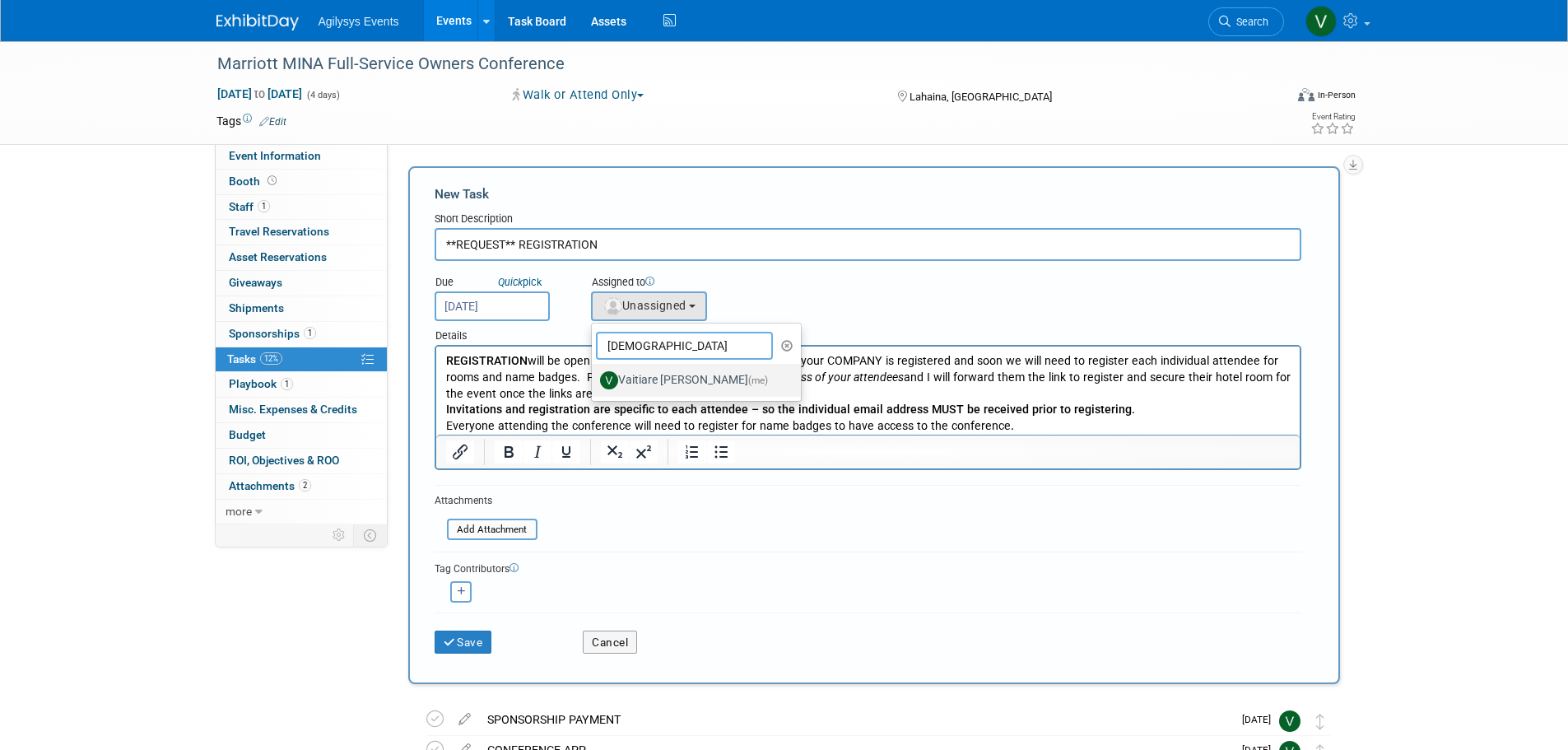 type on "VAITI" 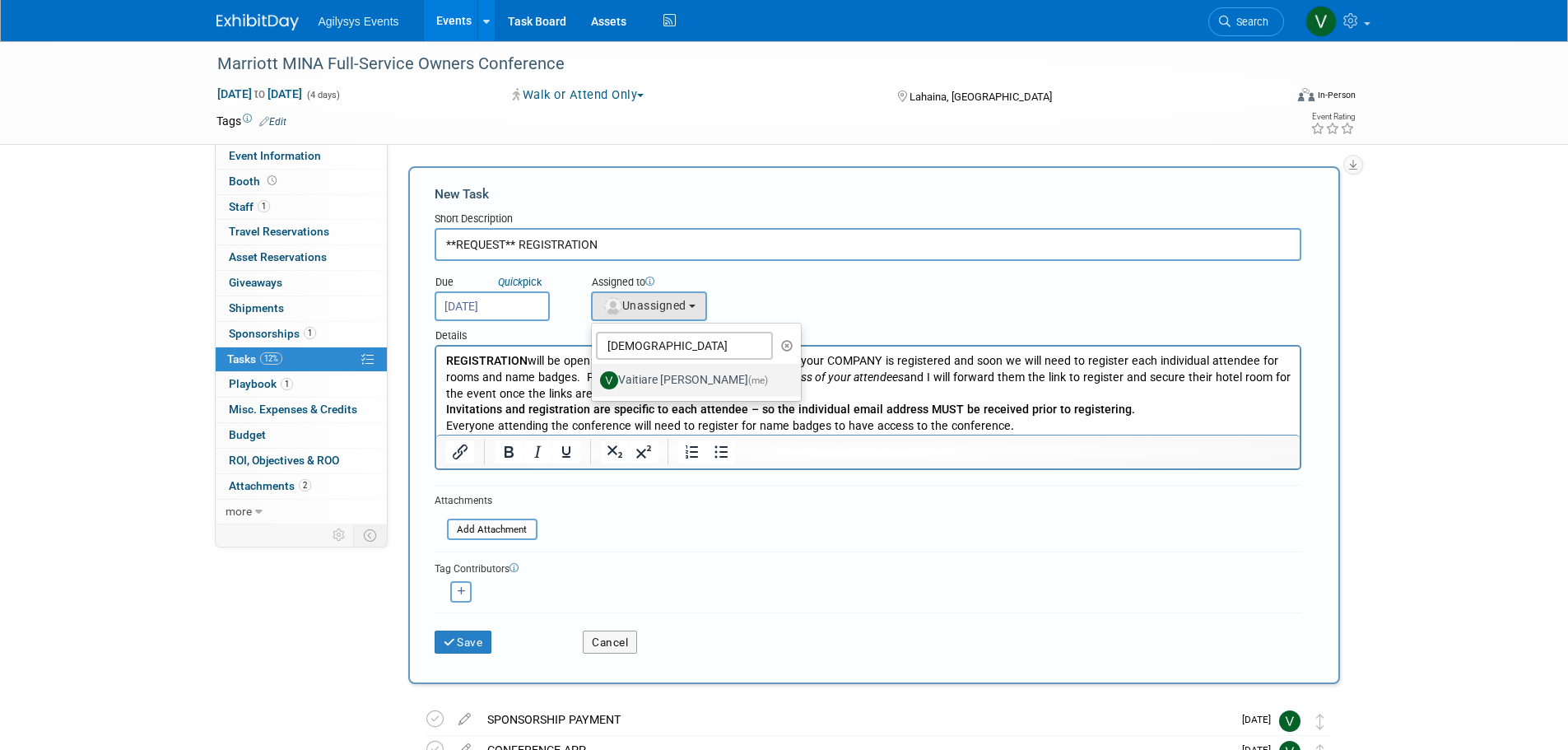 click on "Vaitiare Munoz
(me)" at bounding box center [692, 380] 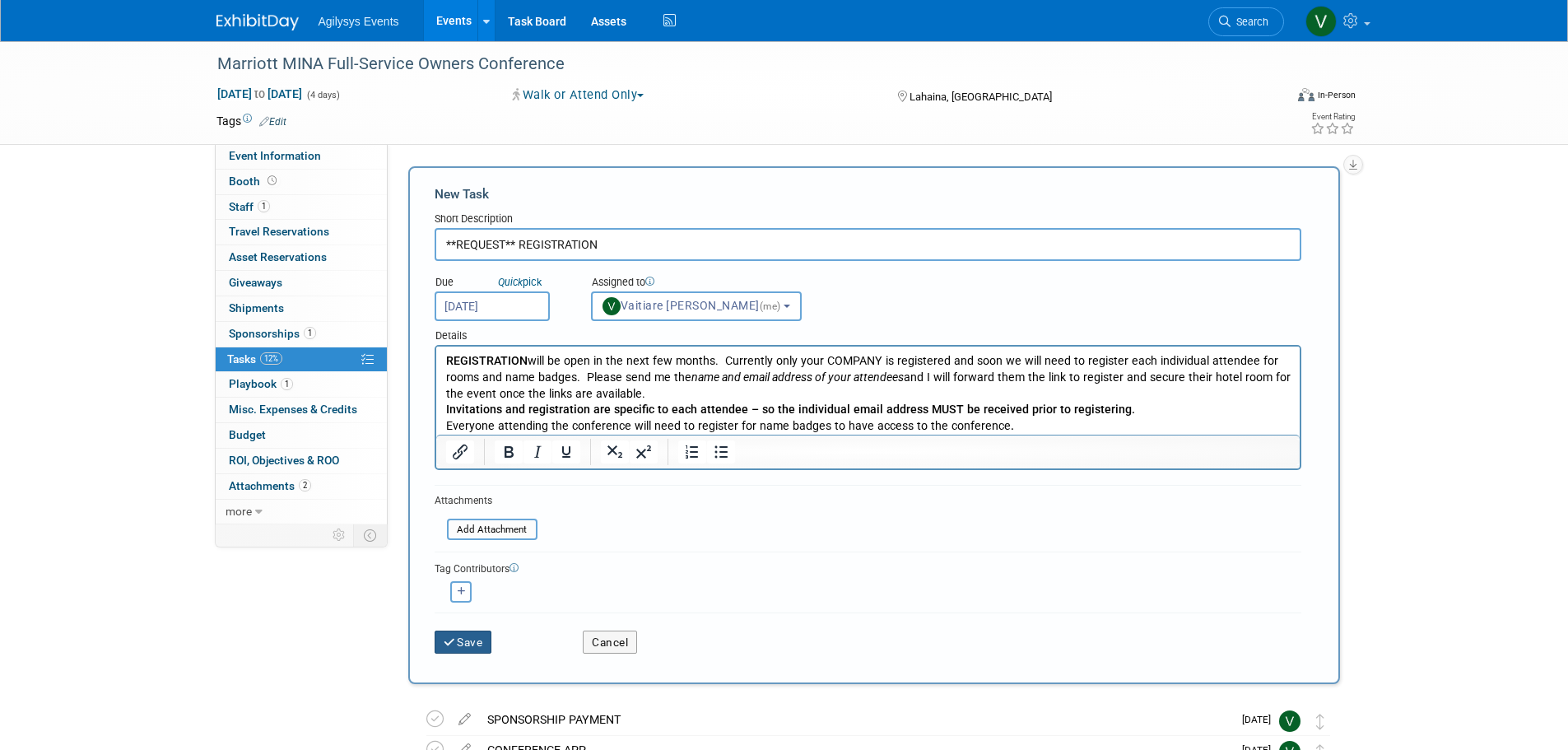 click on "Save" at bounding box center [463, 642] 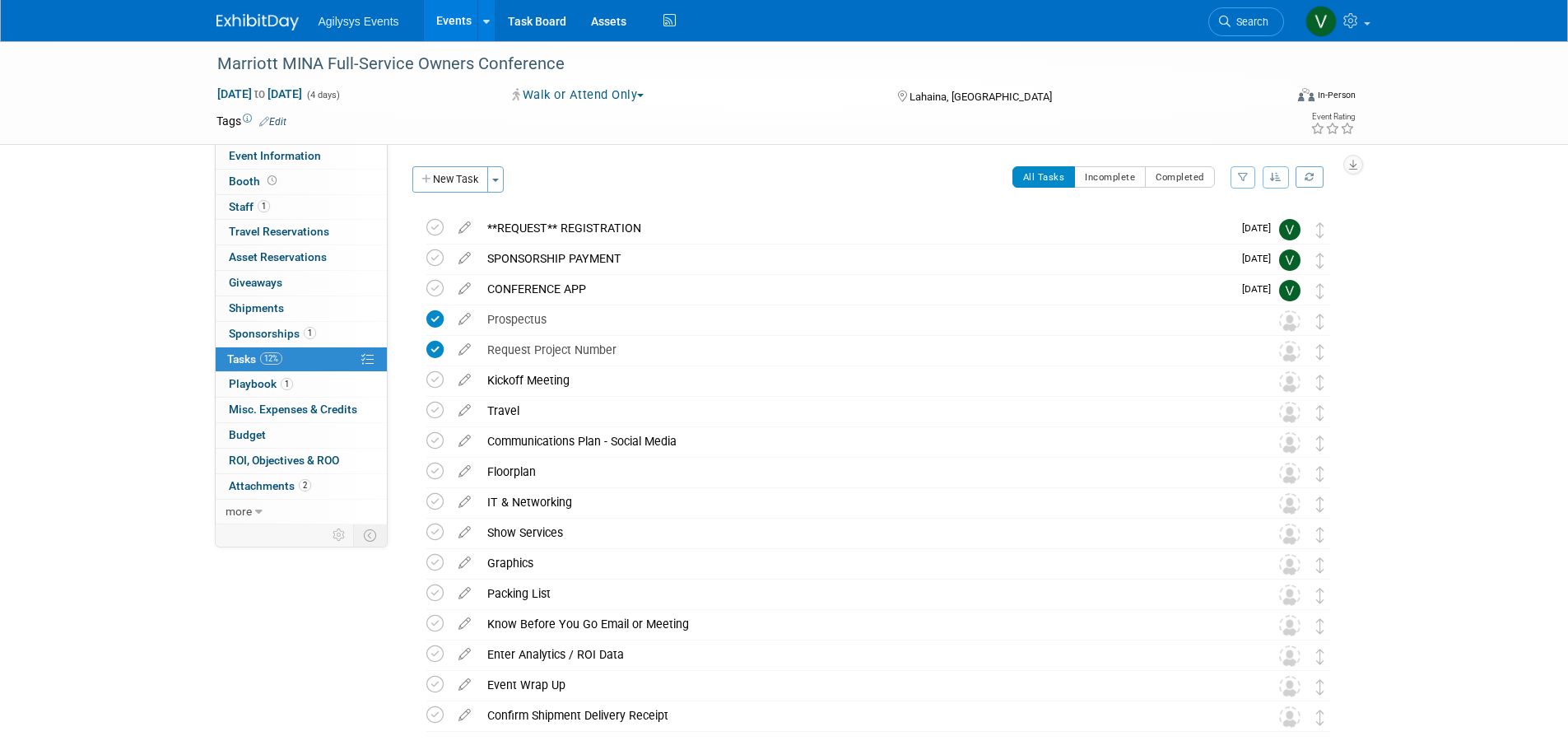 click on "Sponsorships 1" at bounding box center (272, 333) 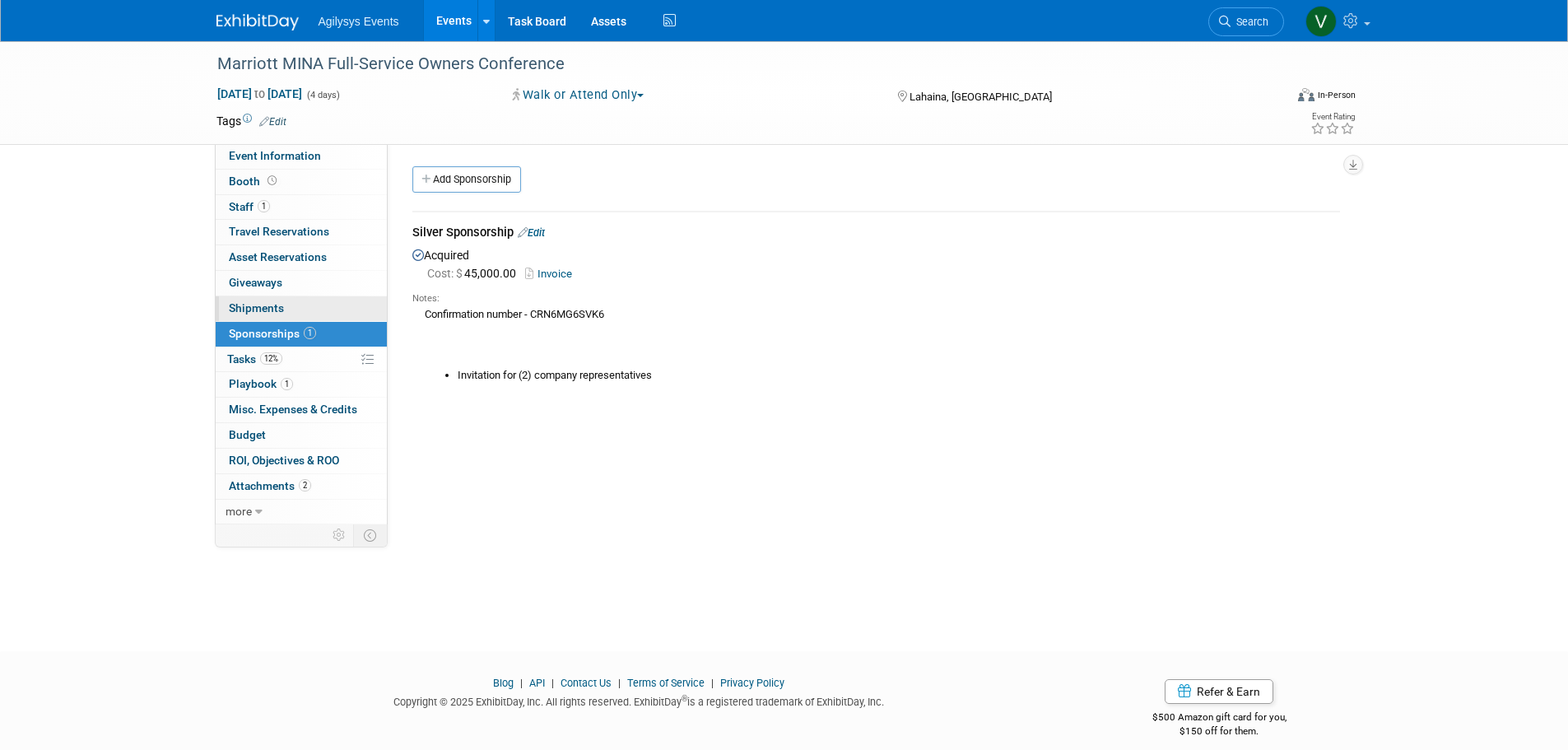 click on "0
Shipments 0" at bounding box center (301, 309) 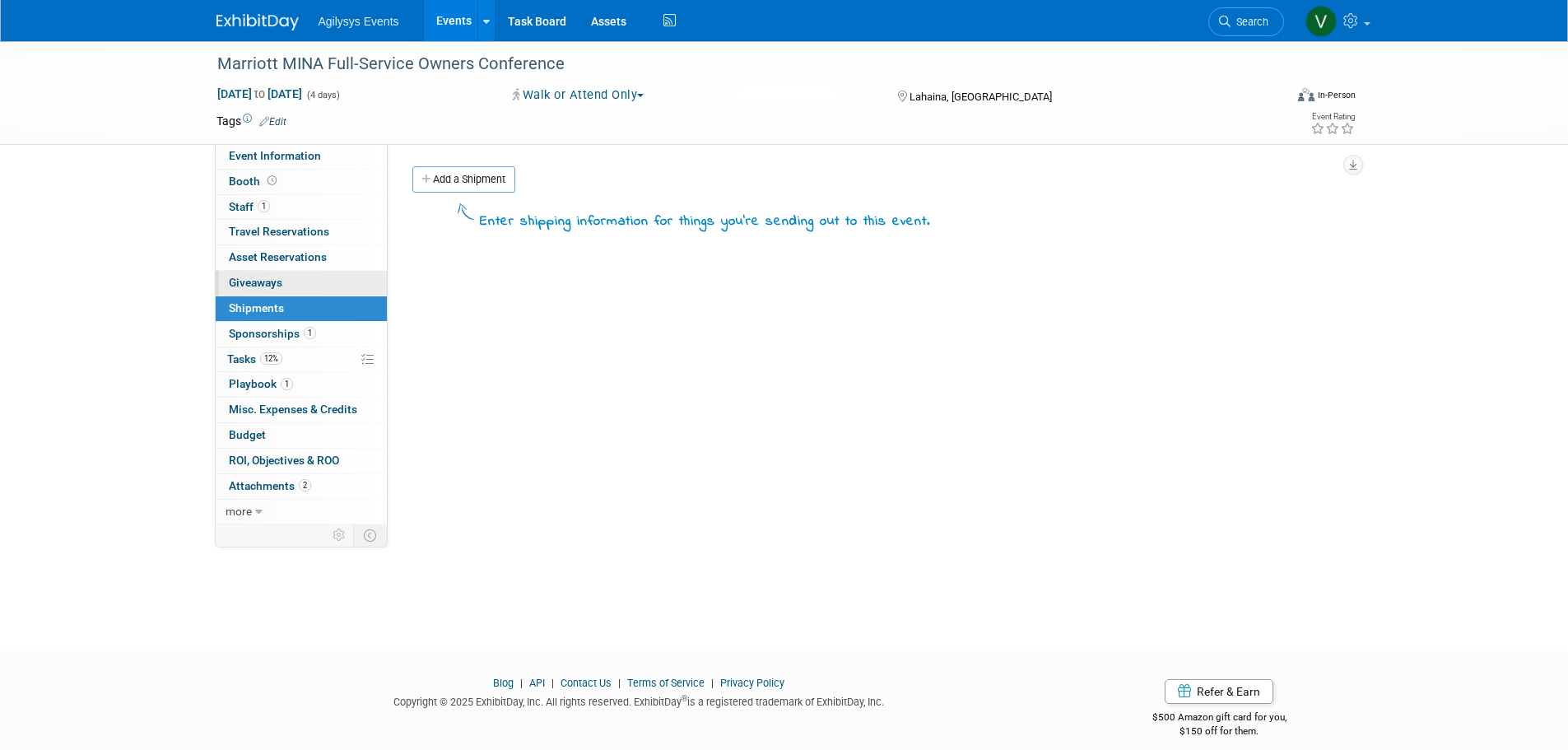 click on "Giveaways 0" at bounding box center [255, 282] 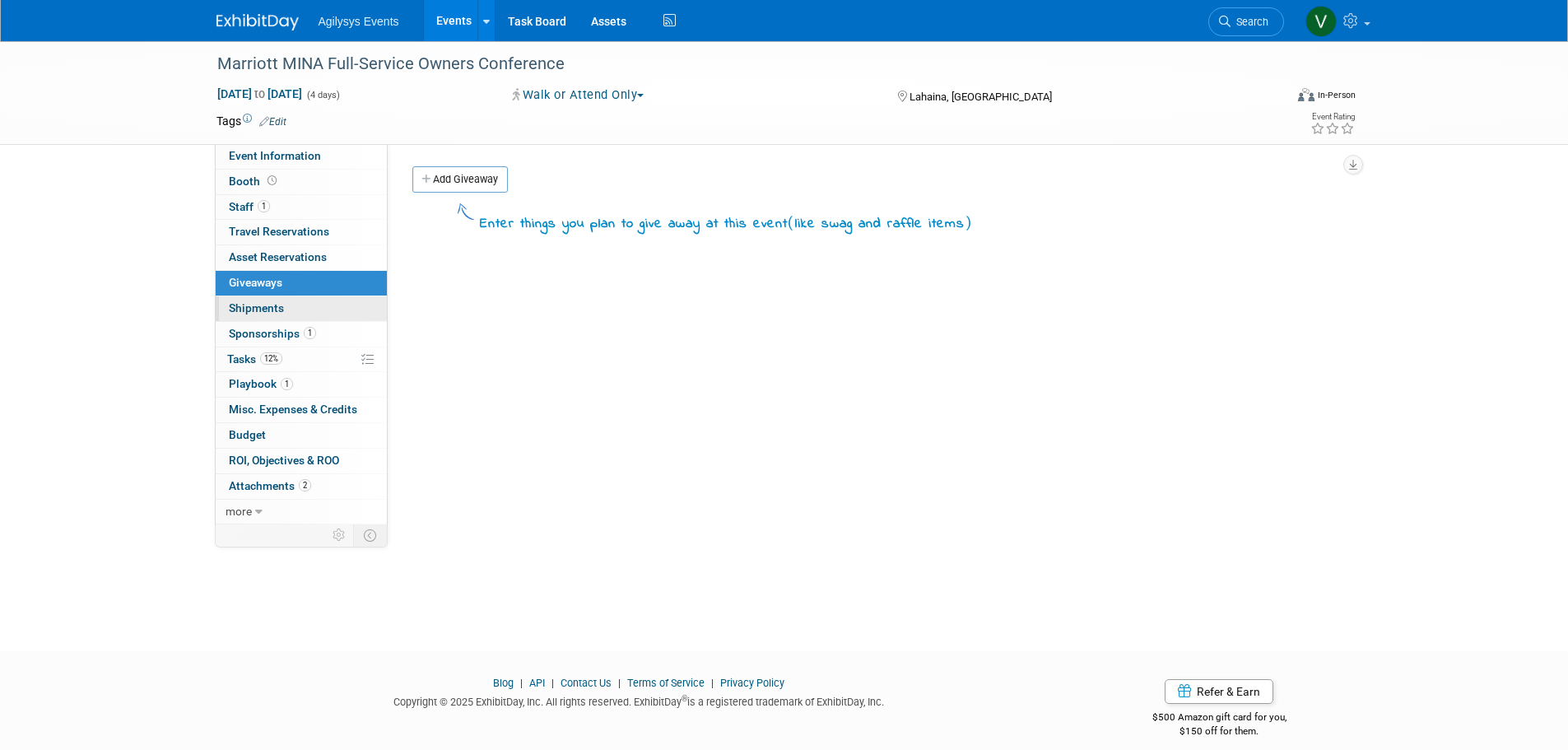 click on "Shipments 0" at bounding box center (256, 308) 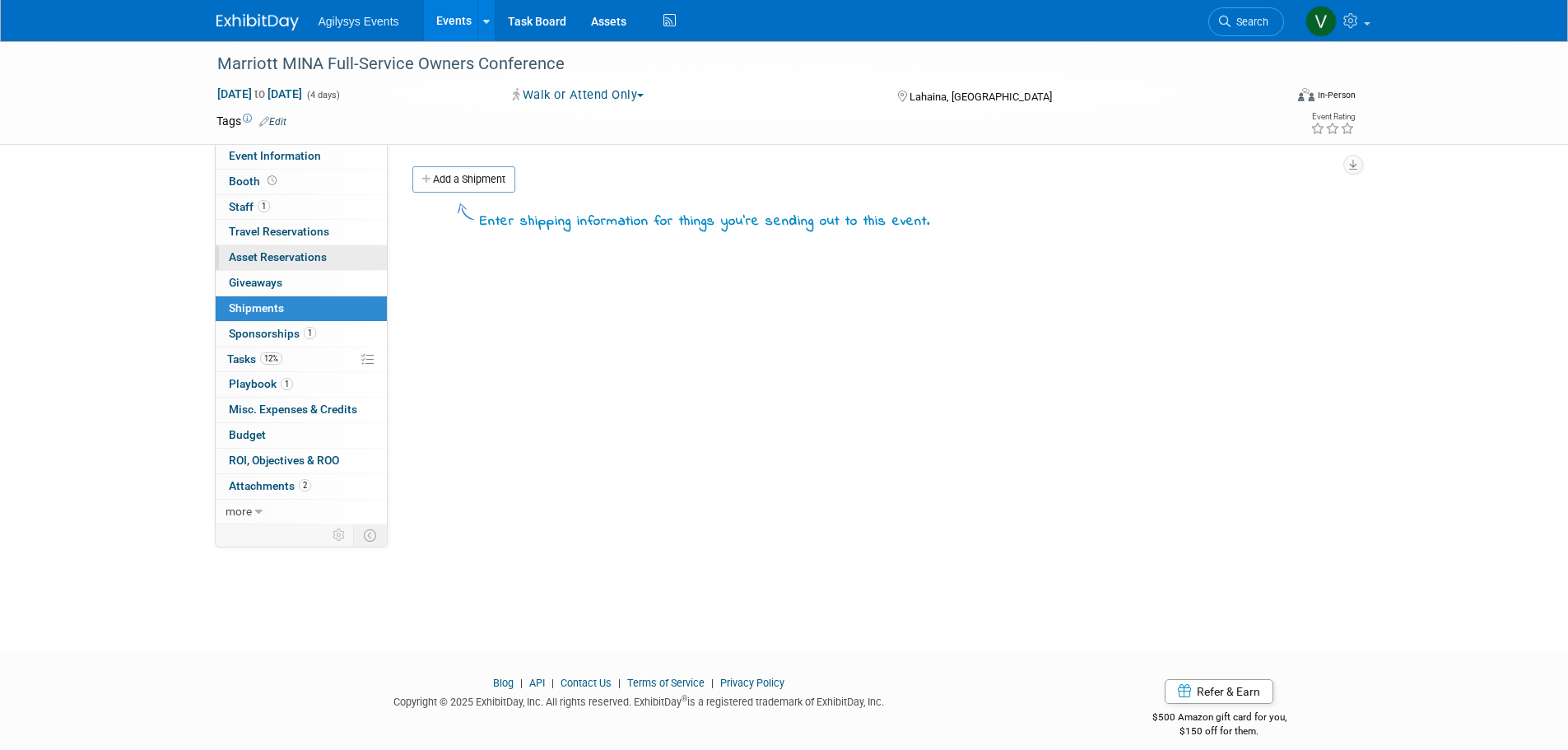 click on "Asset Reservations 0" at bounding box center [277, 257] 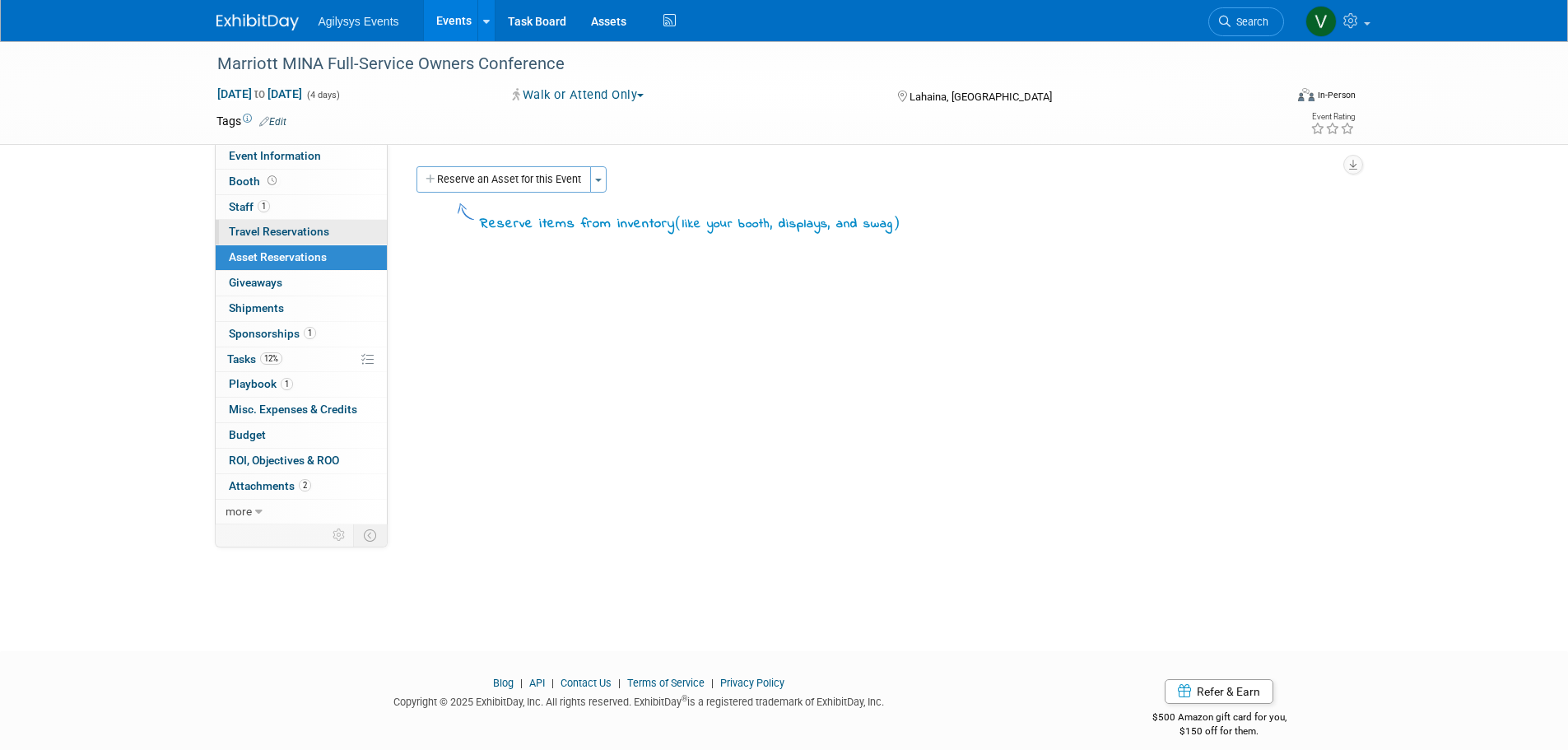 click on "0
Travel Reservations 0" at bounding box center [301, 232] 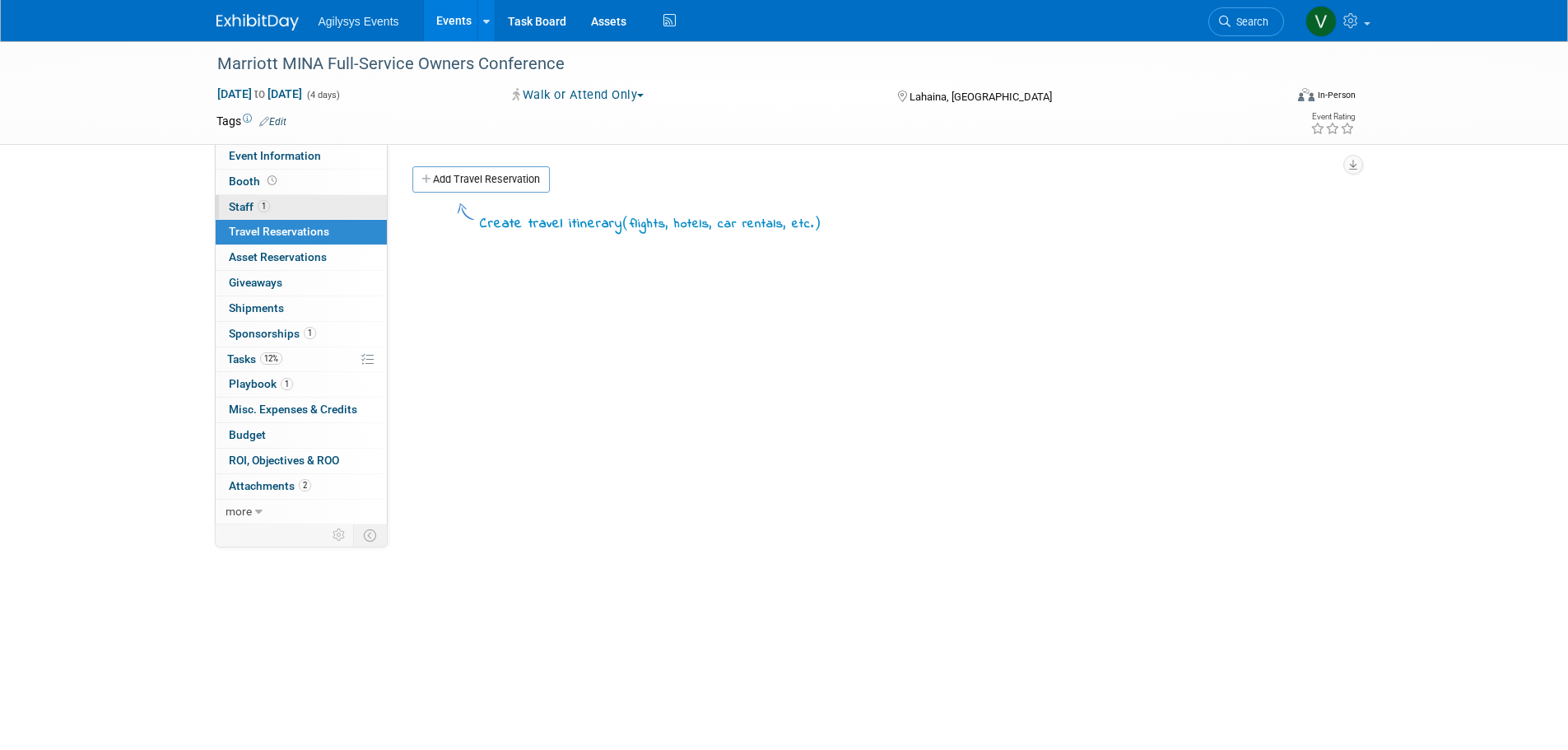 click on "1
Staff 1" at bounding box center (301, 207) 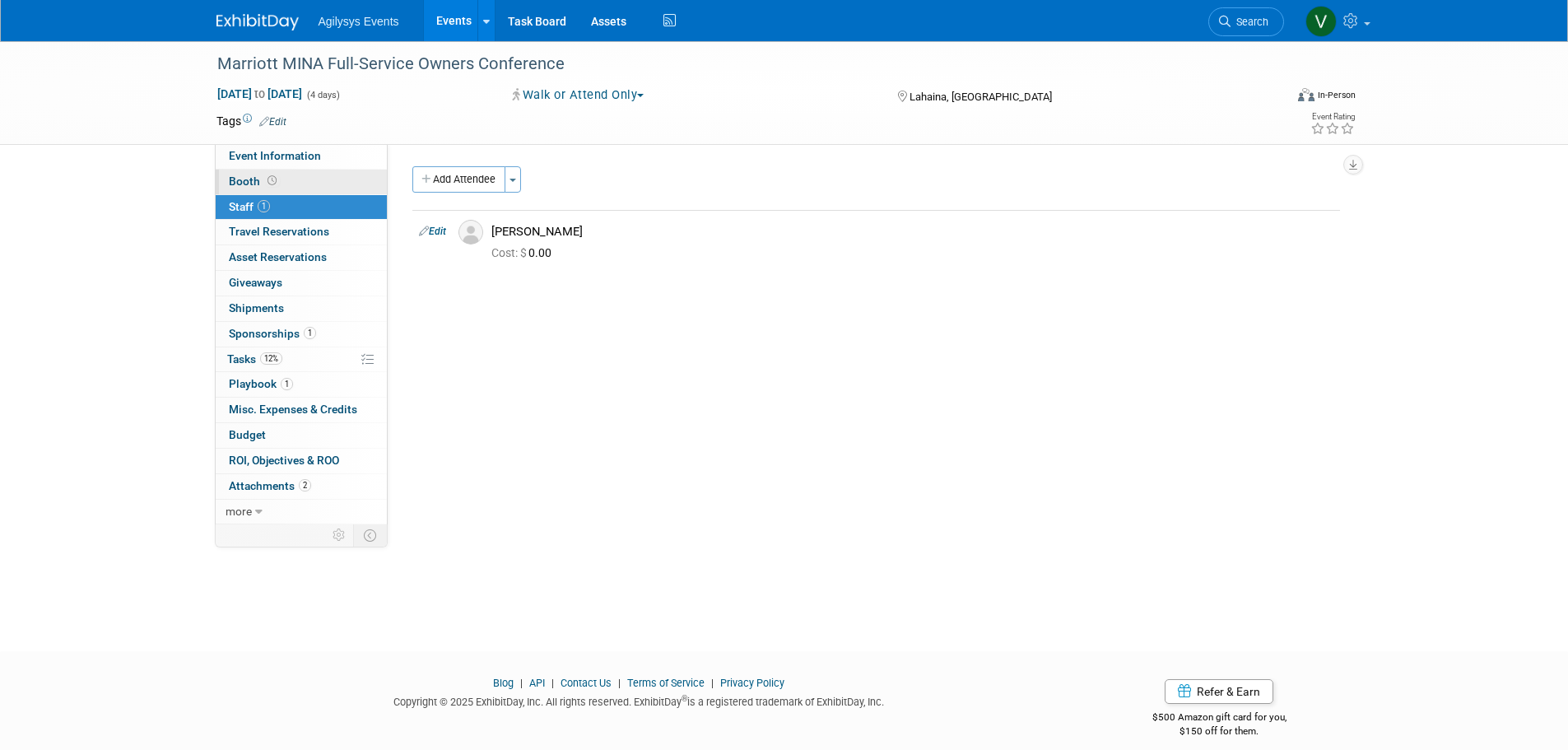 click on "Booth" at bounding box center (254, 181) 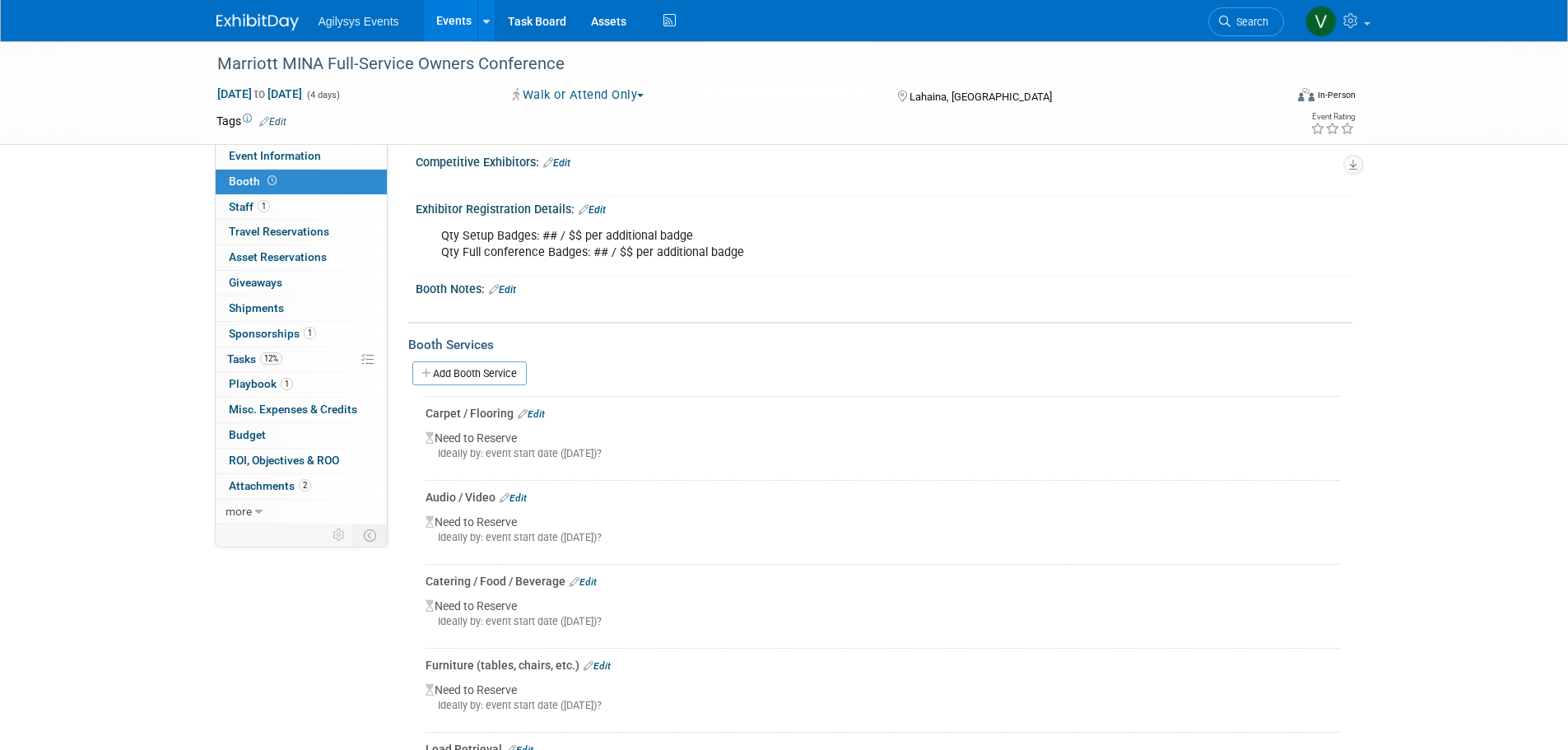 scroll, scrollTop: 0, scrollLeft: 0, axis: both 